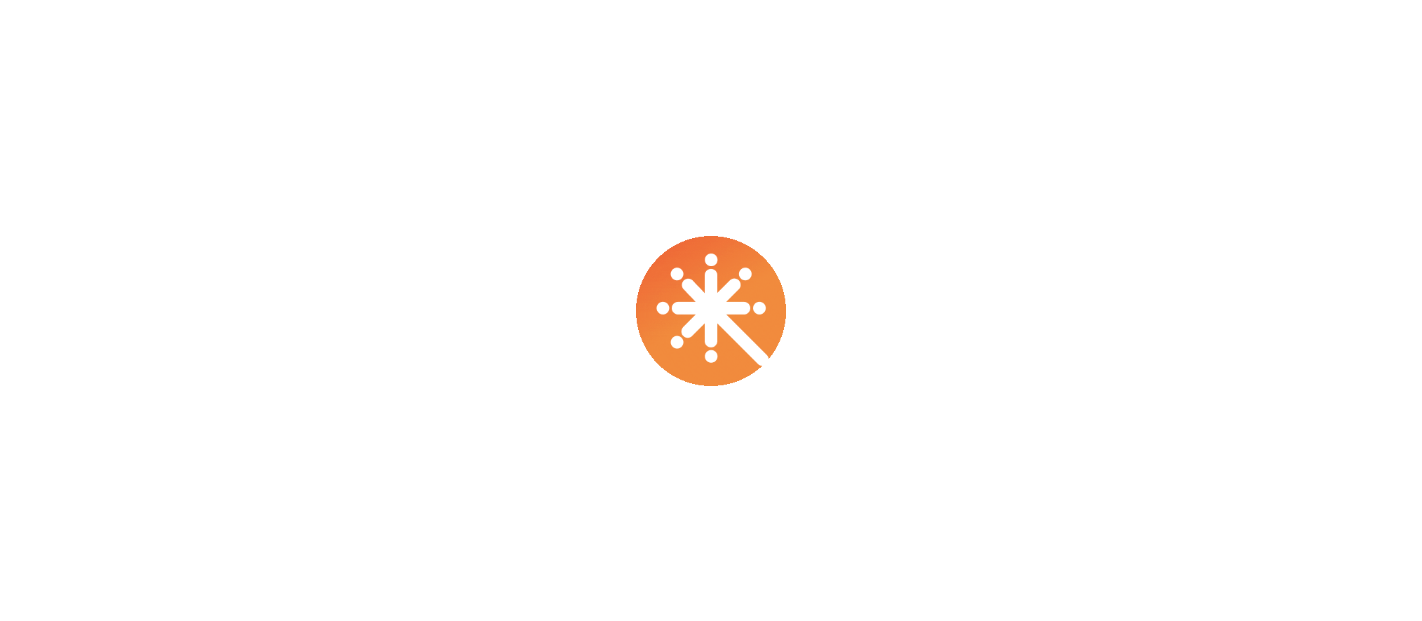 scroll, scrollTop: 0, scrollLeft: 0, axis: both 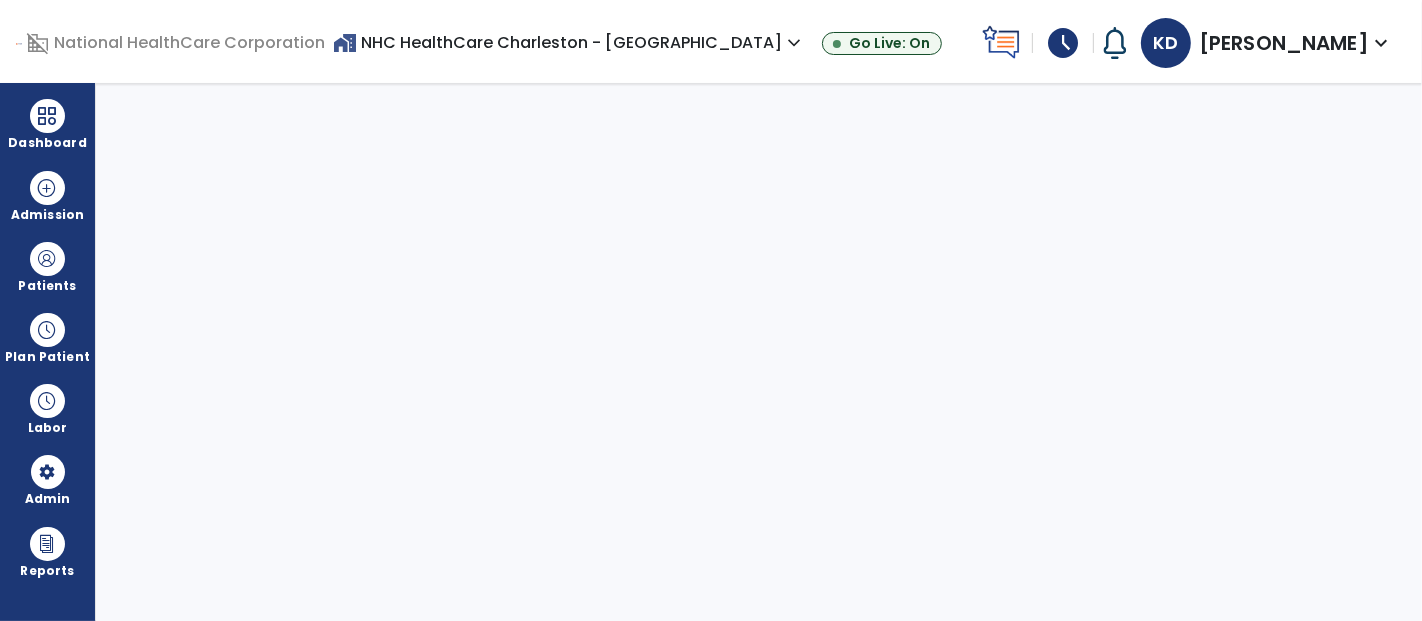 select on "***" 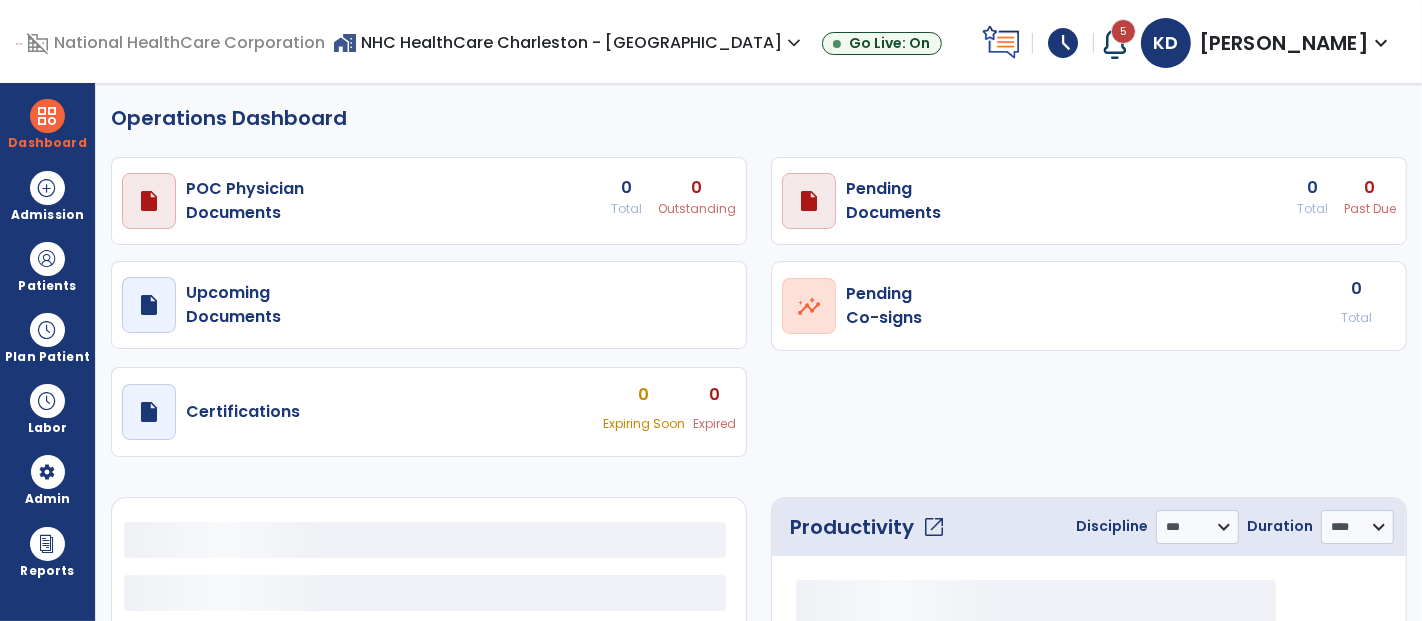 select on "***" 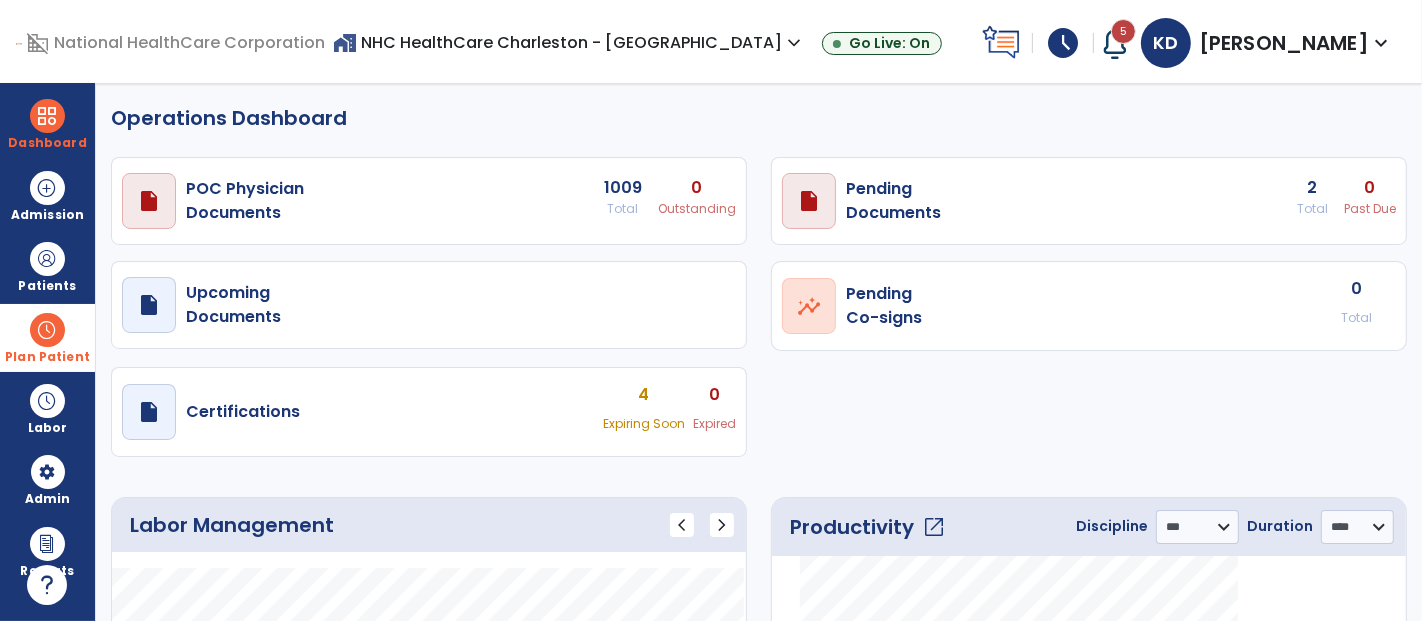 click at bounding box center [47, 330] 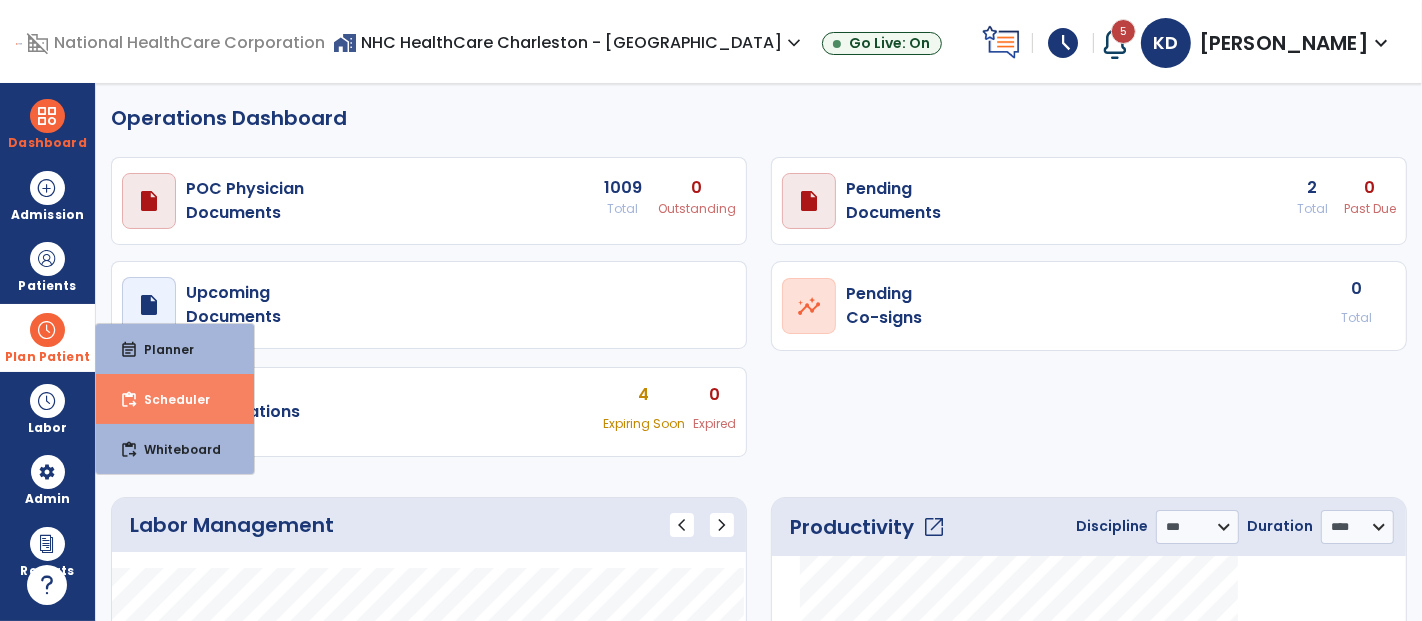 click on "Scheduler" at bounding box center (169, 399) 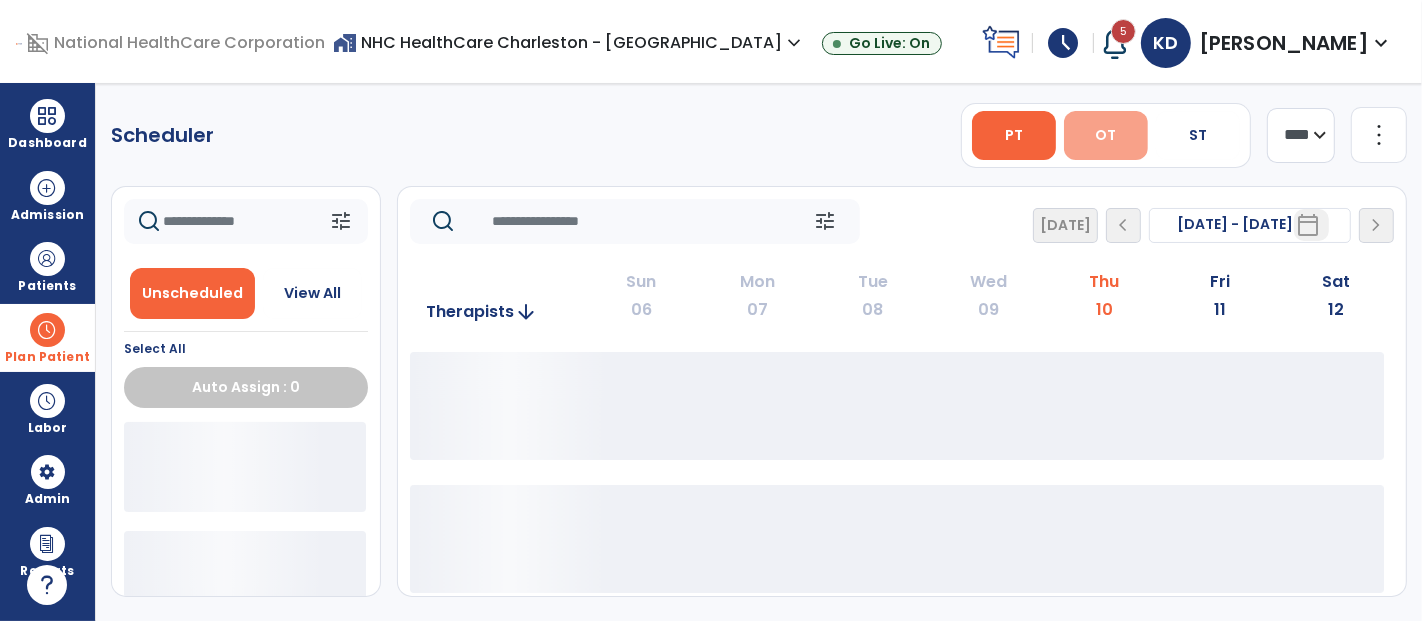 click on "OT" at bounding box center (1105, 135) 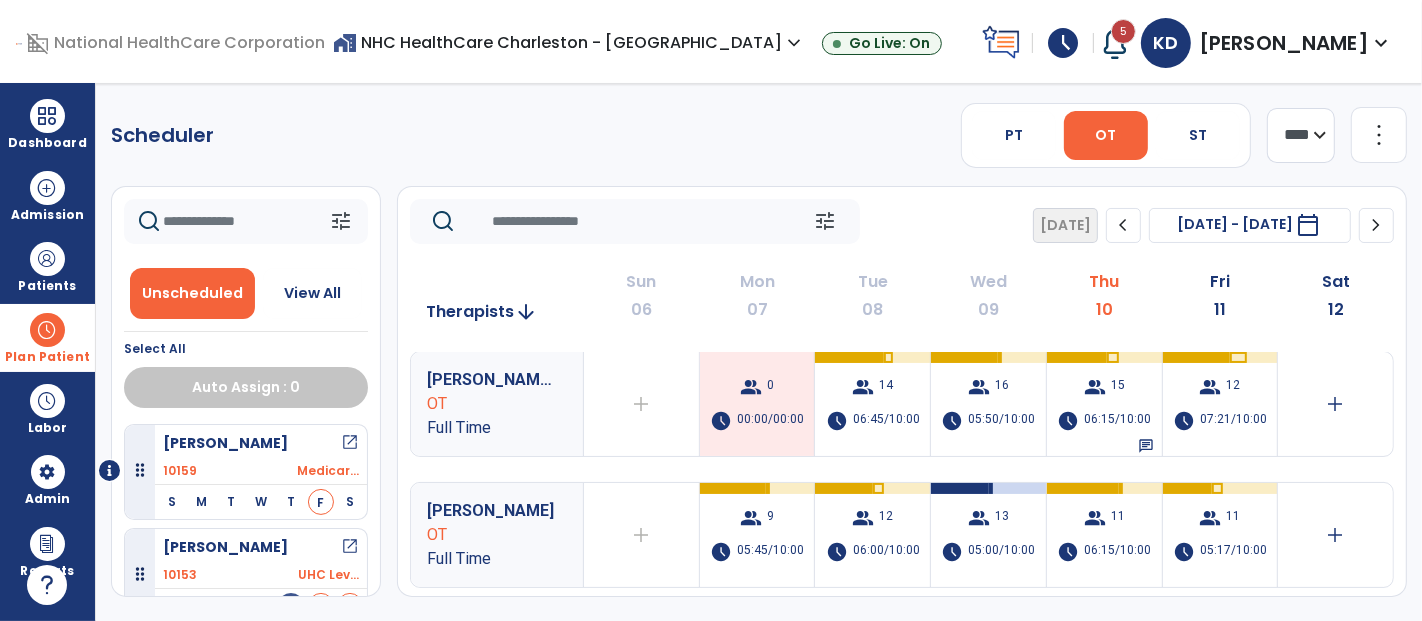 scroll, scrollTop: 0, scrollLeft: 0, axis: both 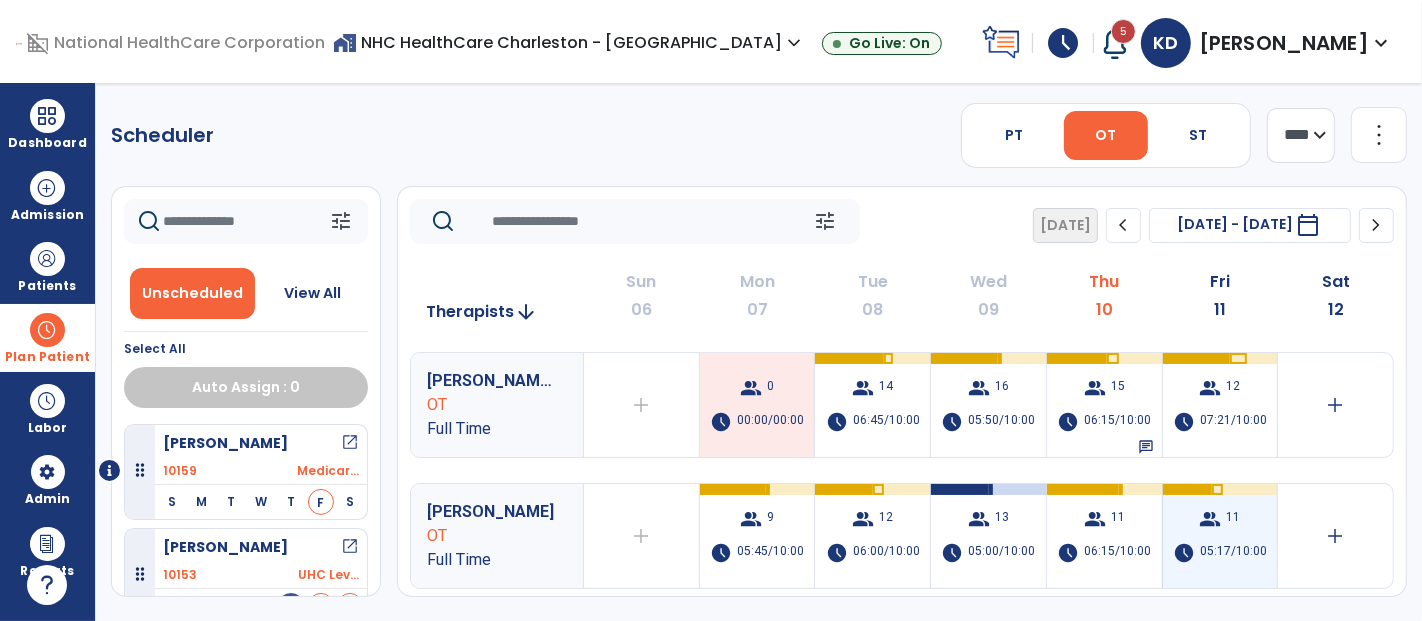 click on "group  11  schedule  05:17/10:00" at bounding box center (1220, 536) 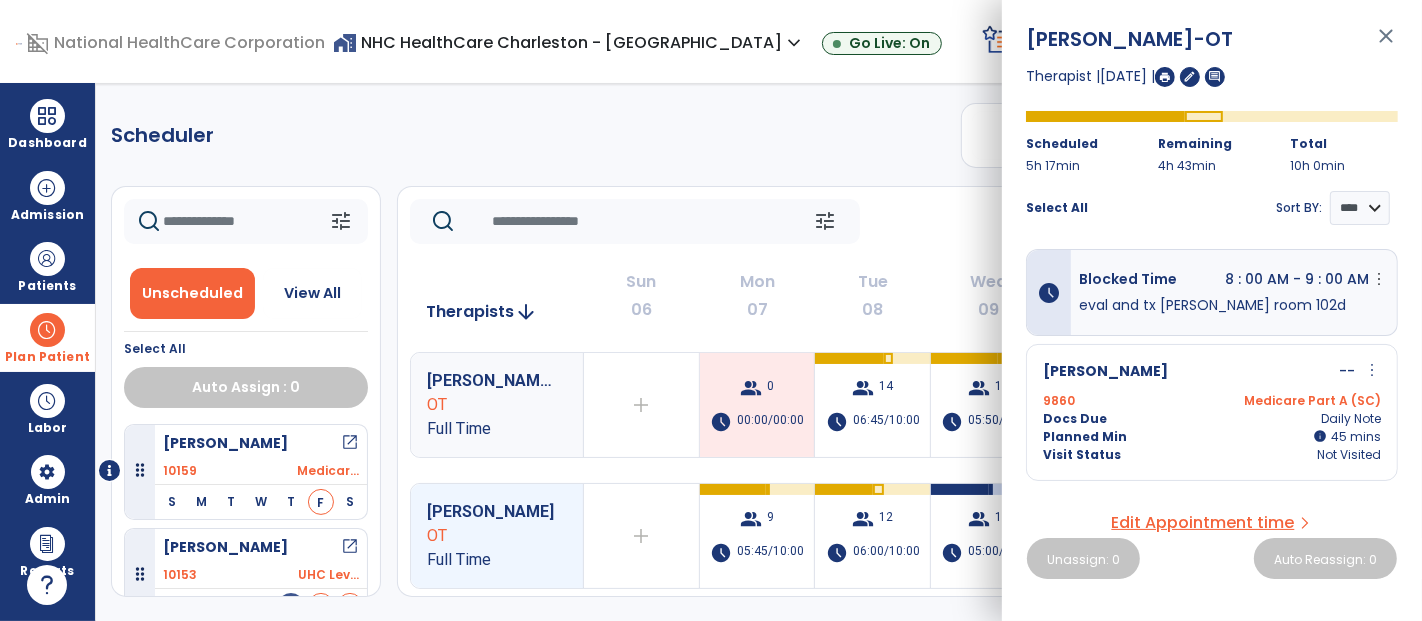 click on "close" at bounding box center (1386, 45) 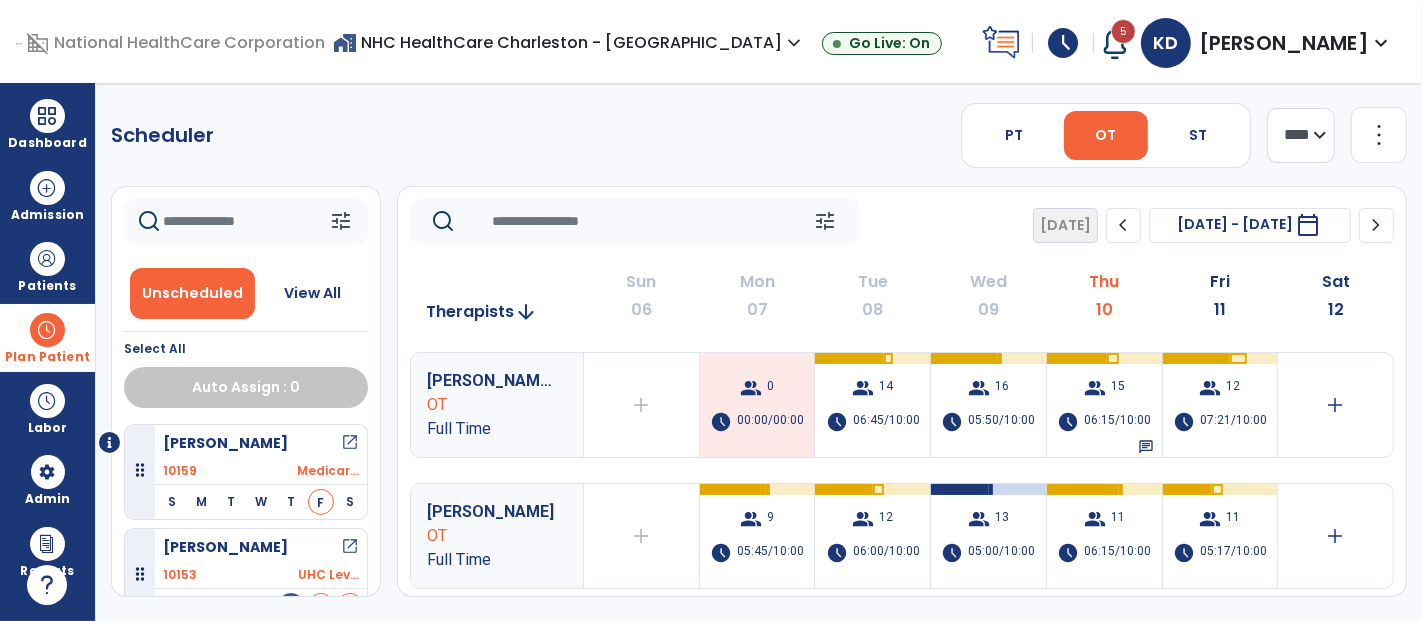 scroll, scrollTop: 222, scrollLeft: 0, axis: vertical 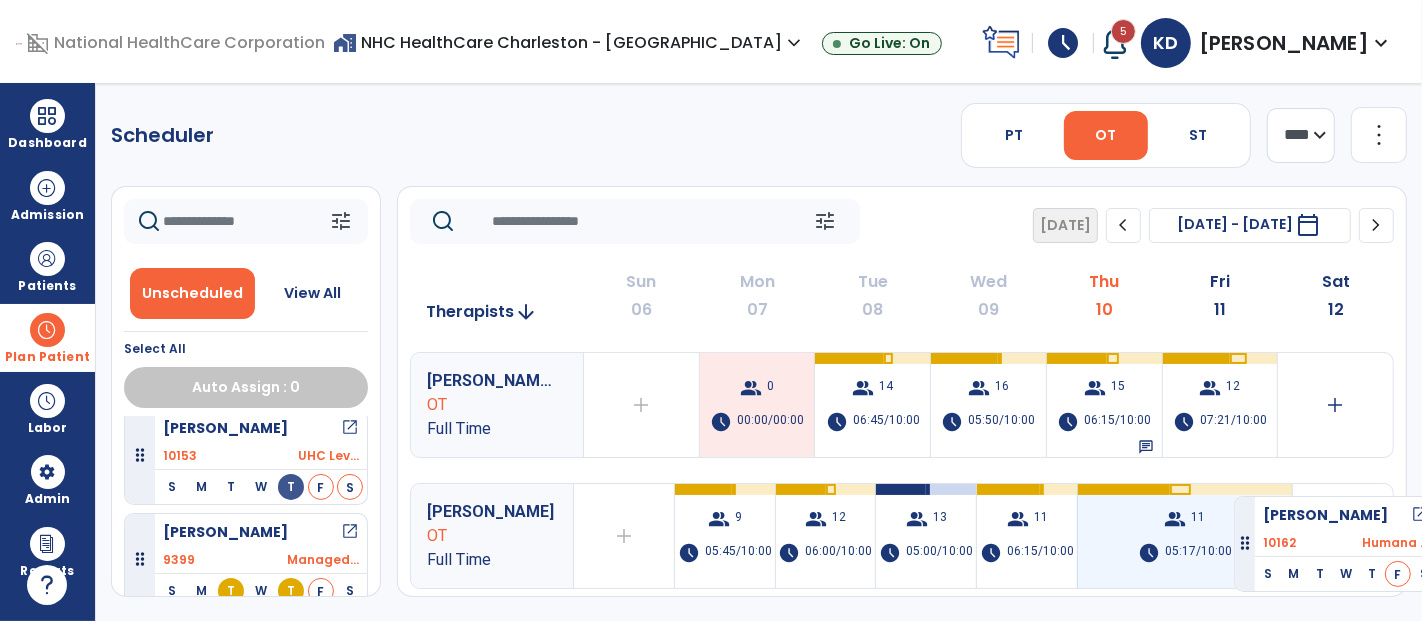 drag, startPoint x: 239, startPoint y: 548, endPoint x: 1234, endPoint y: 488, distance: 996.80743 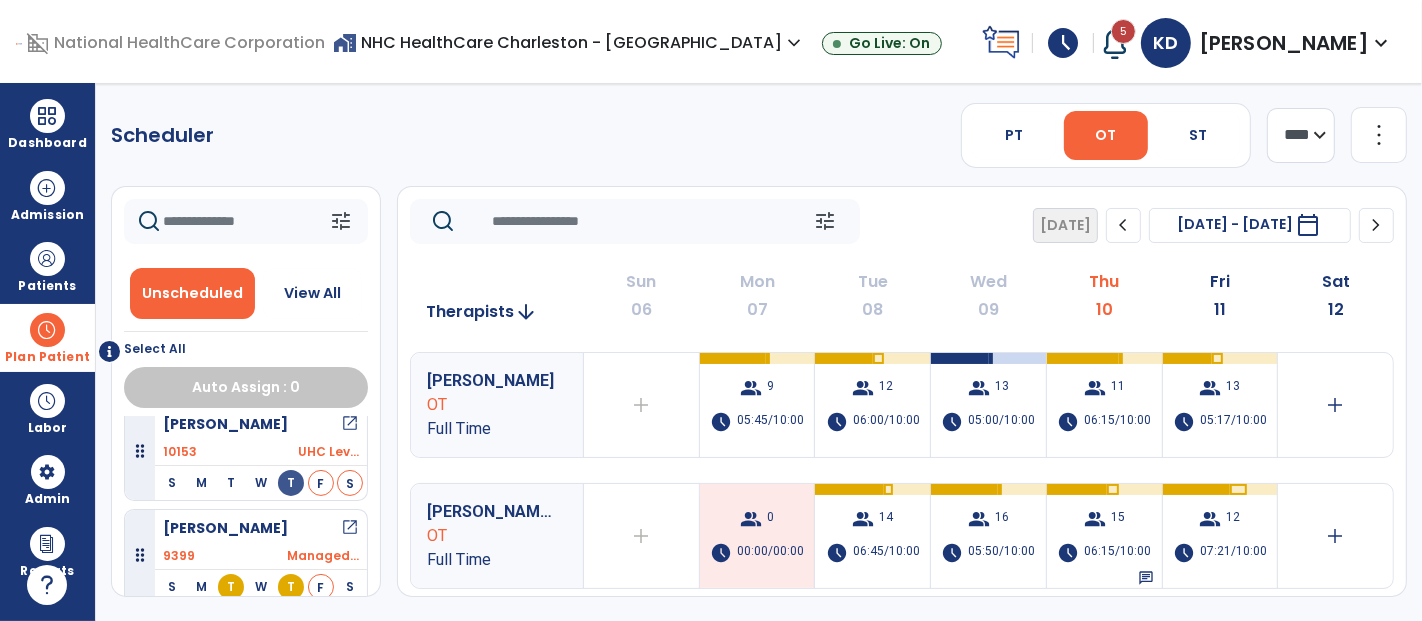 scroll, scrollTop: 119, scrollLeft: 0, axis: vertical 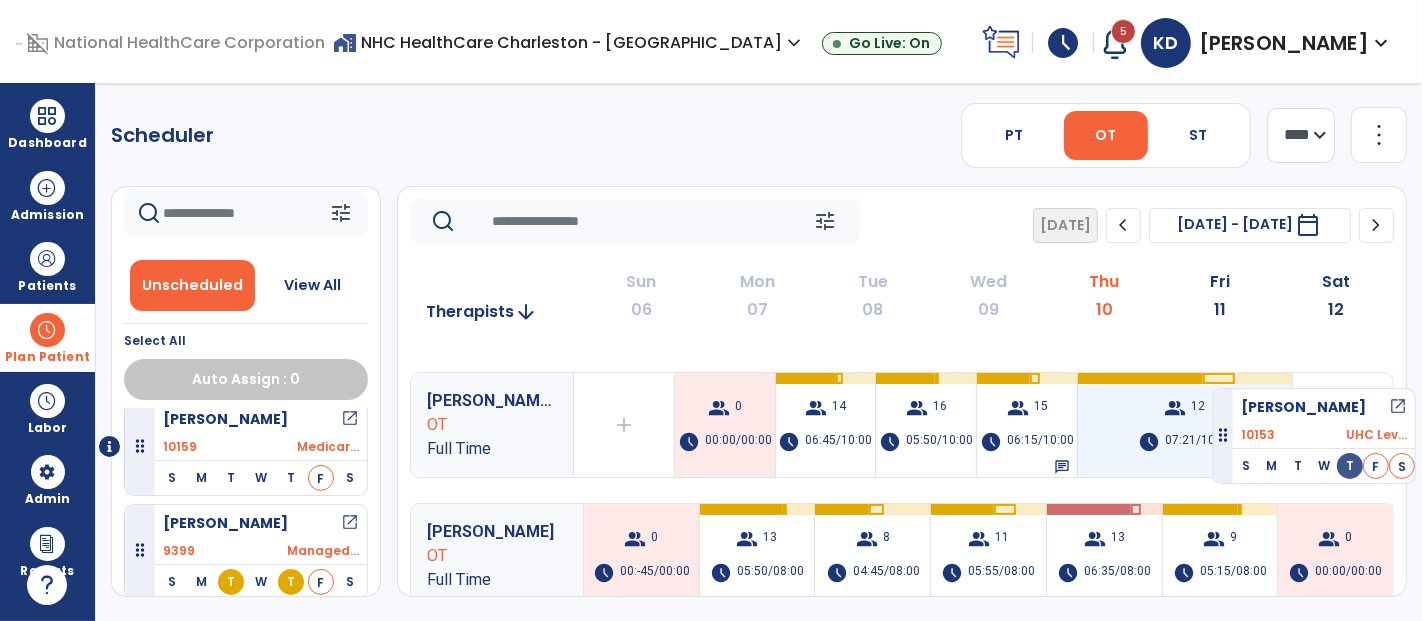 drag, startPoint x: 247, startPoint y: 422, endPoint x: 1212, endPoint y: 381, distance: 965.8706 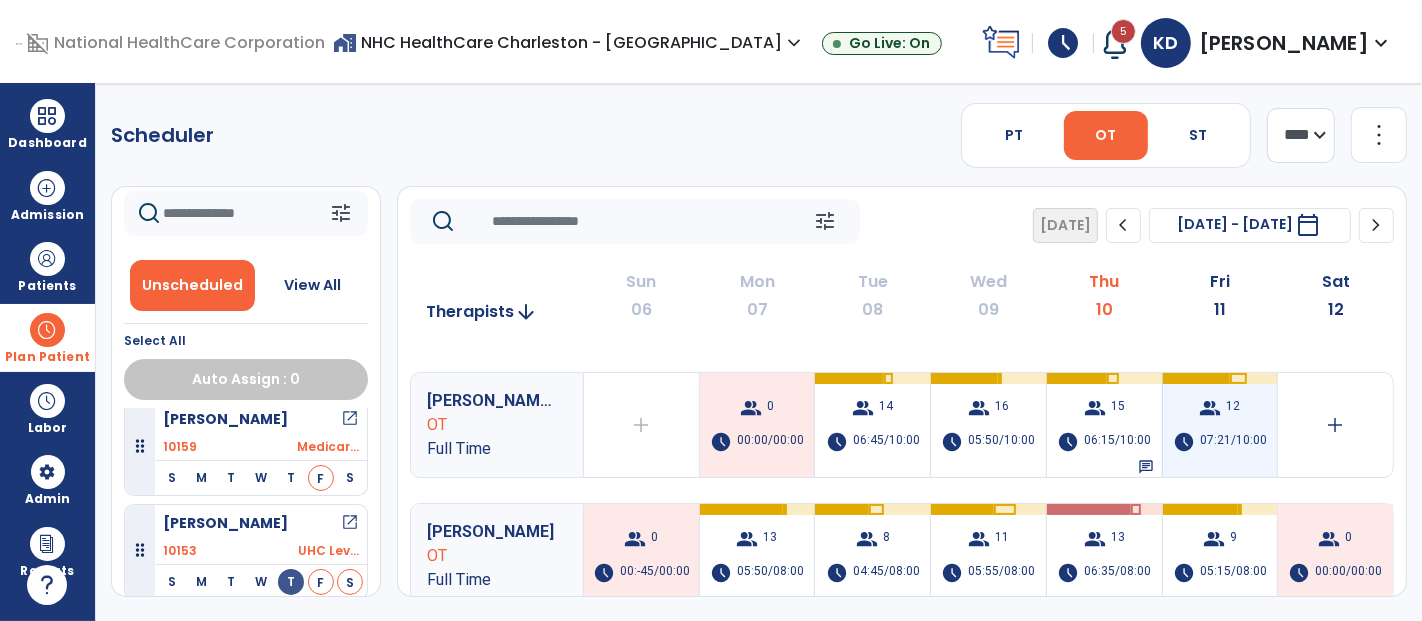 scroll, scrollTop: 119, scrollLeft: 0, axis: vertical 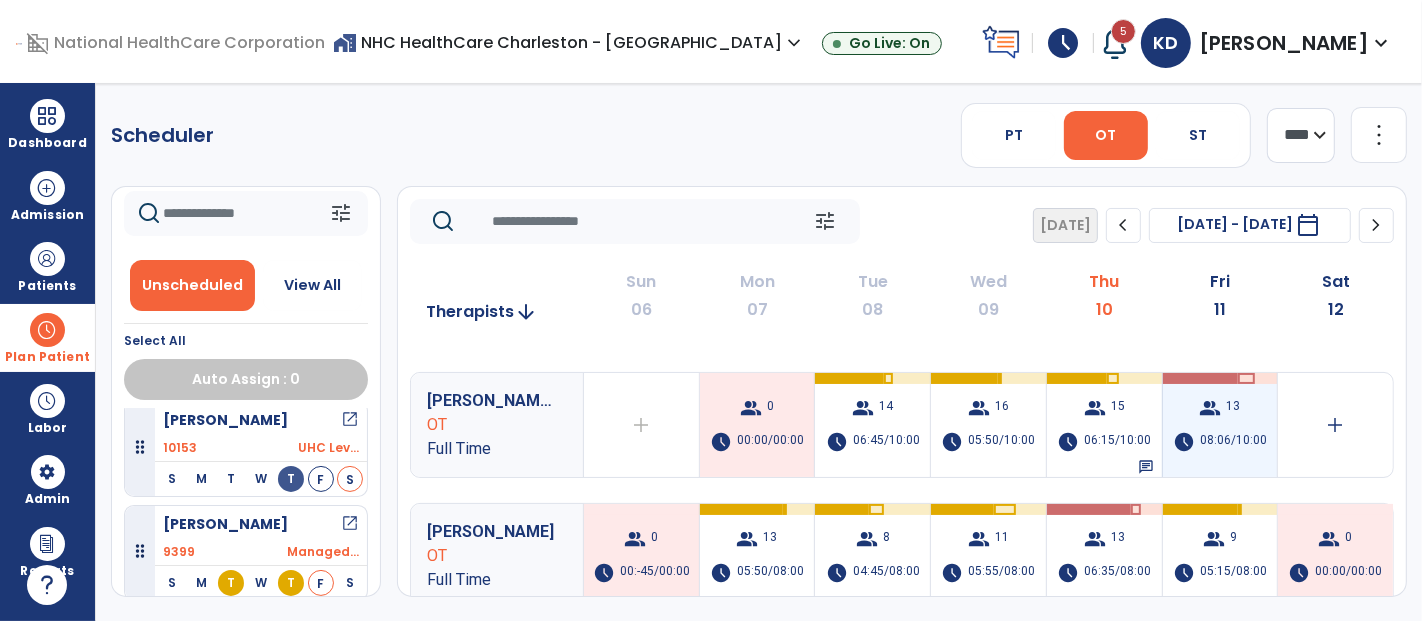 click on "group" at bounding box center (1210, 408) 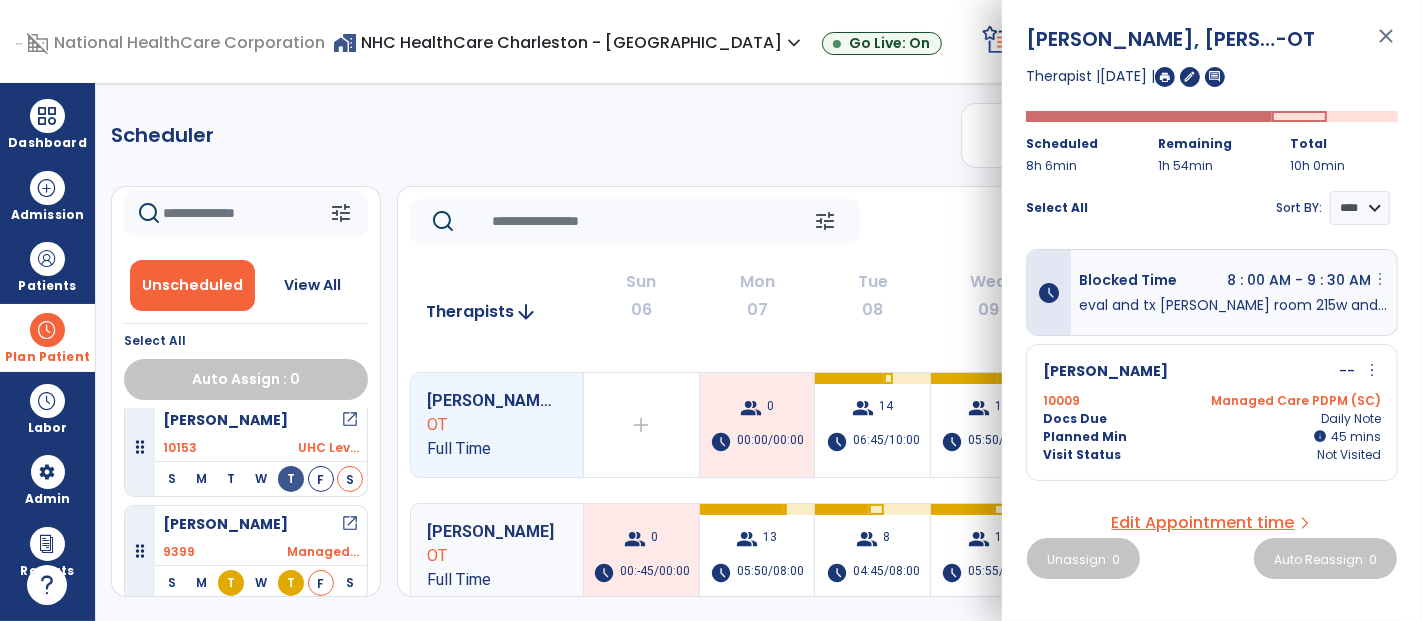 click on "more_vert" at bounding box center (1380, 279) 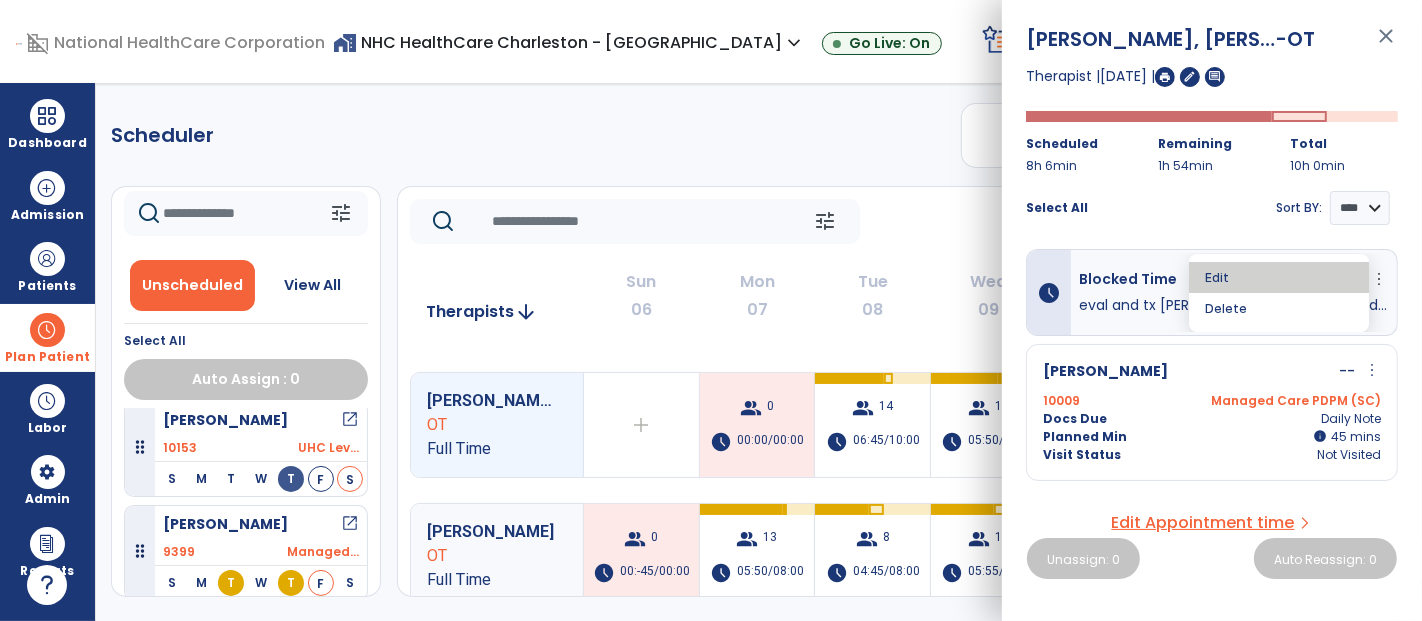 click on "Edit" at bounding box center (1279, 277) 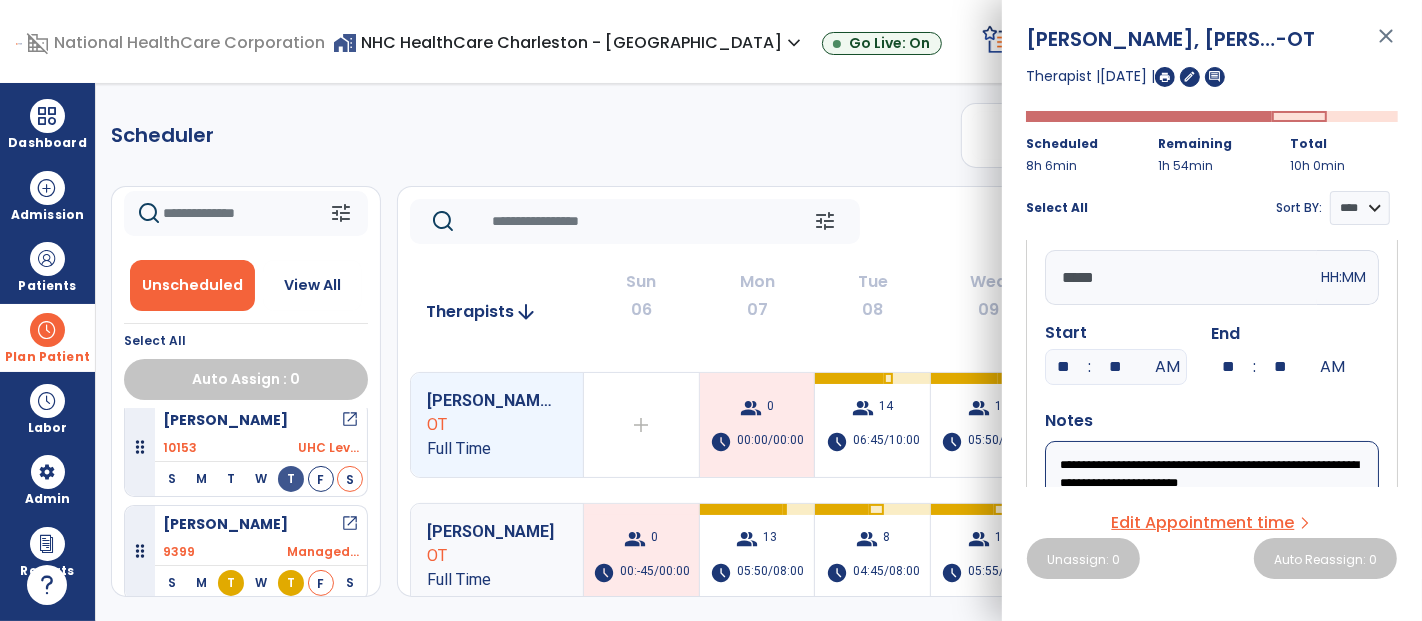 scroll, scrollTop: 111, scrollLeft: 0, axis: vertical 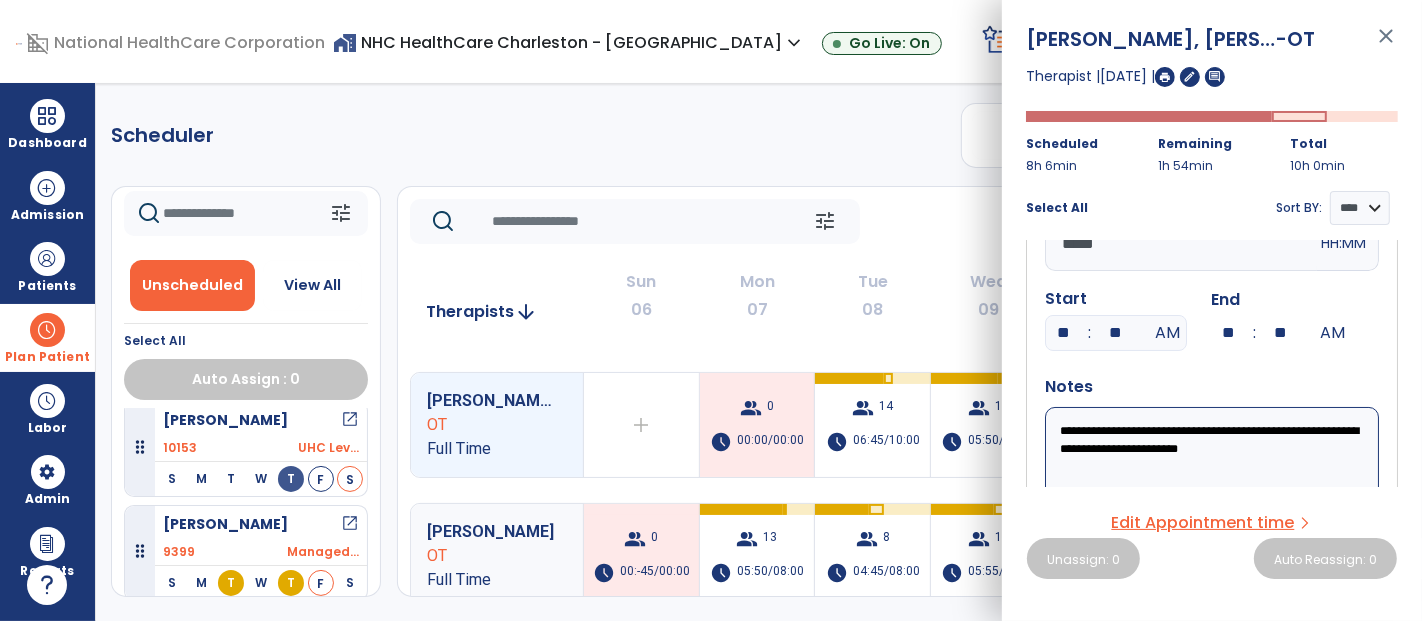click on "close" at bounding box center [1386, 45] 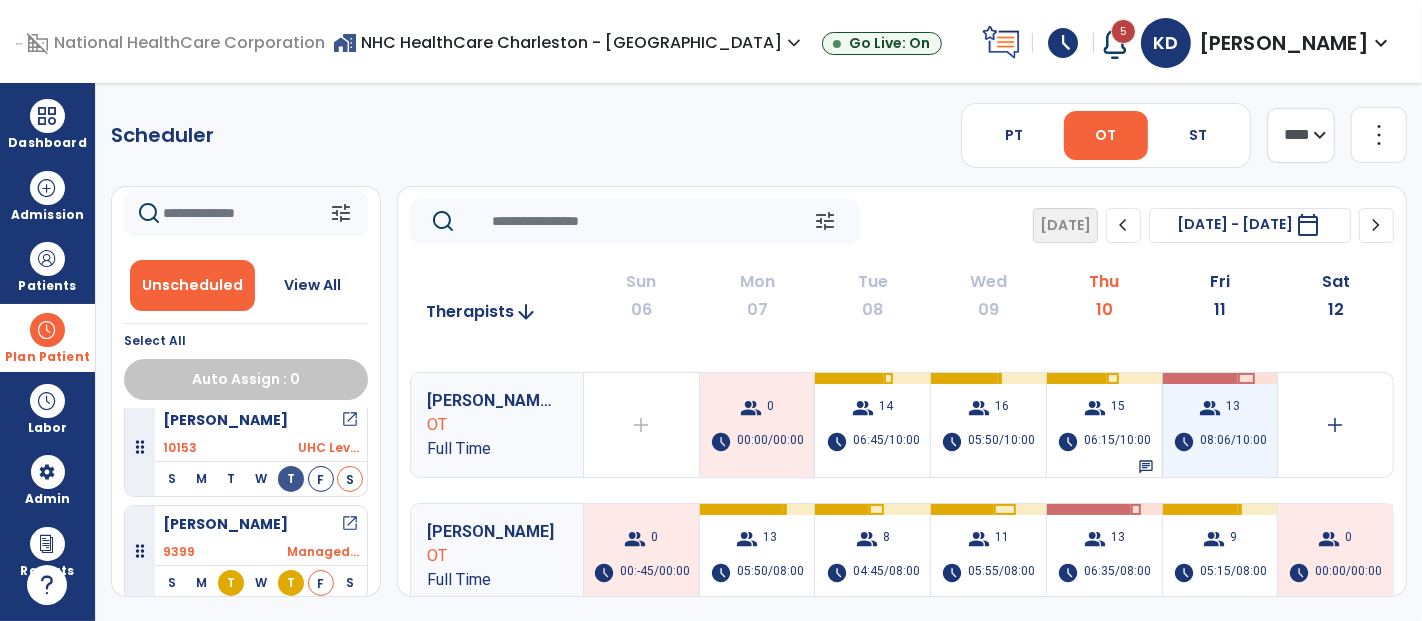 click on "group  13  schedule  08:06/10:00" at bounding box center [1220, 425] 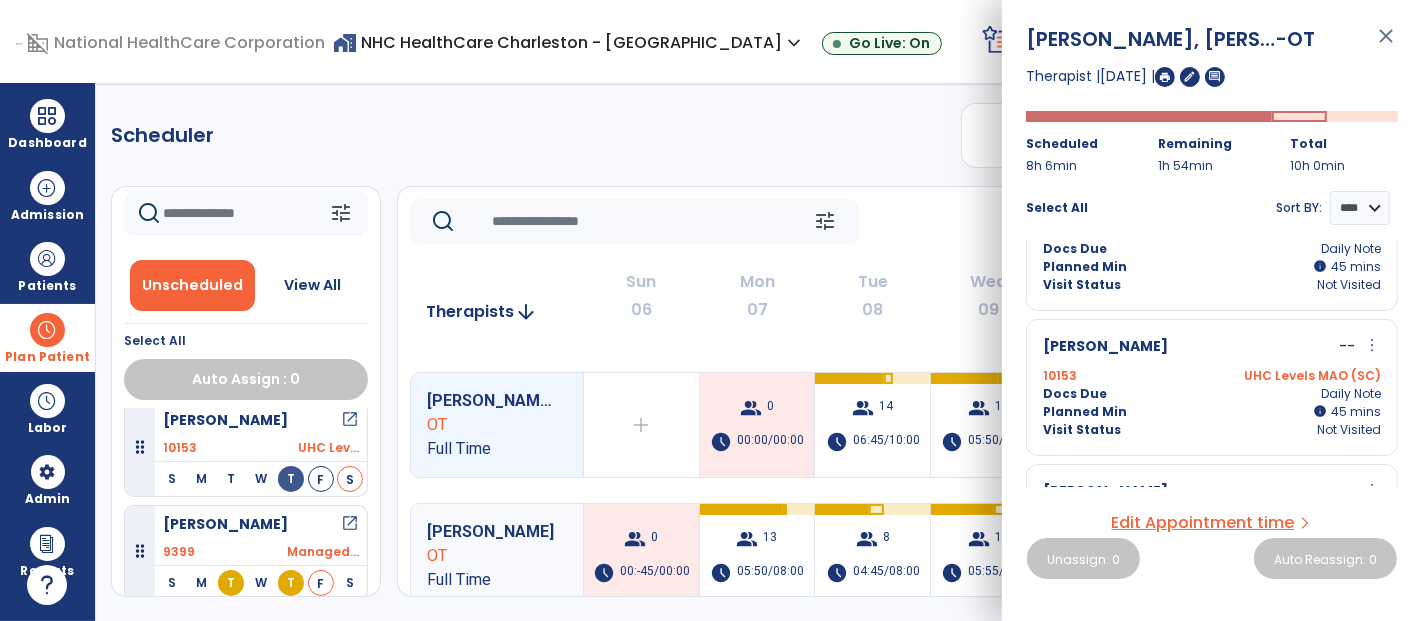 scroll, scrollTop: 165, scrollLeft: 0, axis: vertical 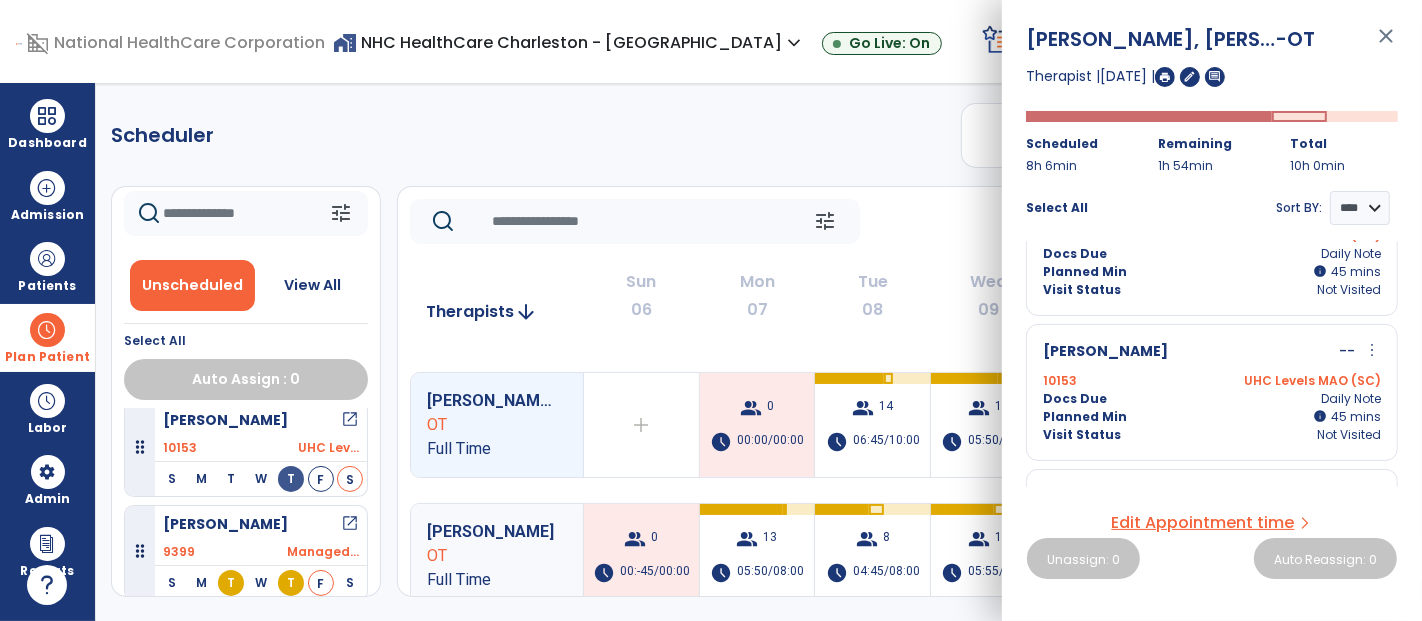 click on "Visit Status  Not Visited" at bounding box center [1212, 435] 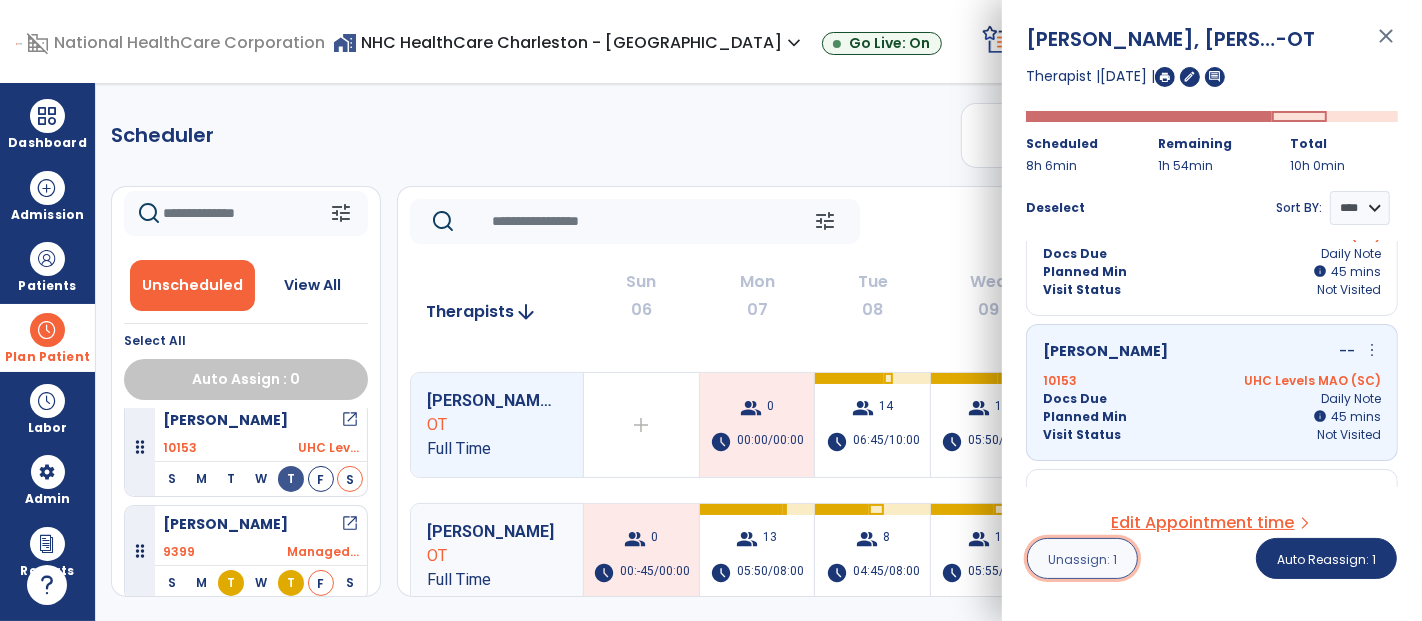 click on "Unassign: 1" at bounding box center [1082, 558] 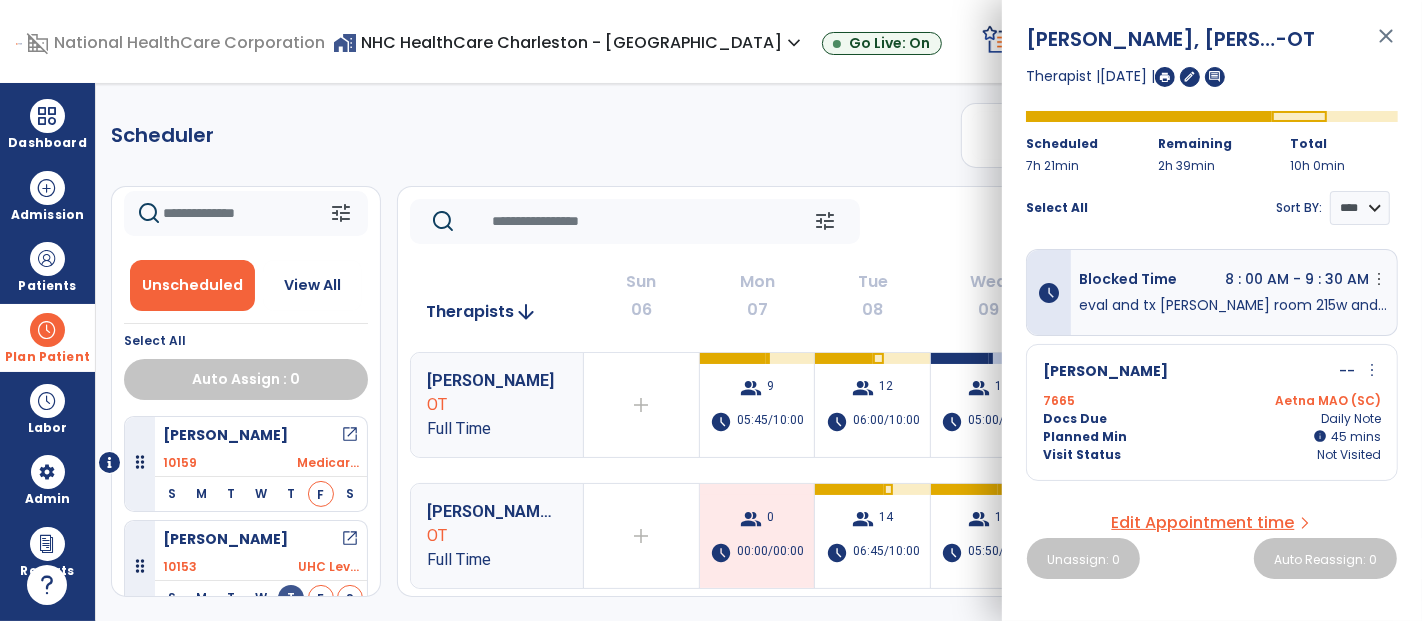 click on "Scheduler   PT   OT   ST  **** *** more_vert  Manage Labor   View All Therapists   Print" 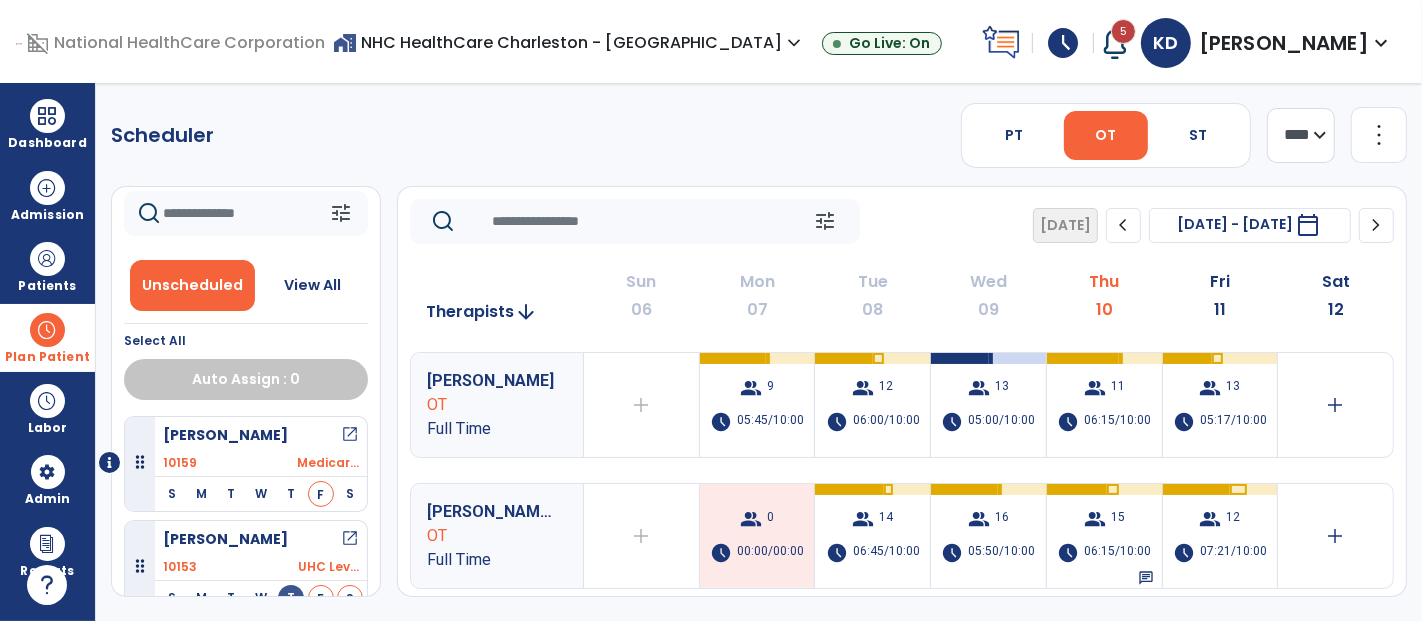 click at bounding box center [1115, 43] 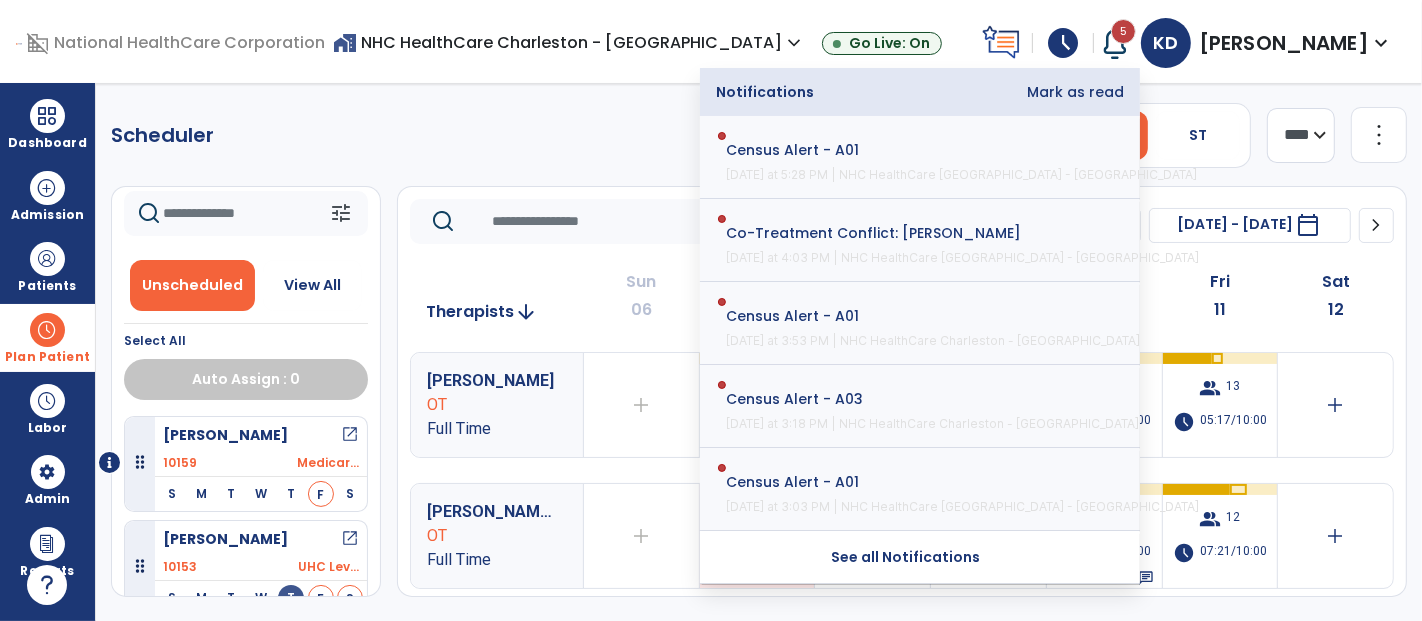 click on "Mark as read" at bounding box center (1075, 92) 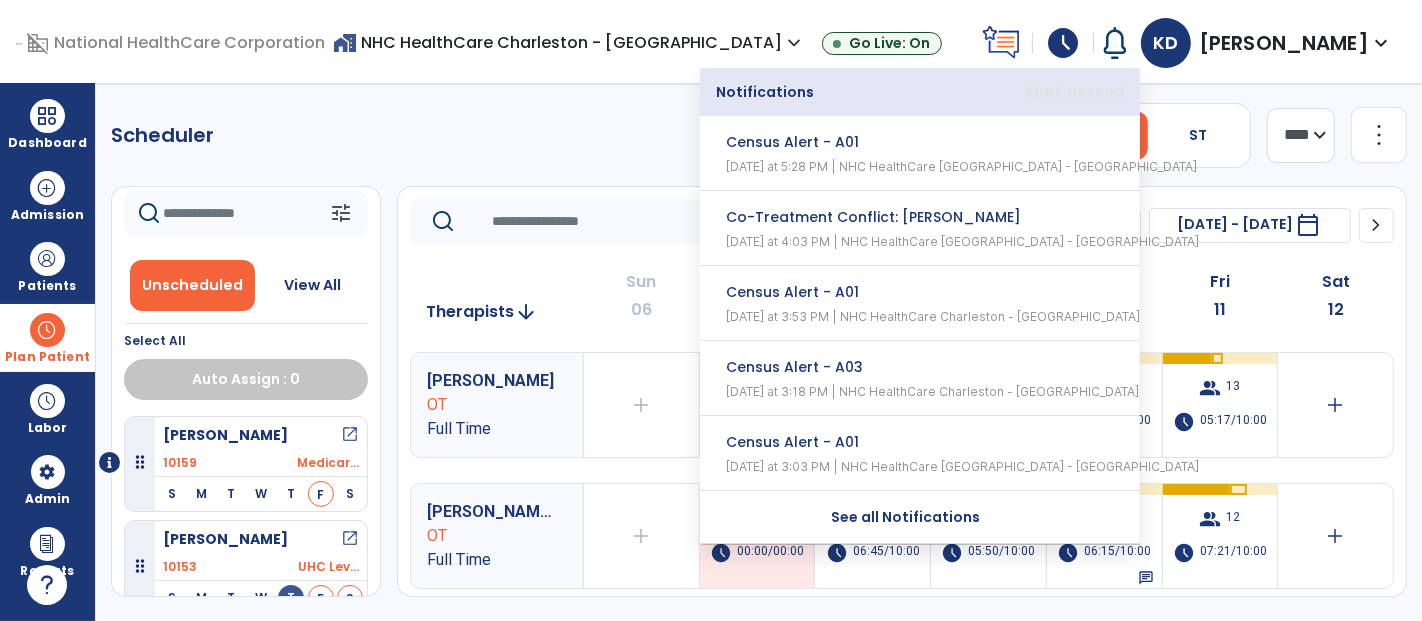 click on "Scheduler   PT   OT   ST  **** *** more_vert  Manage Labor   View All Therapists   Print" 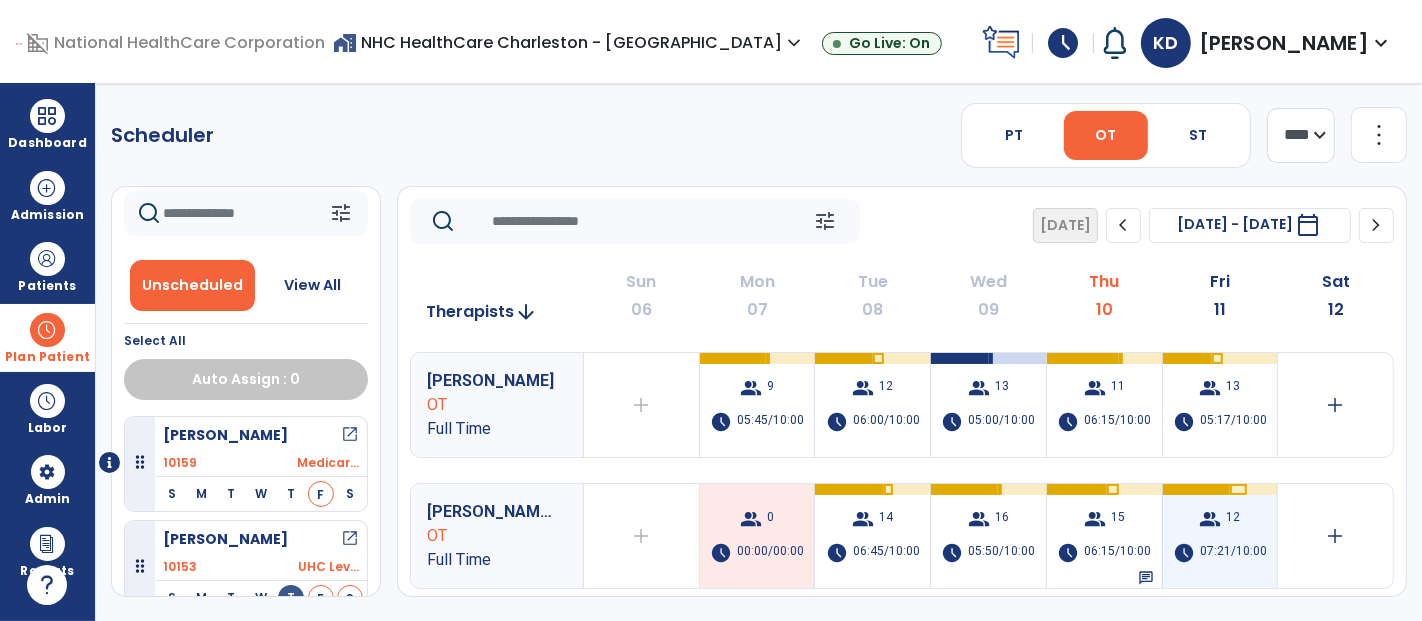 click on "group  12  schedule  07:21/10:00" at bounding box center (1220, 536) 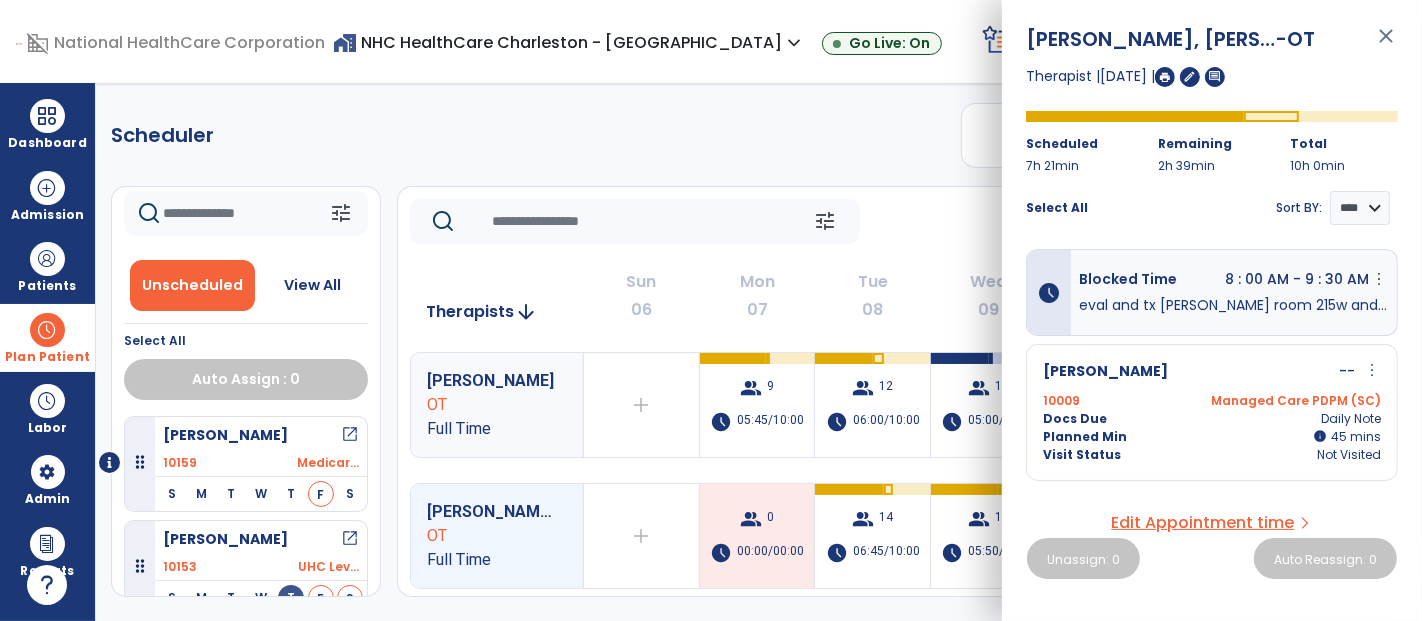 click on "close" at bounding box center (1386, 45) 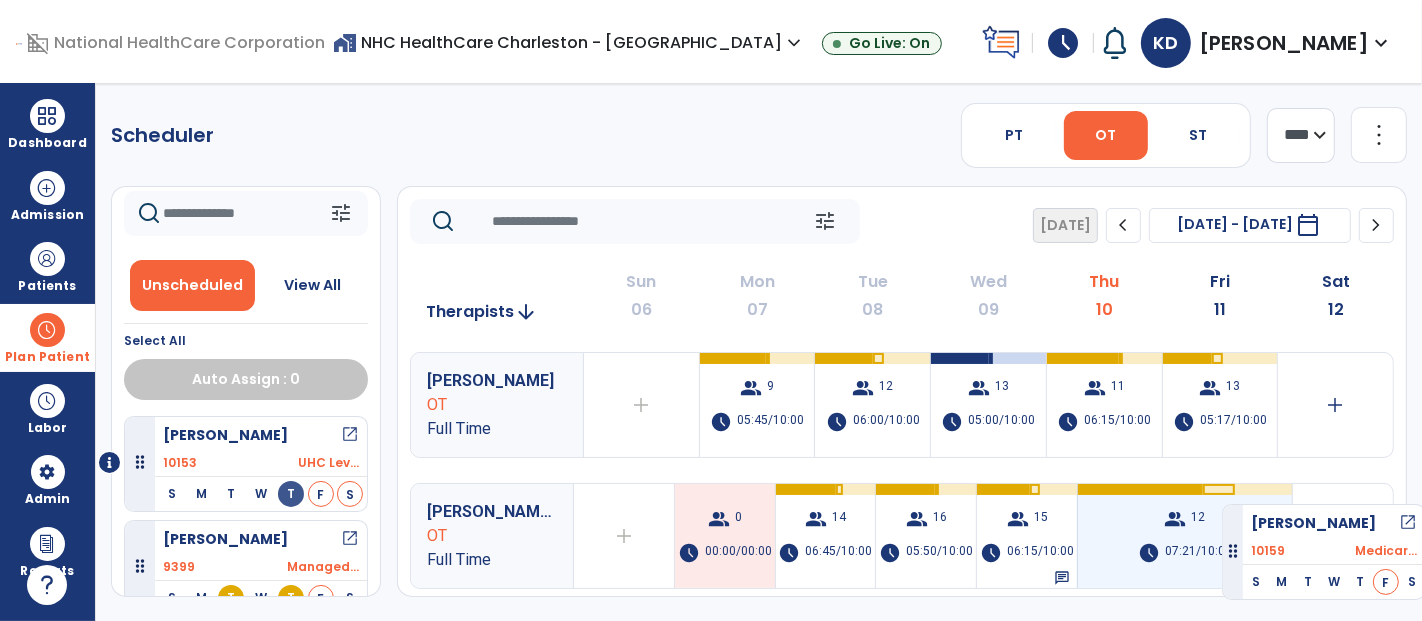 drag, startPoint x: 208, startPoint y: 440, endPoint x: 1222, endPoint y: 496, distance: 1015.54517 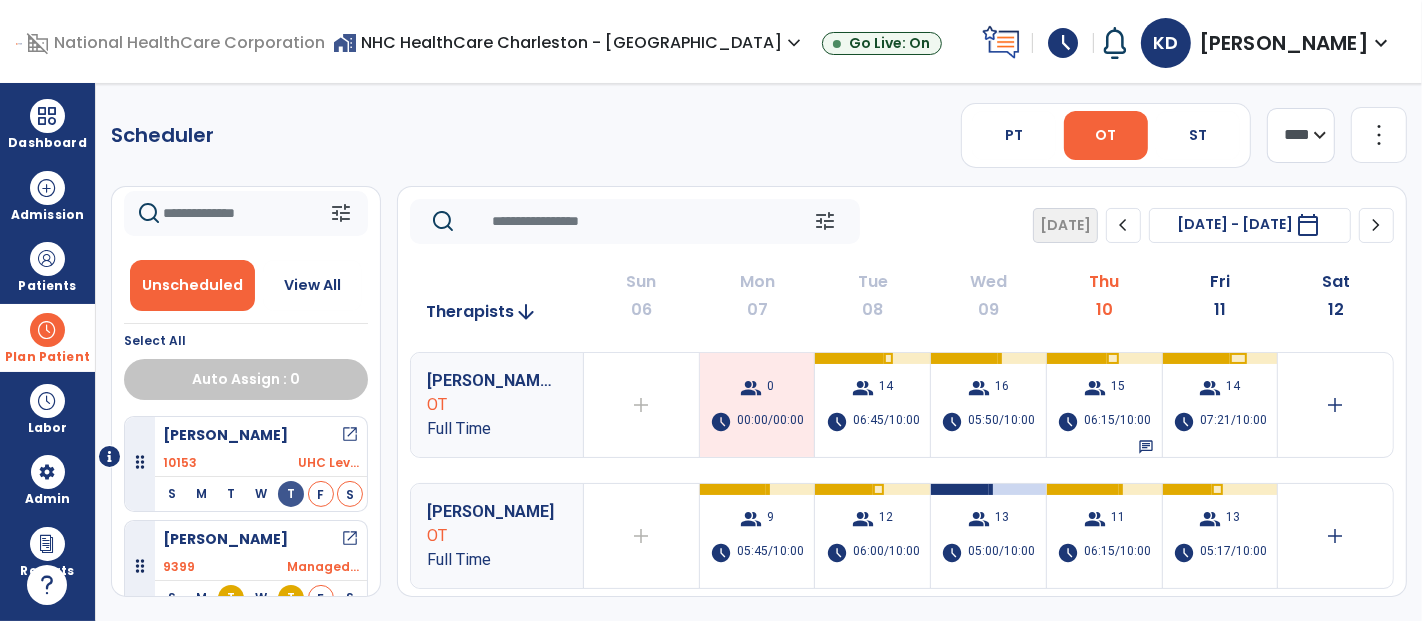 scroll, scrollTop: 16, scrollLeft: 0, axis: vertical 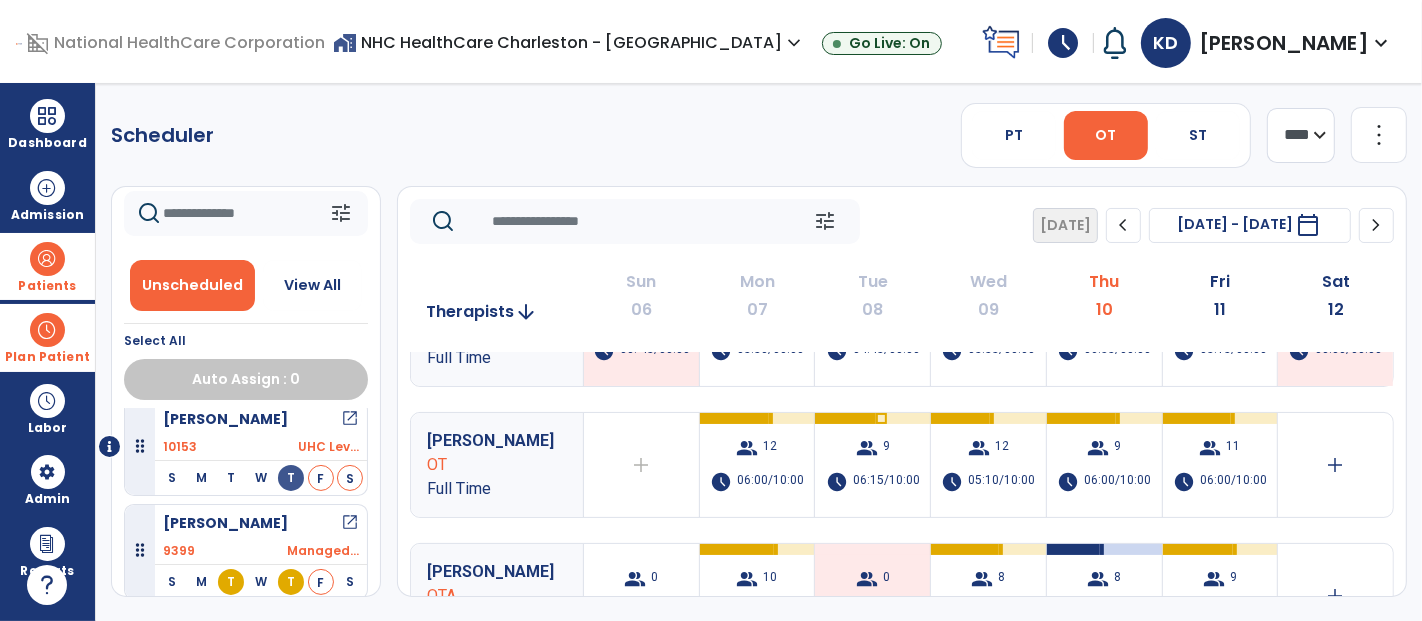 click at bounding box center [47, 259] 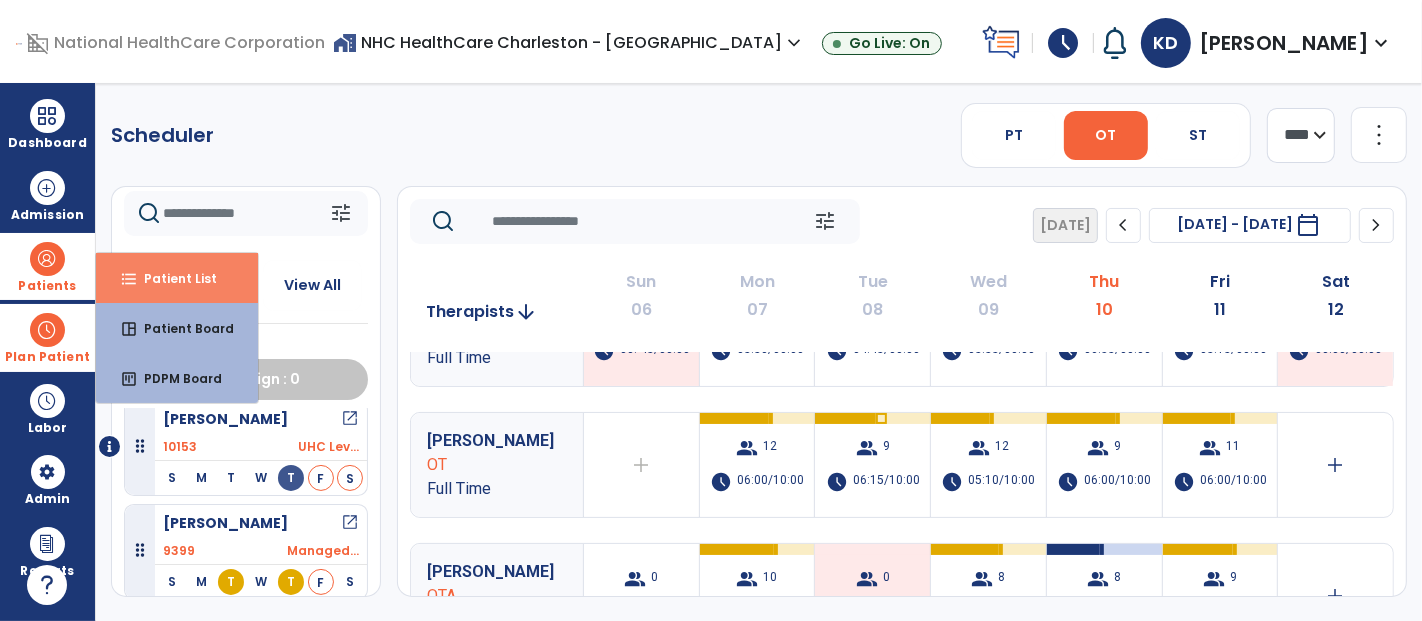 click on "Patient List" at bounding box center [172, 278] 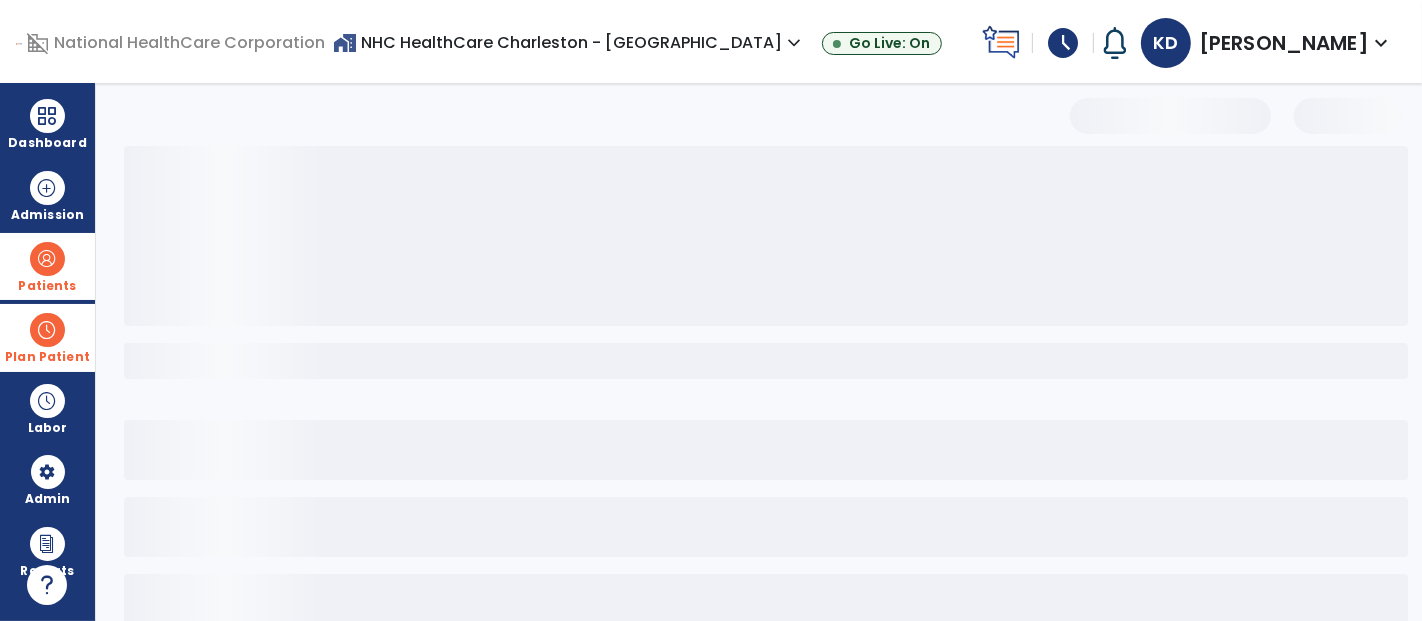 select on "***" 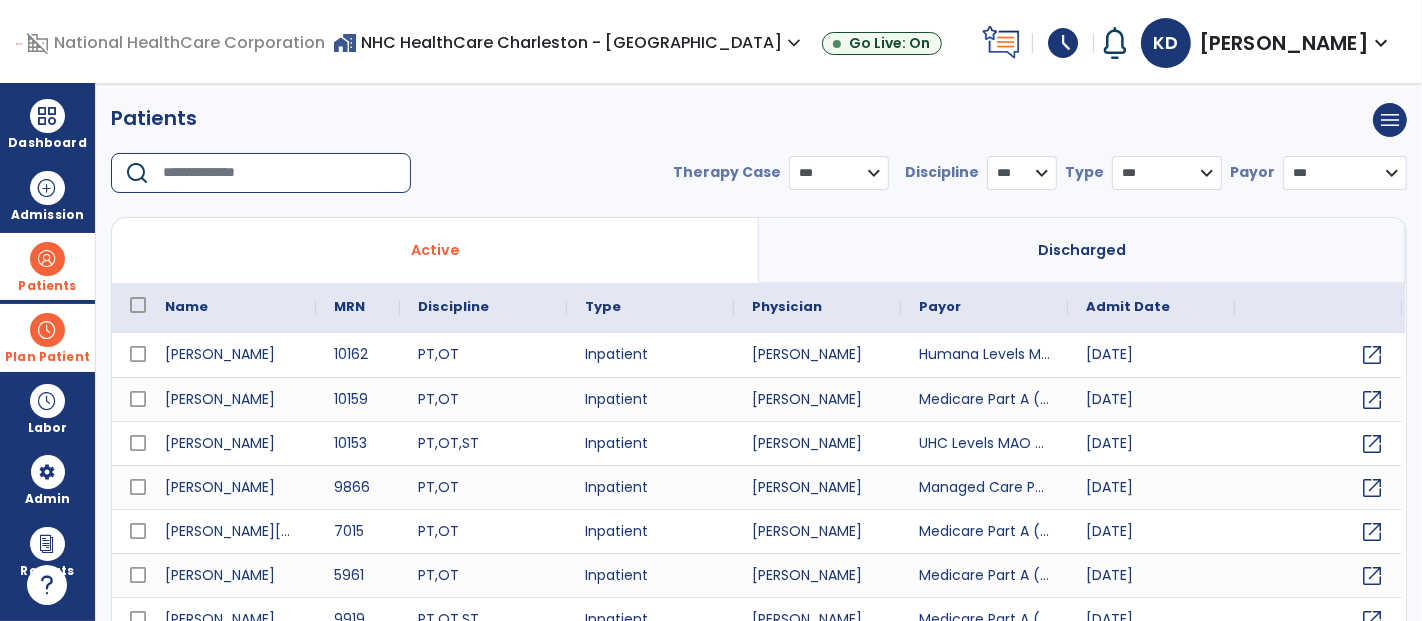 click at bounding box center (280, 173) 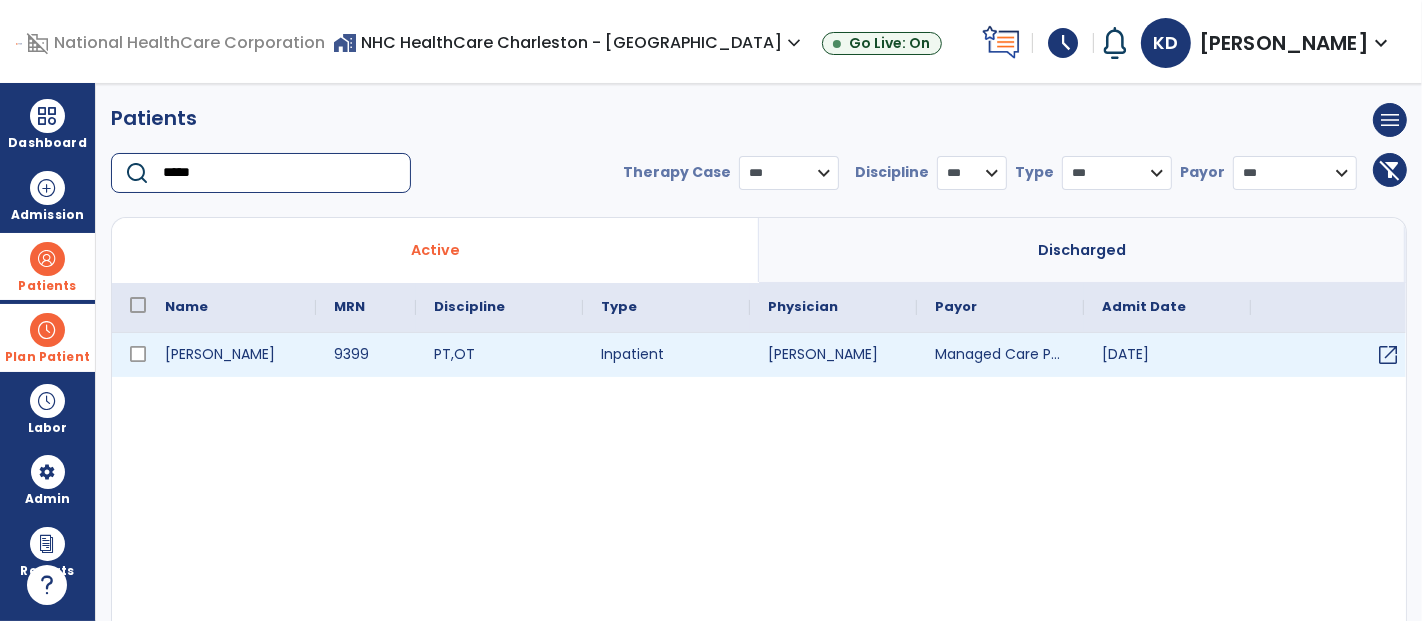 type on "*****" 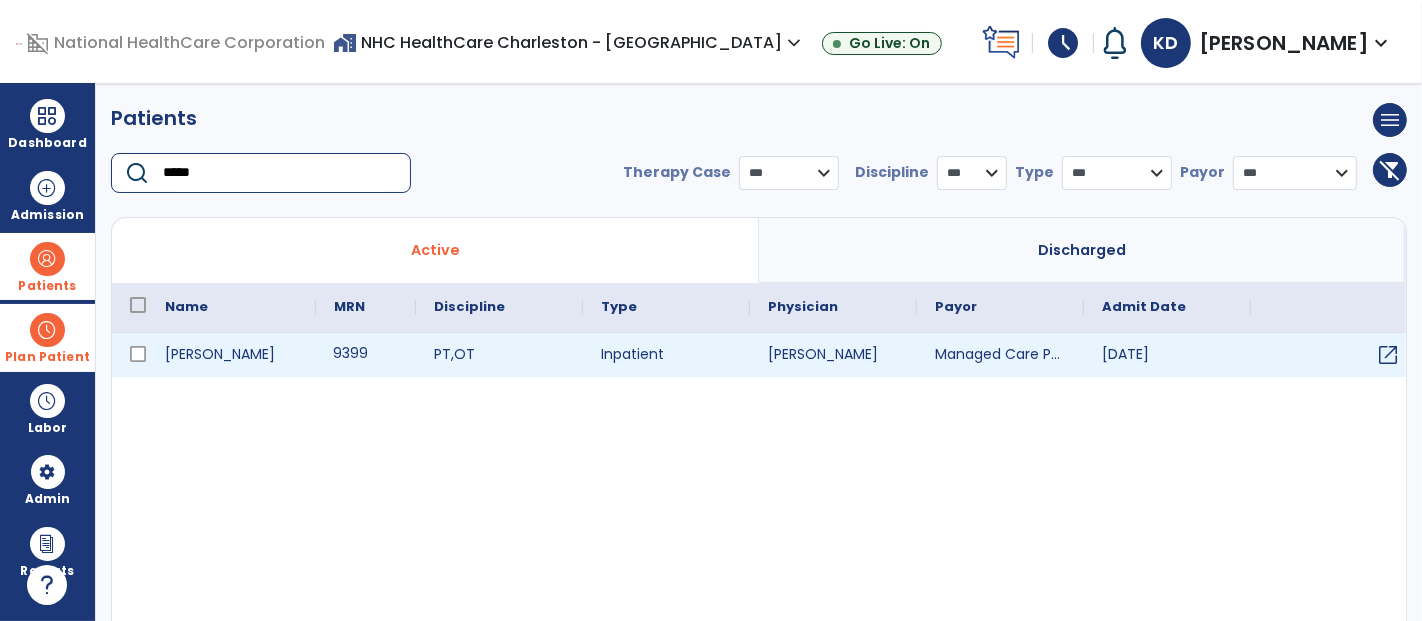 click on "9399" at bounding box center (366, 355) 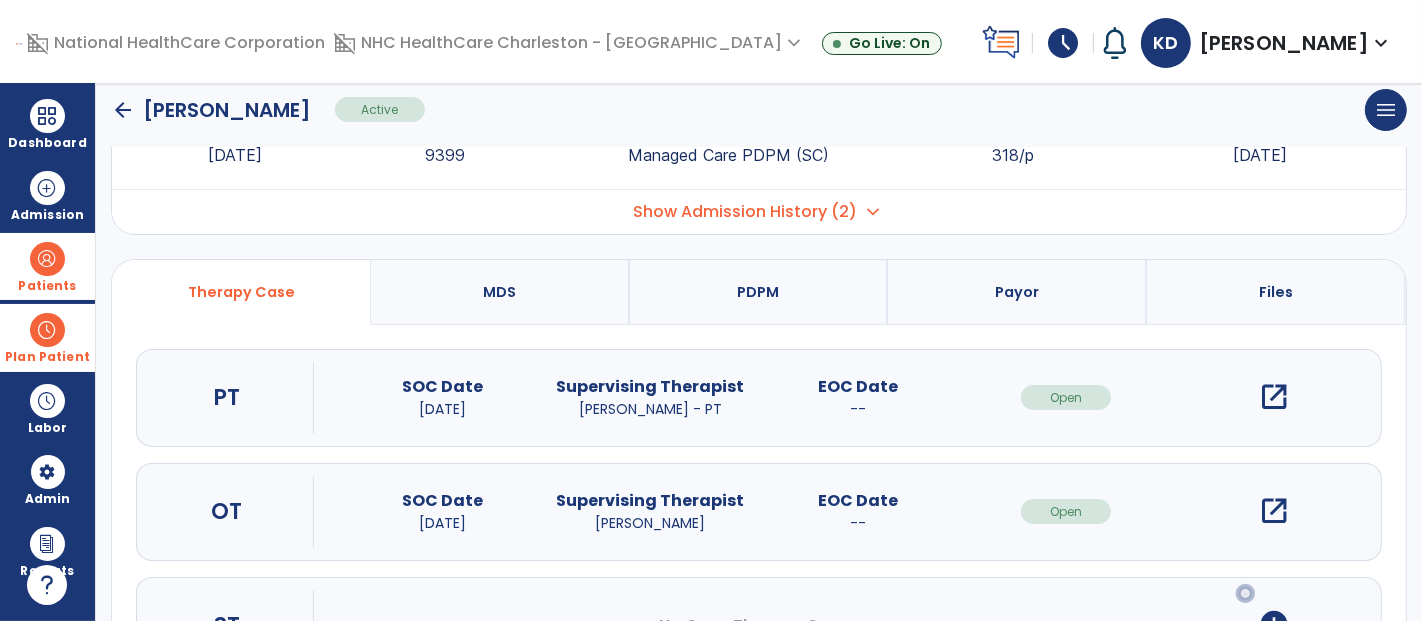 scroll, scrollTop: 111, scrollLeft: 0, axis: vertical 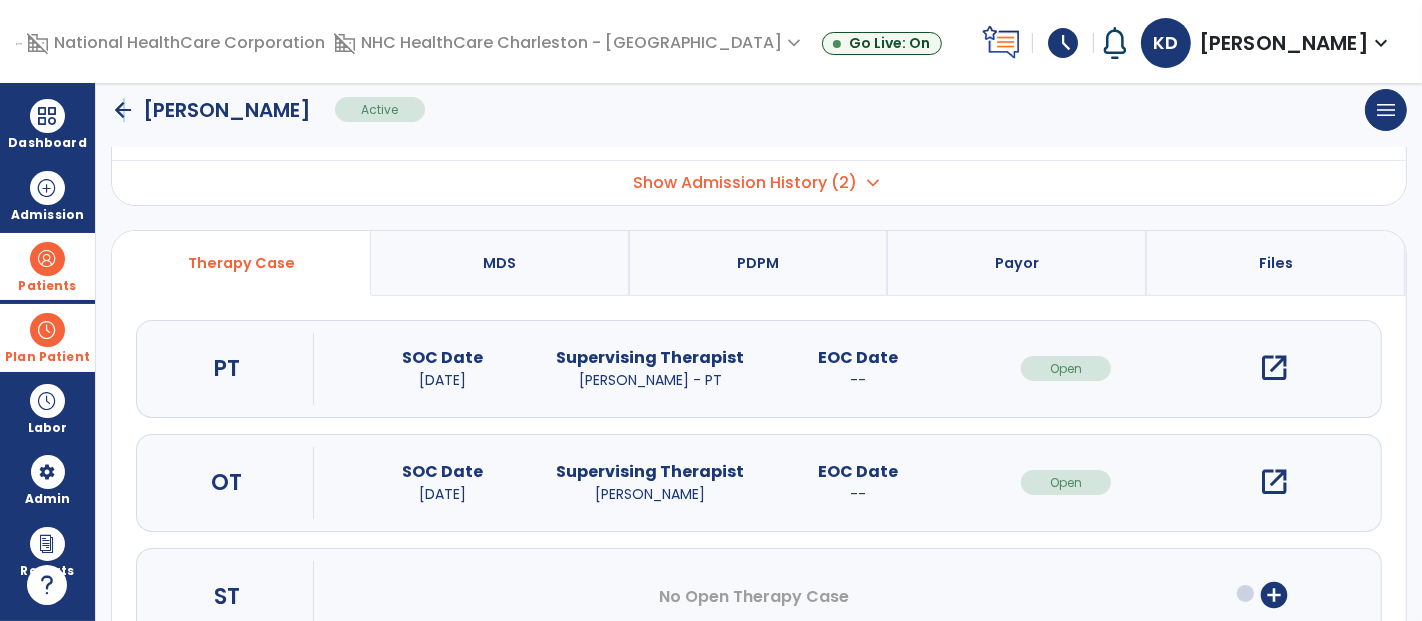 click on "arrow_back" 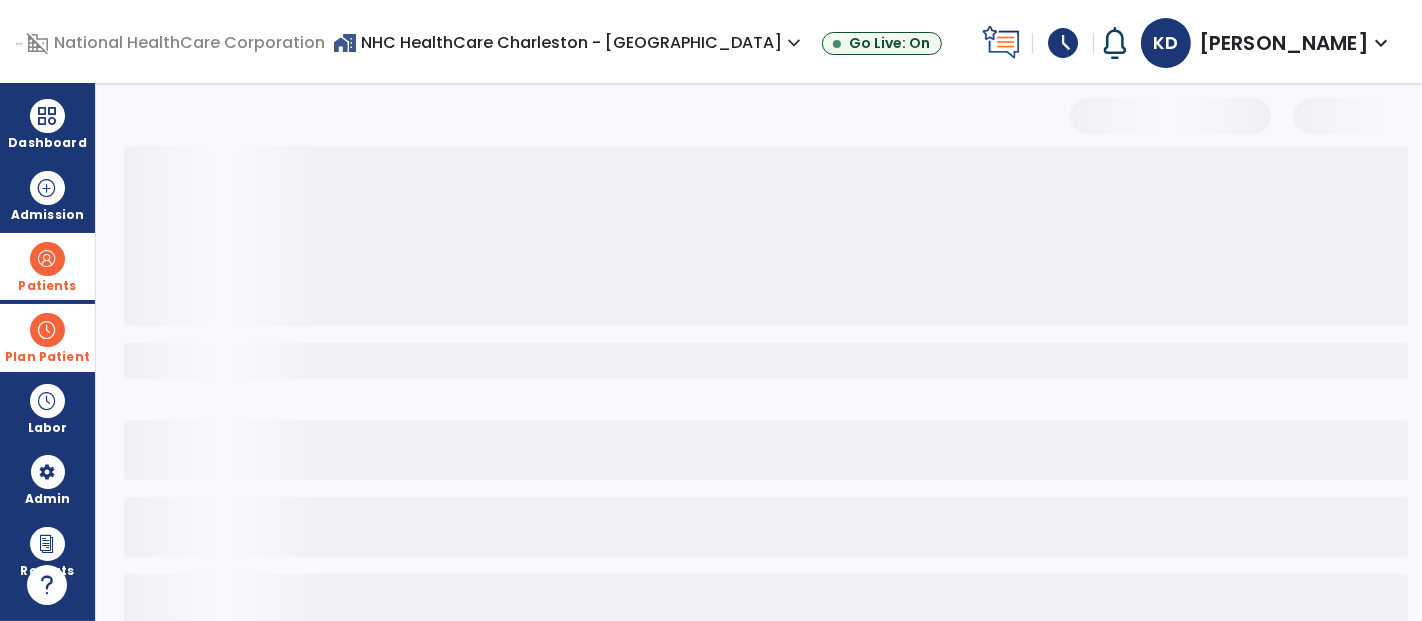 select on "***" 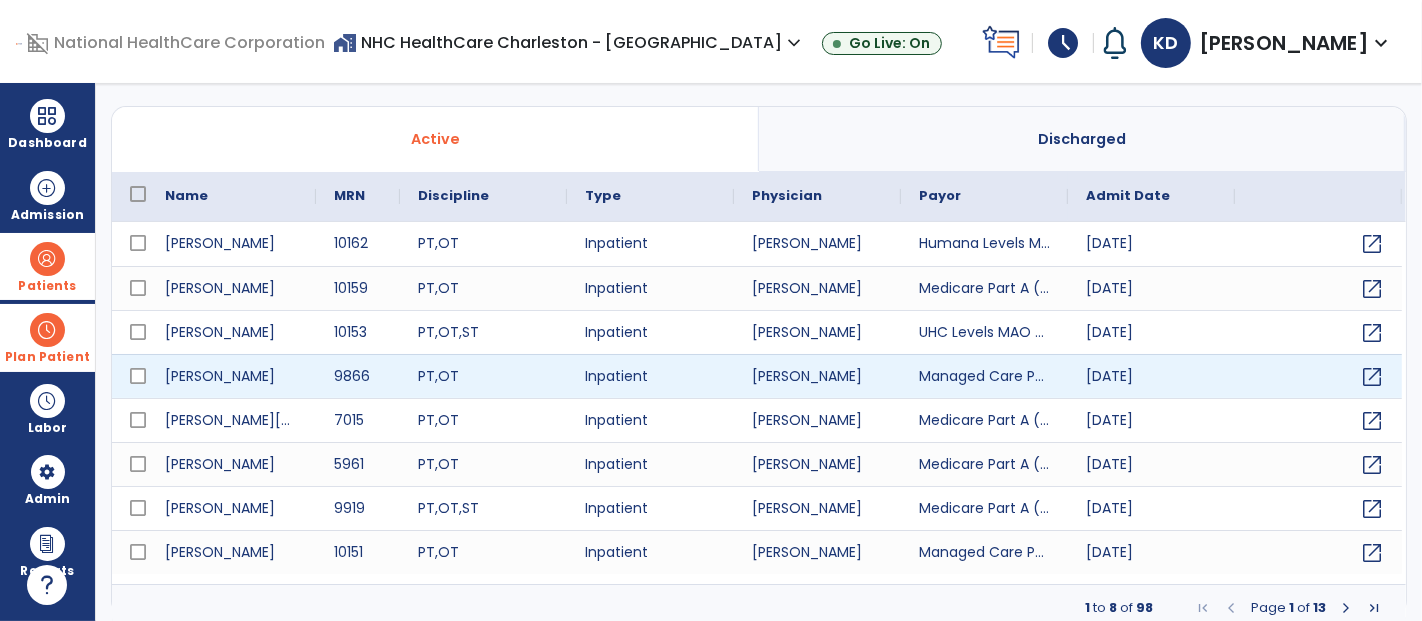 scroll, scrollTop: 0, scrollLeft: 0, axis: both 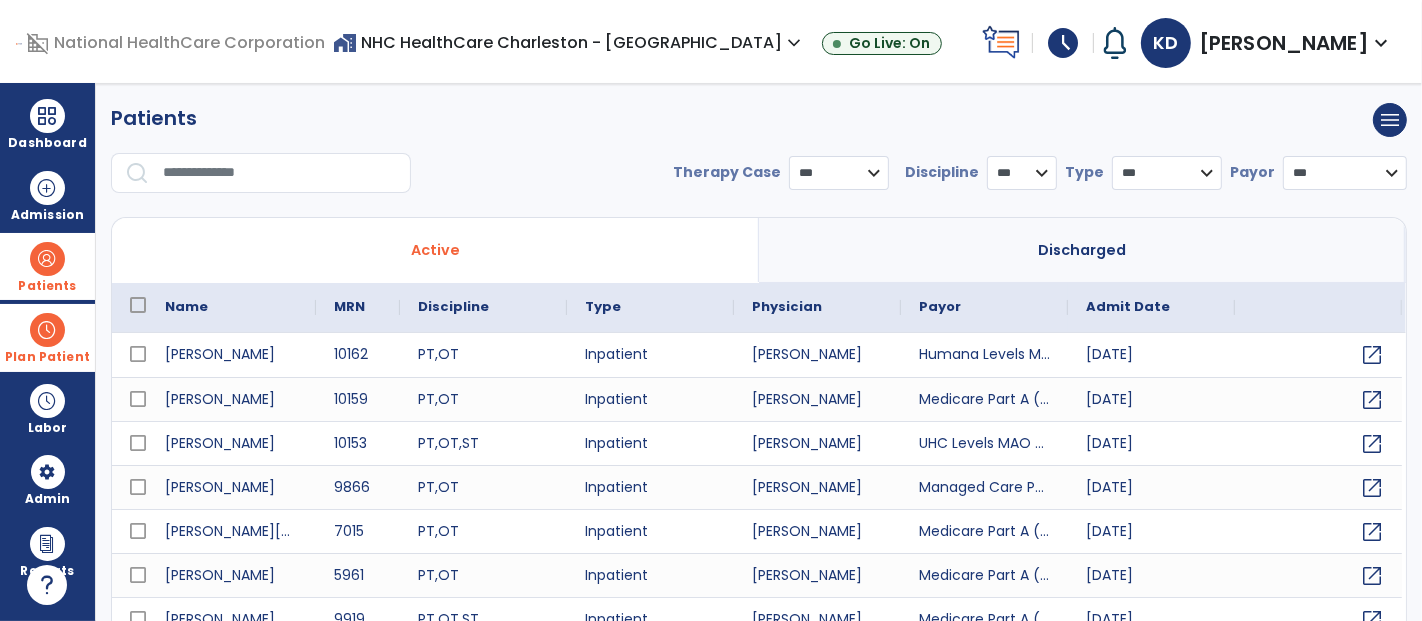 click at bounding box center [47, 330] 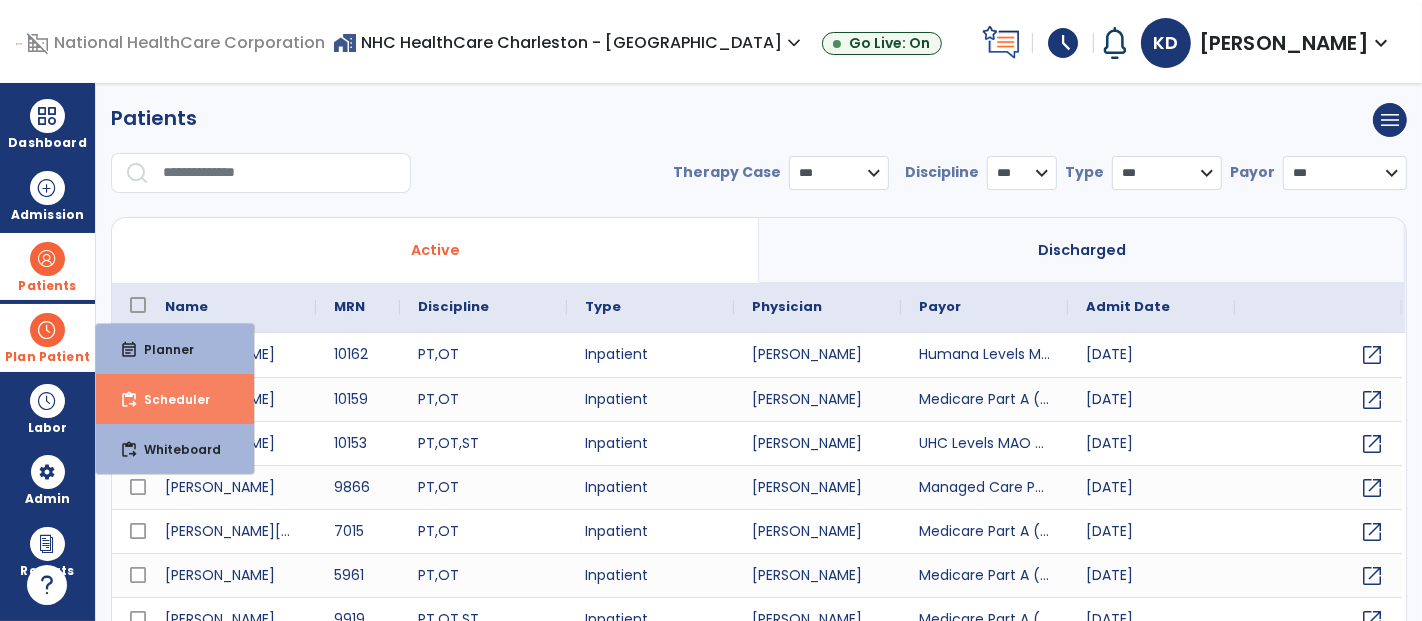 click on "Scheduler" at bounding box center [169, 399] 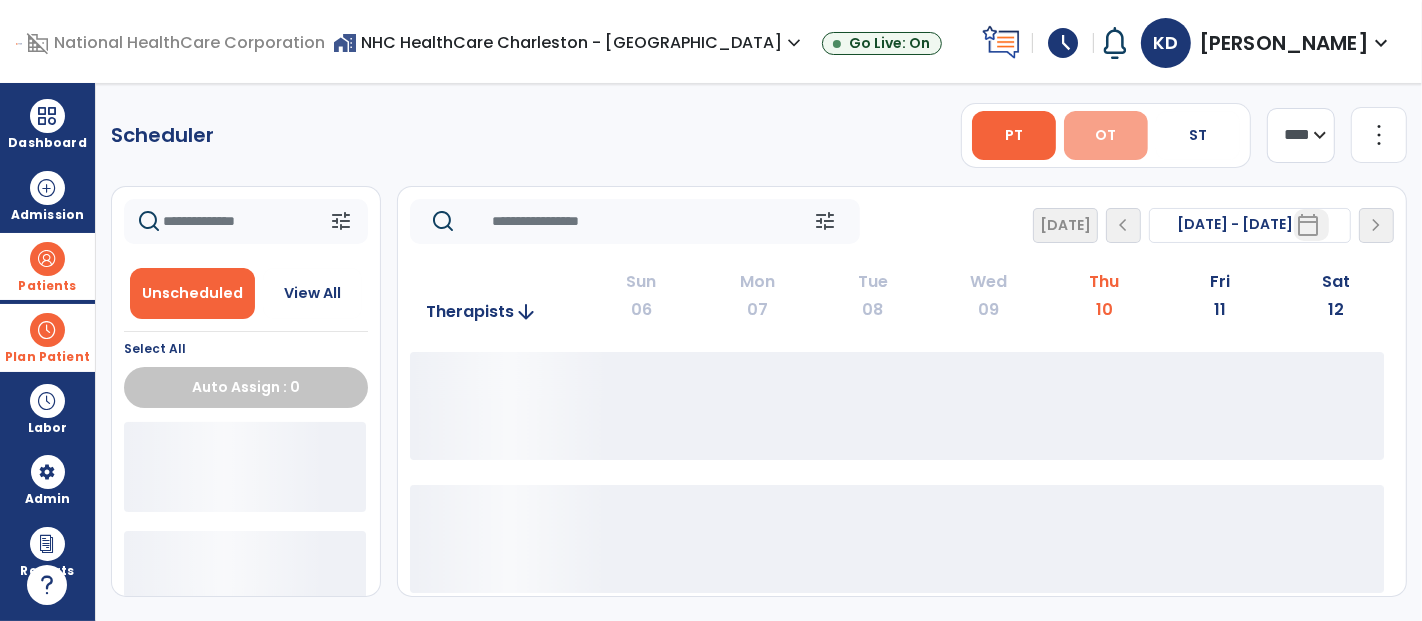 click on "OT" at bounding box center [1105, 135] 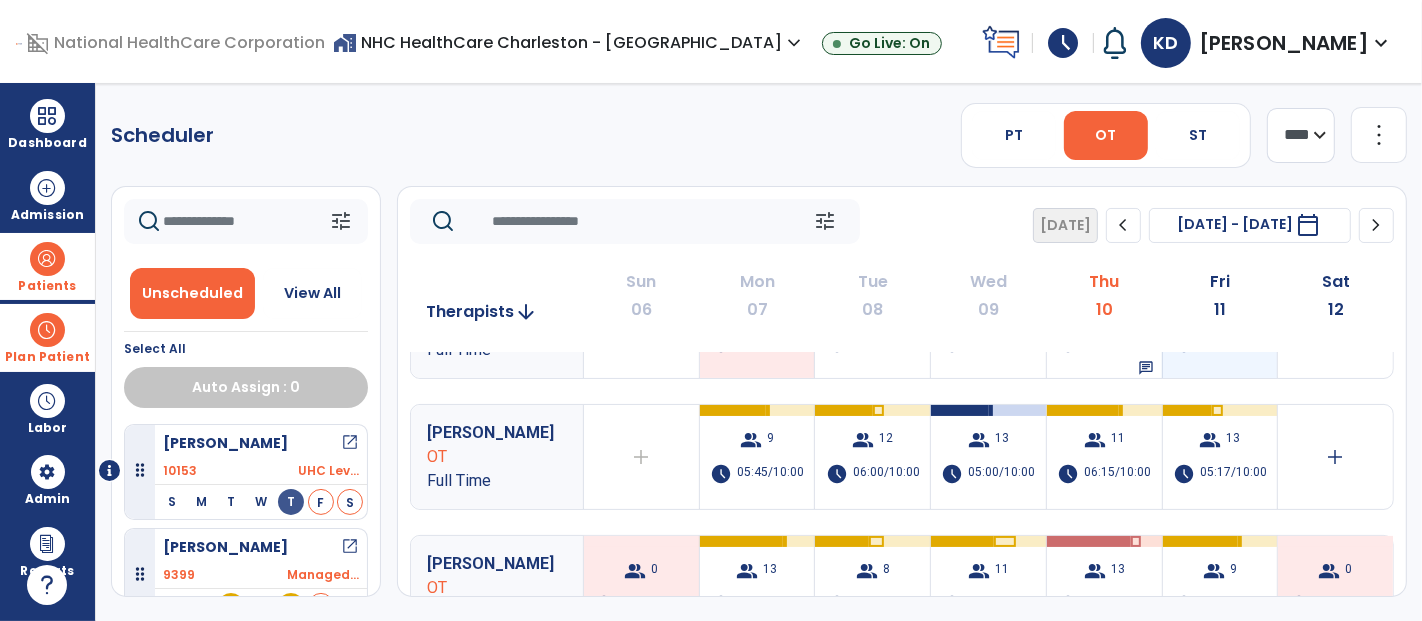 scroll, scrollTop: 111, scrollLeft: 0, axis: vertical 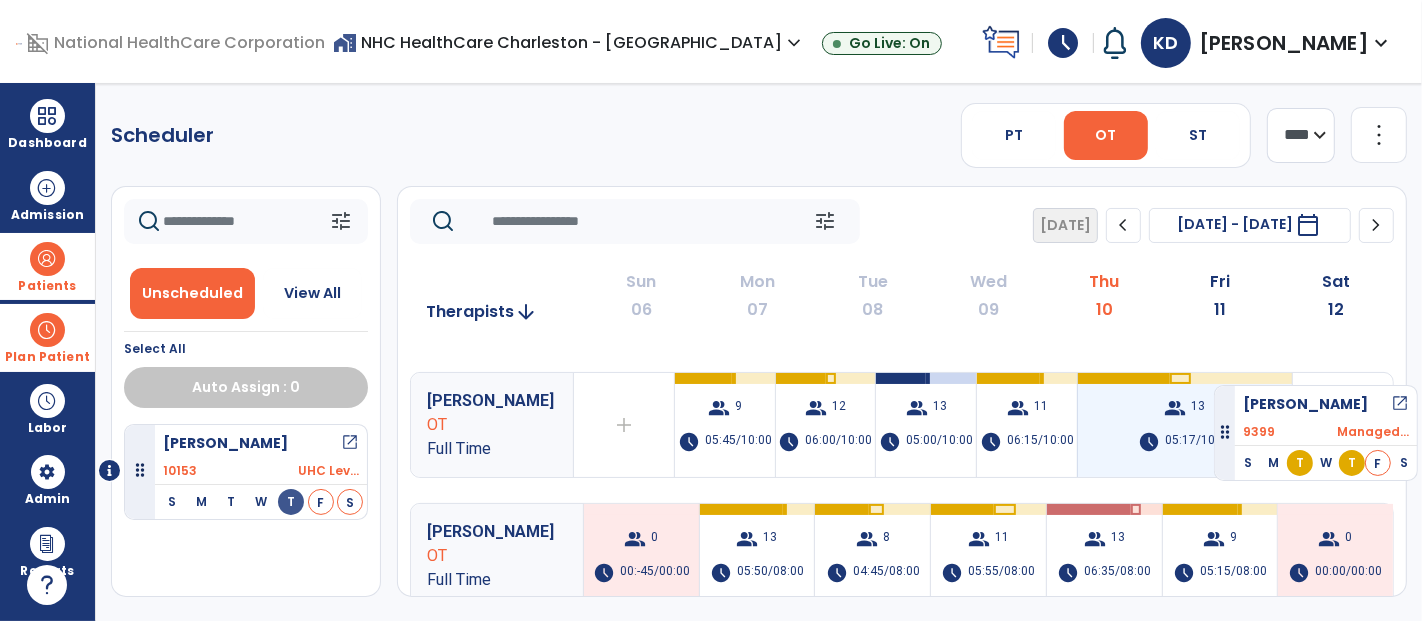 drag, startPoint x: 230, startPoint y: 556, endPoint x: 1214, endPoint y: 377, distance: 1000.1485 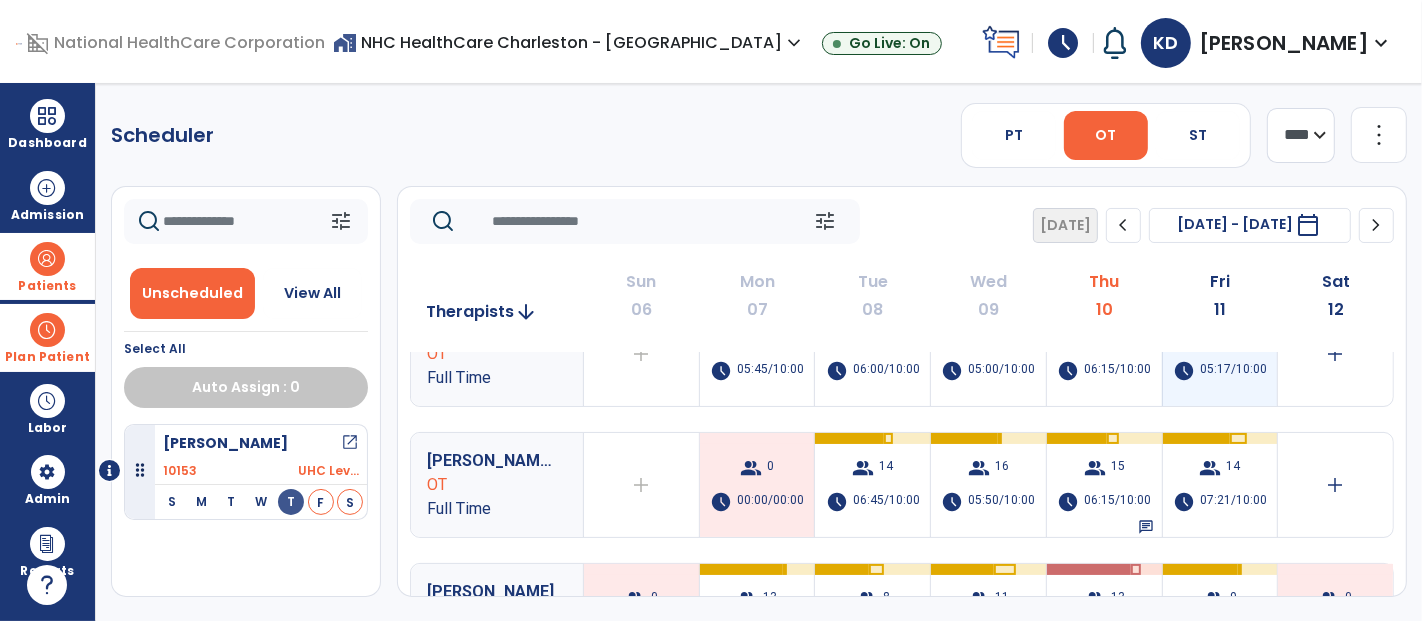 scroll, scrollTop: 0, scrollLeft: 0, axis: both 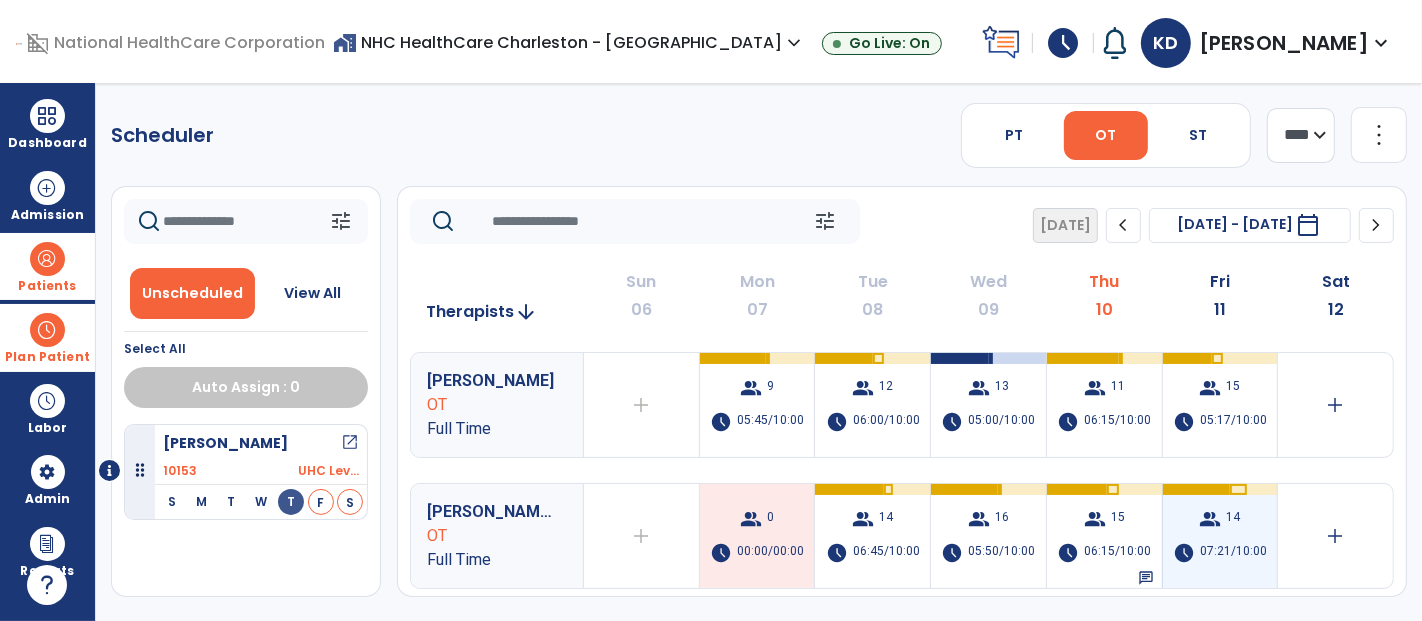 click on "group" at bounding box center [1210, 519] 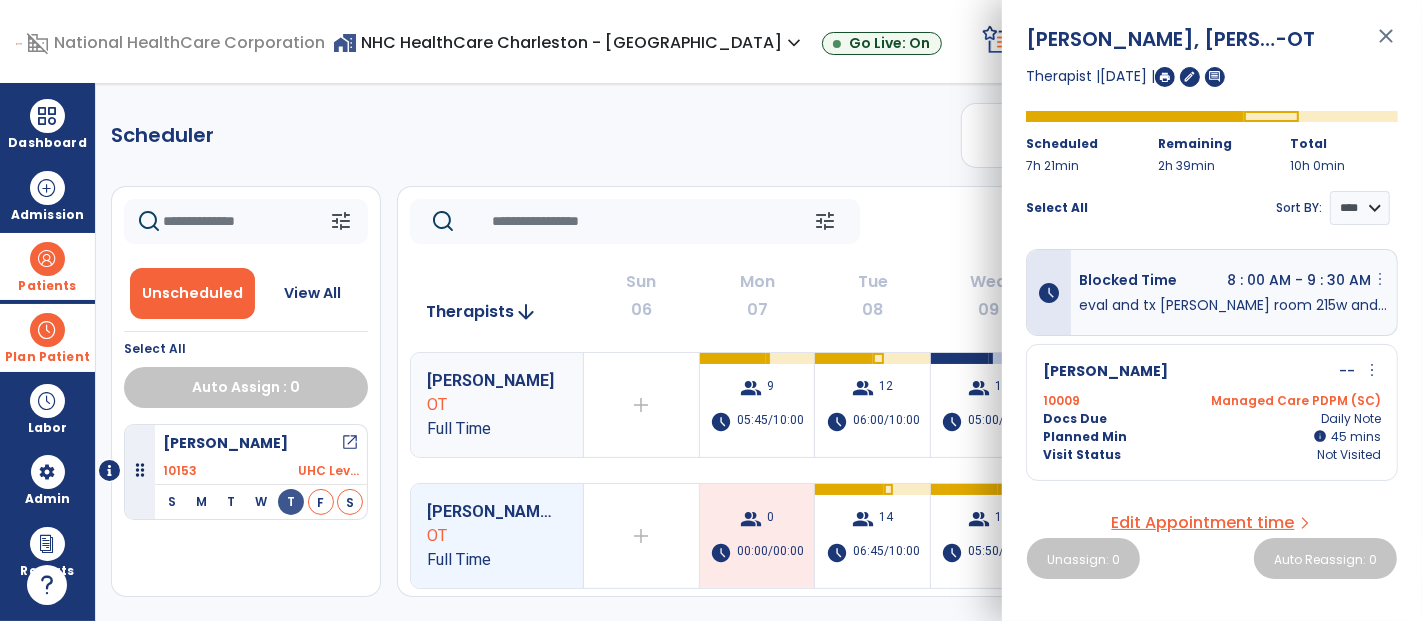 click on "more_vert" at bounding box center (1380, 279) 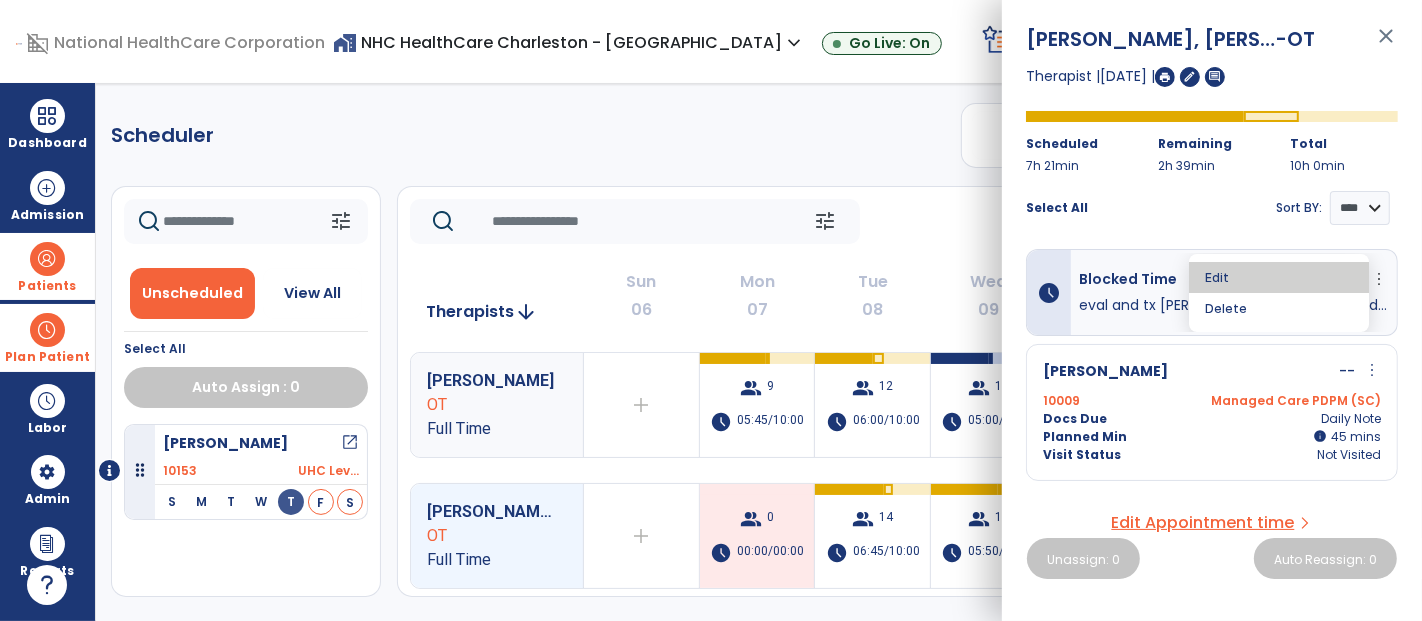 click on "Edit" at bounding box center (1279, 277) 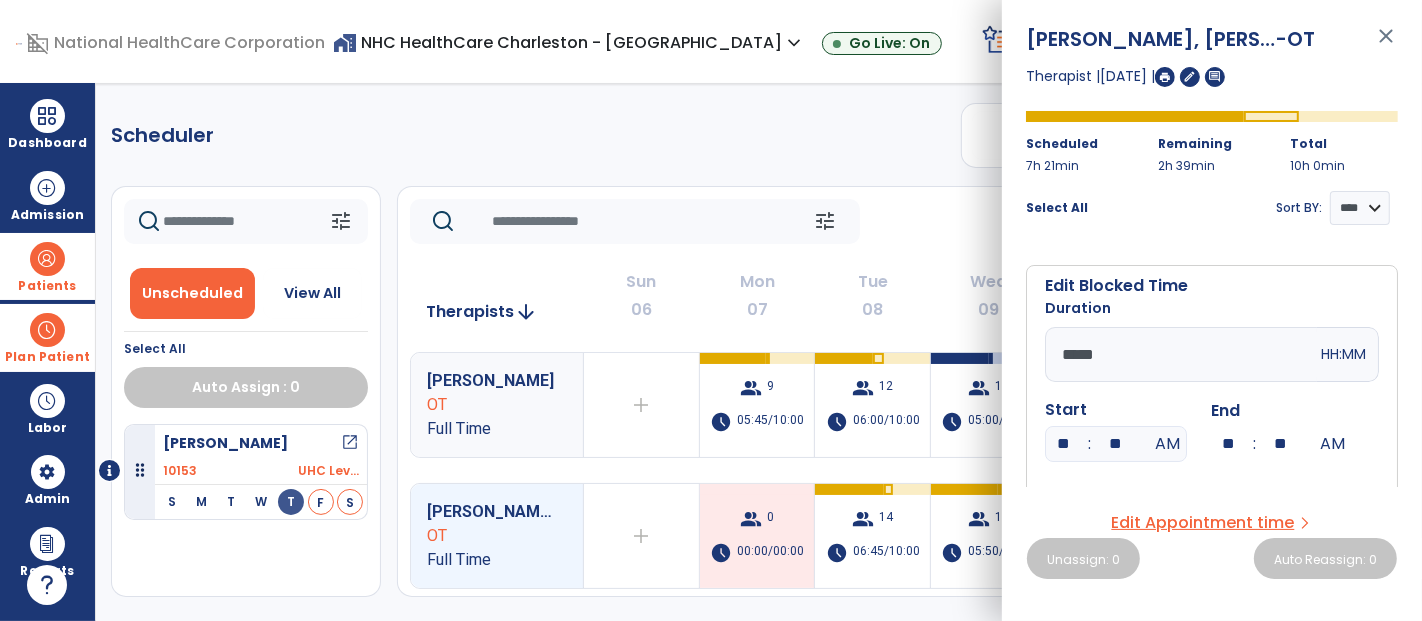click on "*****" at bounding box center (1181, 354) 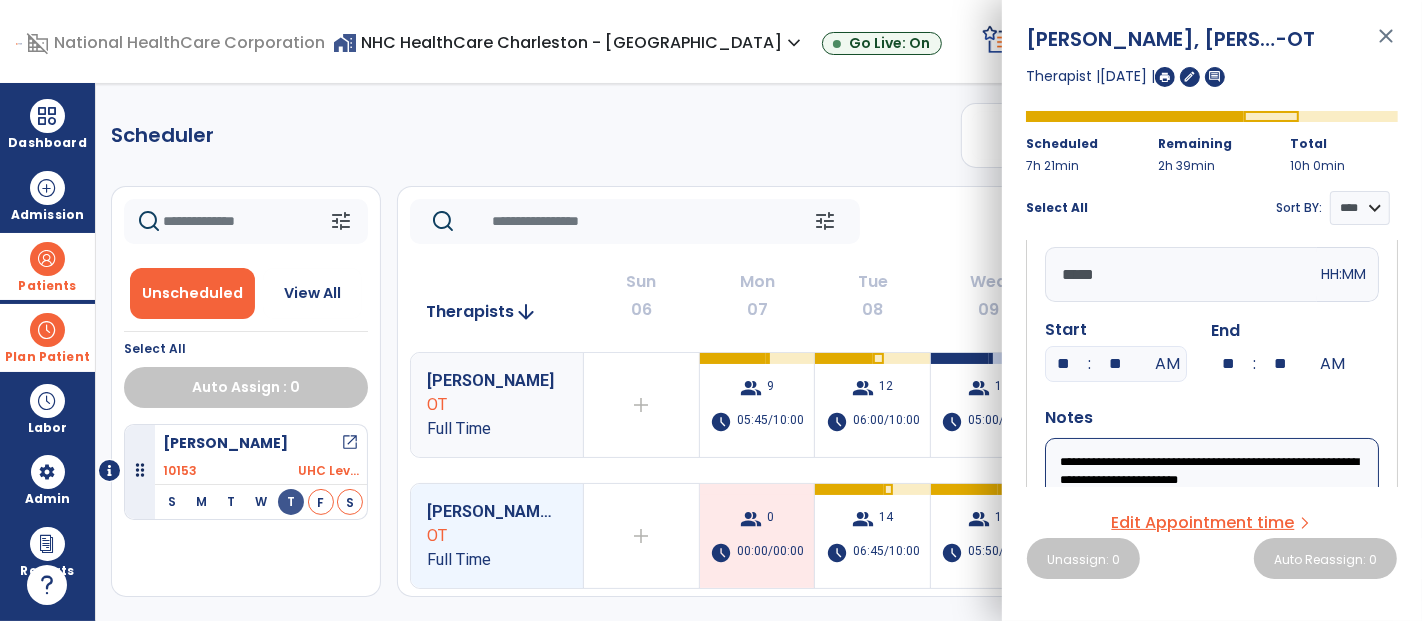 scroll, scrollTop: 222, scrollLeft: 0, axis: vertical 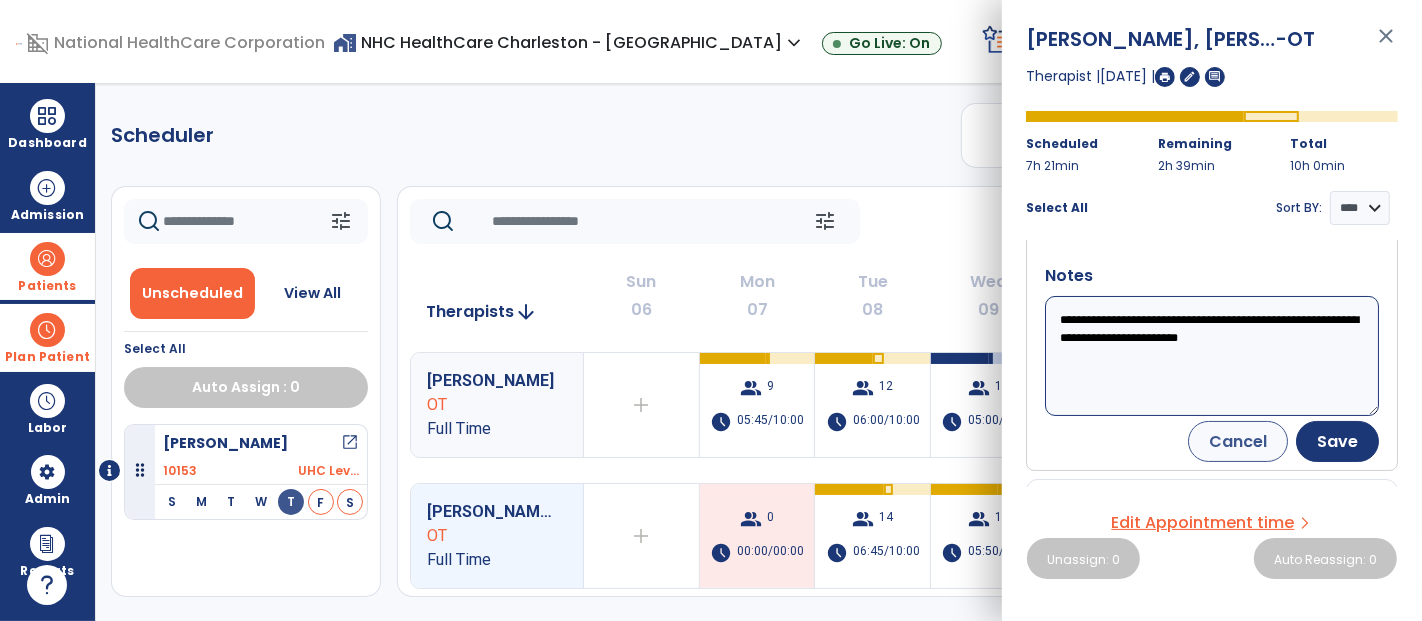 type on "*****" 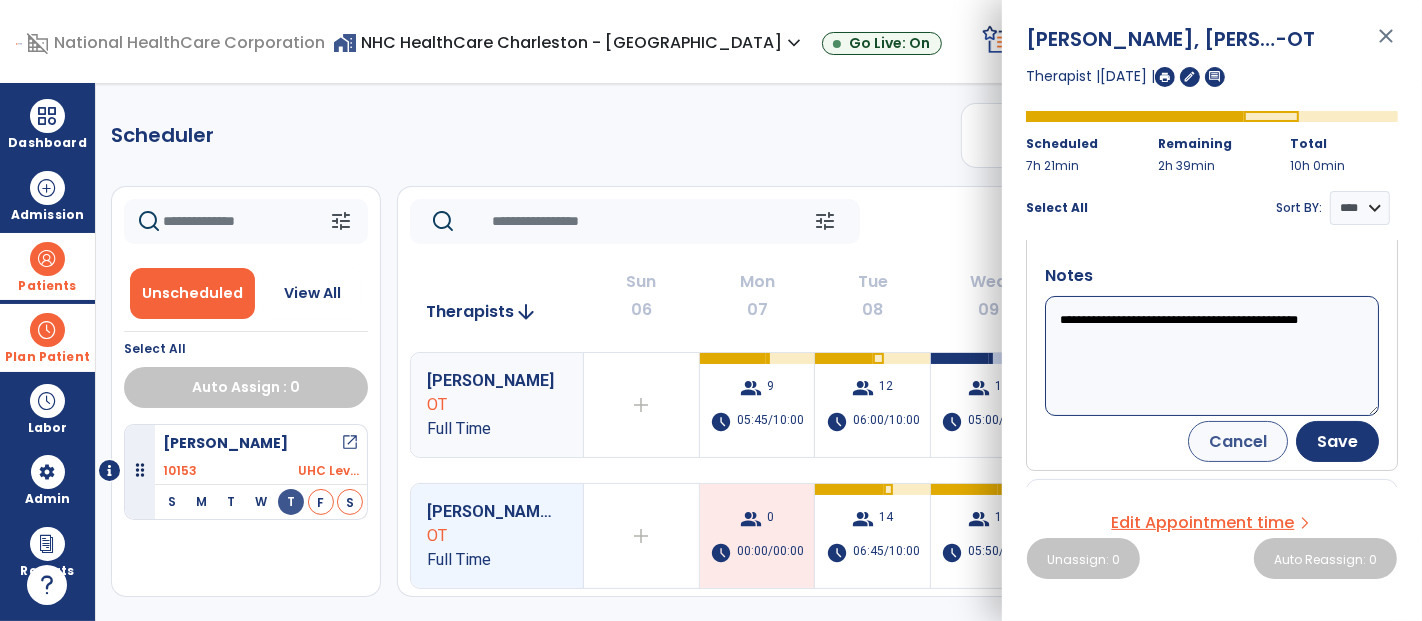click on "**********" at bounding box center [1212, 356] 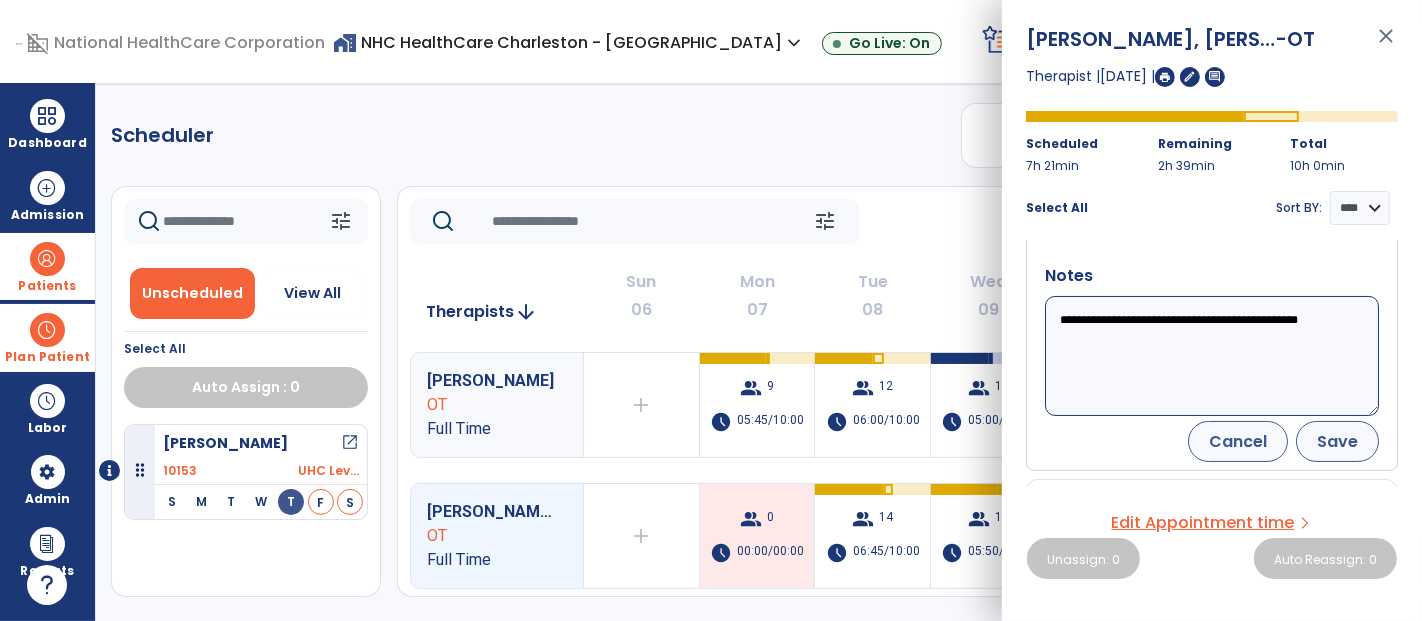 type on "**********" 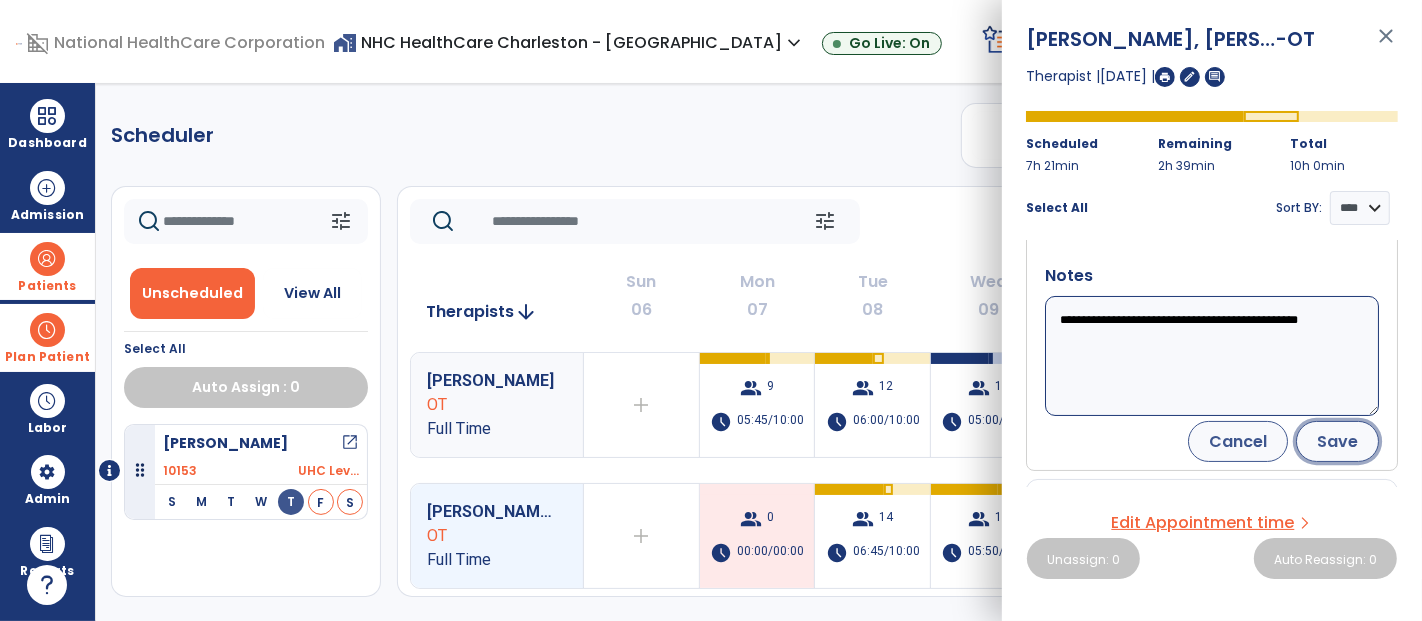 click on "Save" at bounding box center (1337, 441) 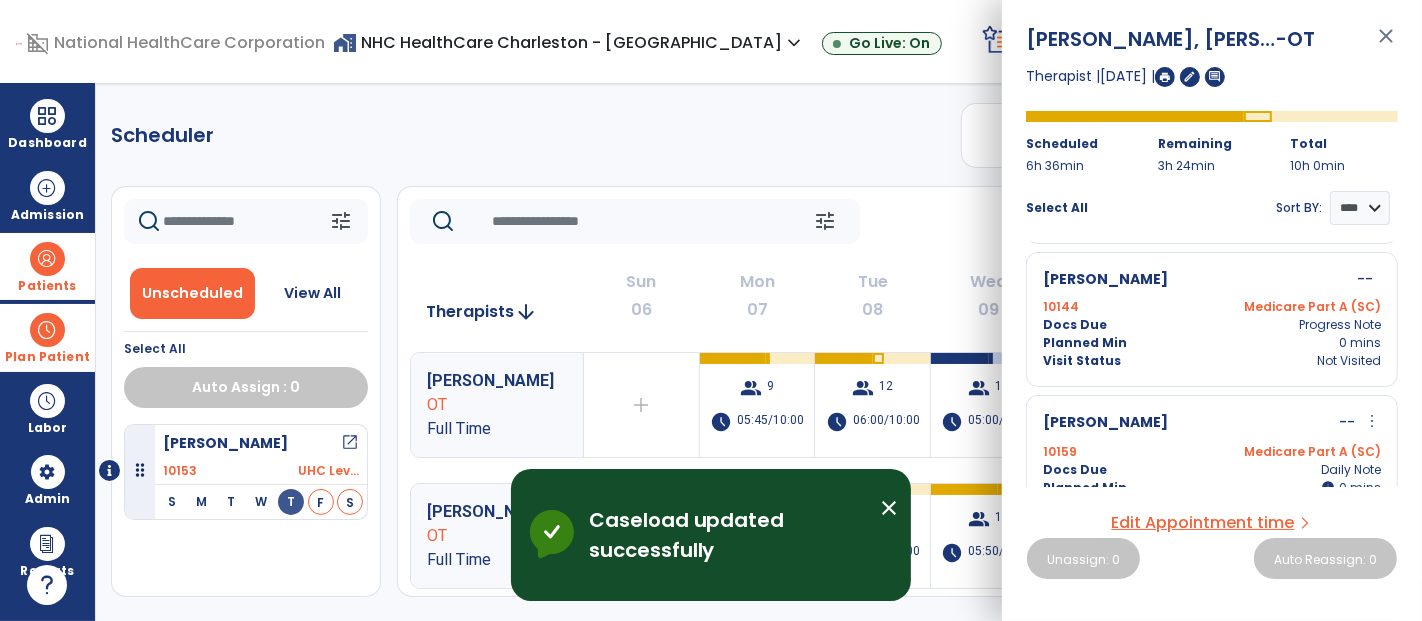 scroll, scrollTop: 1651, scrollLeft: 0, axis: vertical 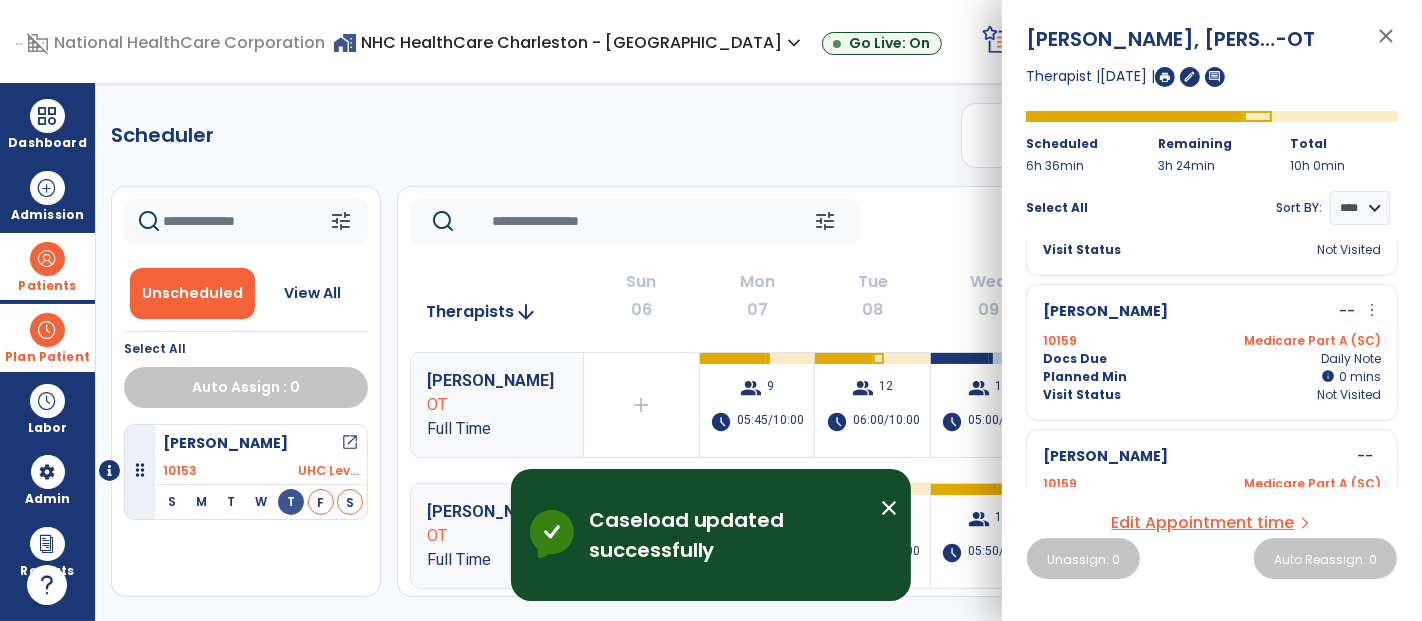click on "Docs Due Daily Note" at bounding box center [1212, 359] 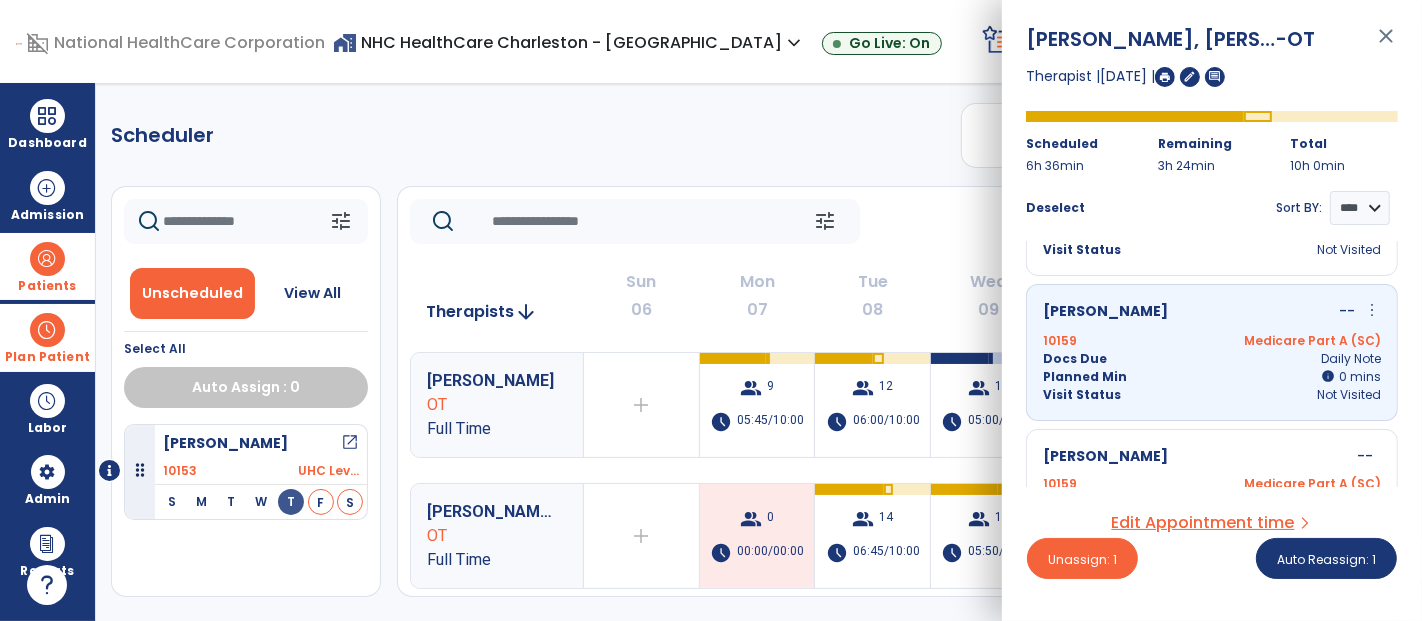 click on "[PERSON_NAME]   --  10159 Medicare Part A (SC)  Docs Due Evaluation Note   Planned Min 0 mins  Visit Status  Not Visited" at bounding box center [1212, 496] 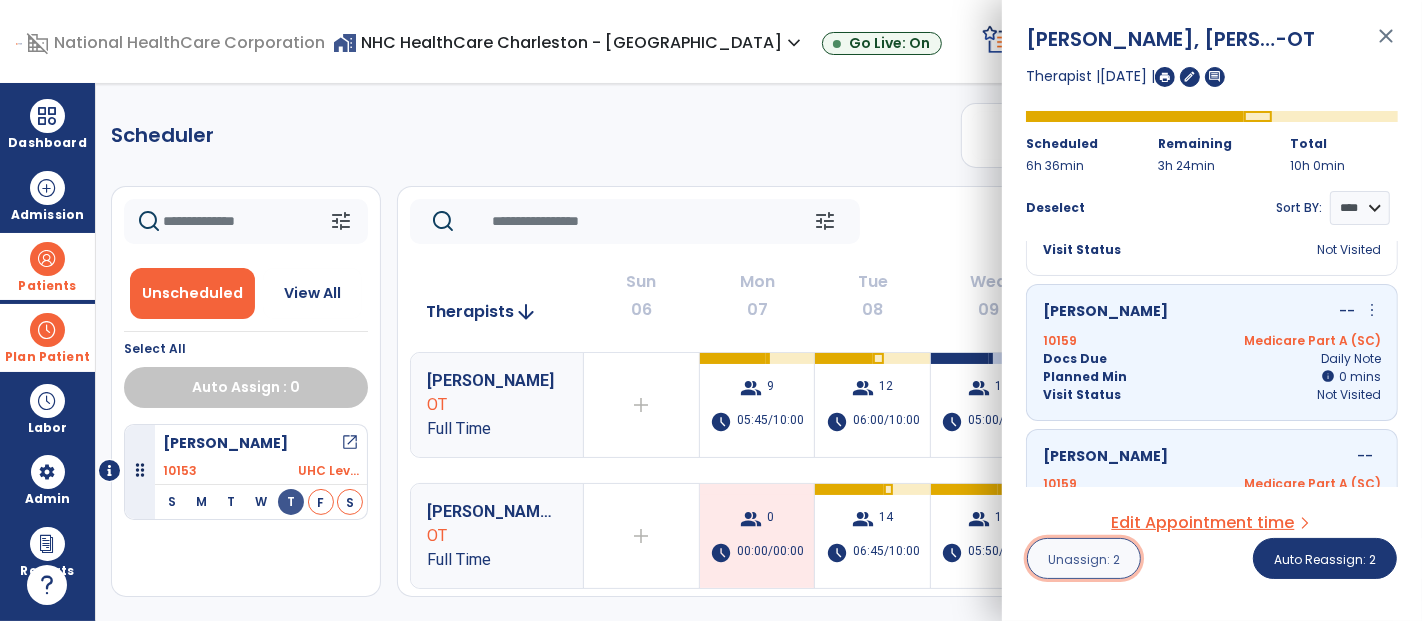 click on "Unassign: 2" at bounding box center (1084, 559) 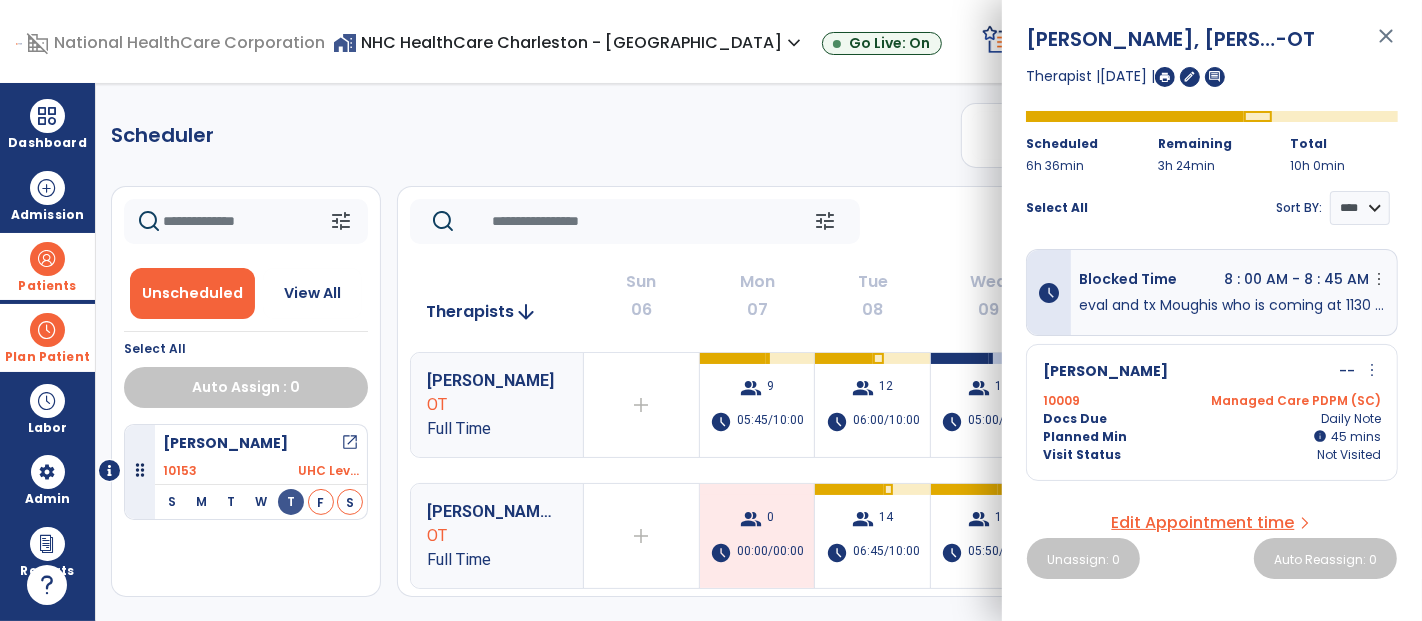 click on "close" at bounding box center (1386, 45) 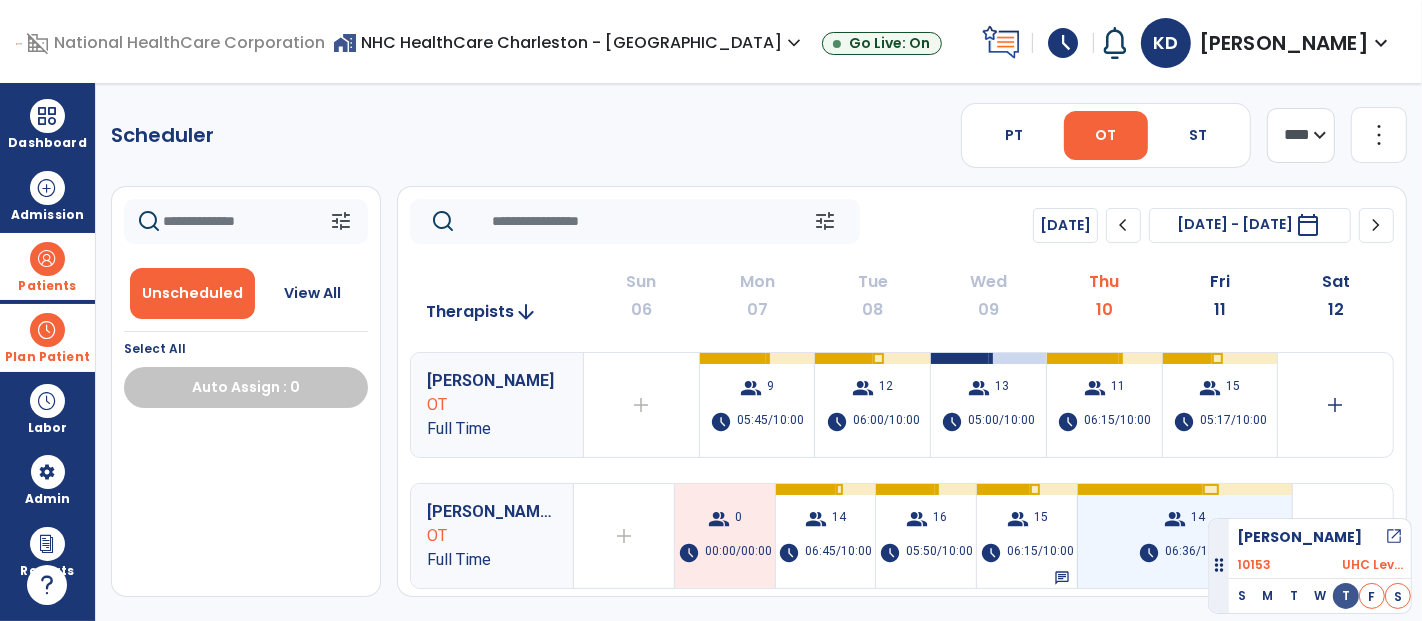 drag, startPoint x: 183, startPoint y: 457, endPoint x: 1208, endPoint y: 510, distance: 1026.3694 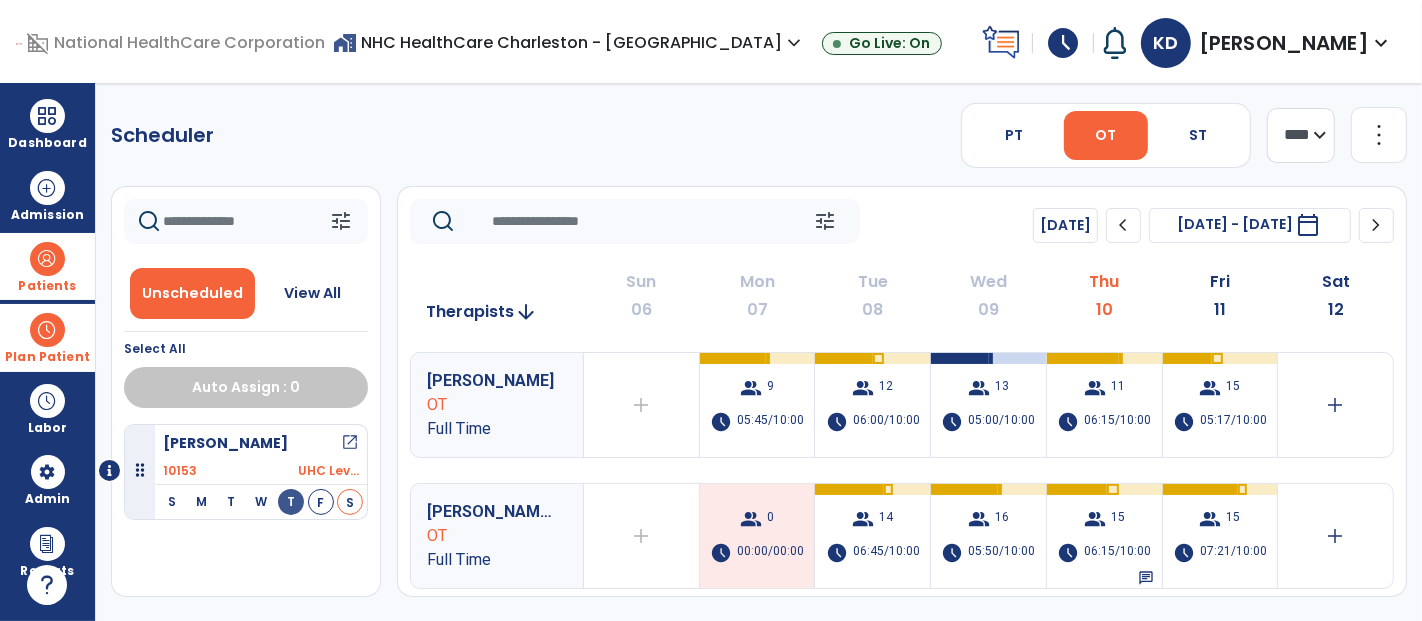 click 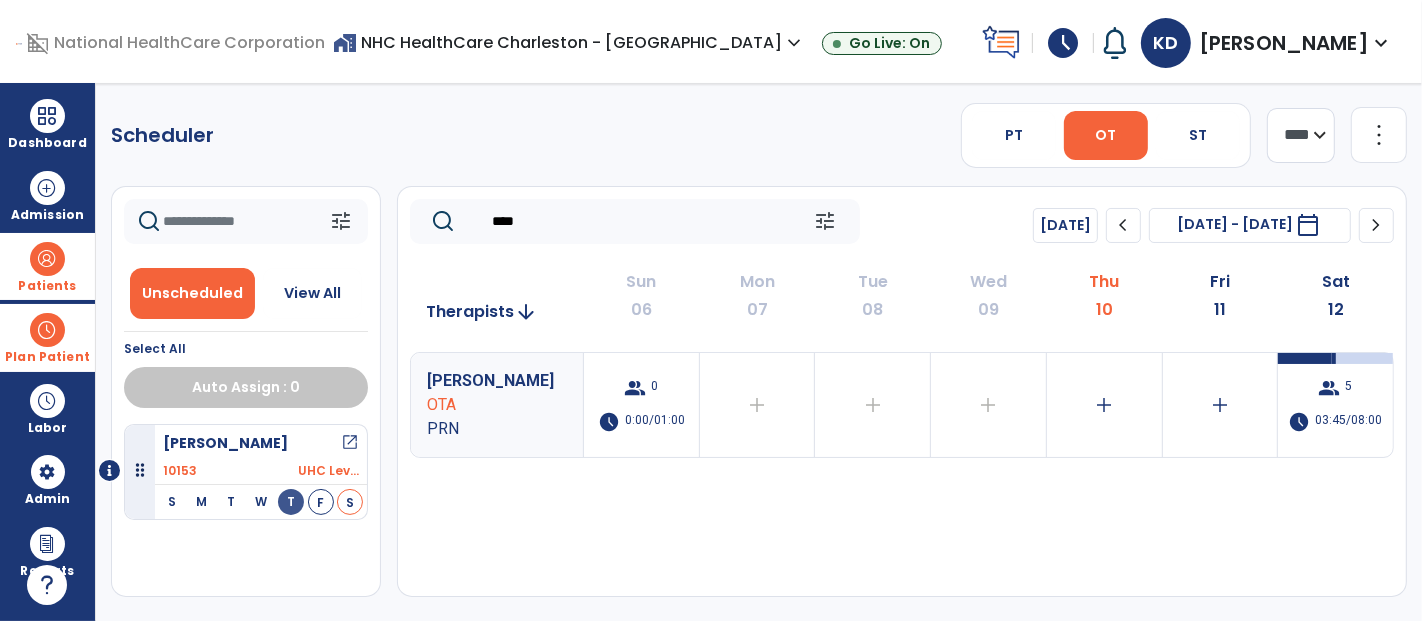 type on "****" 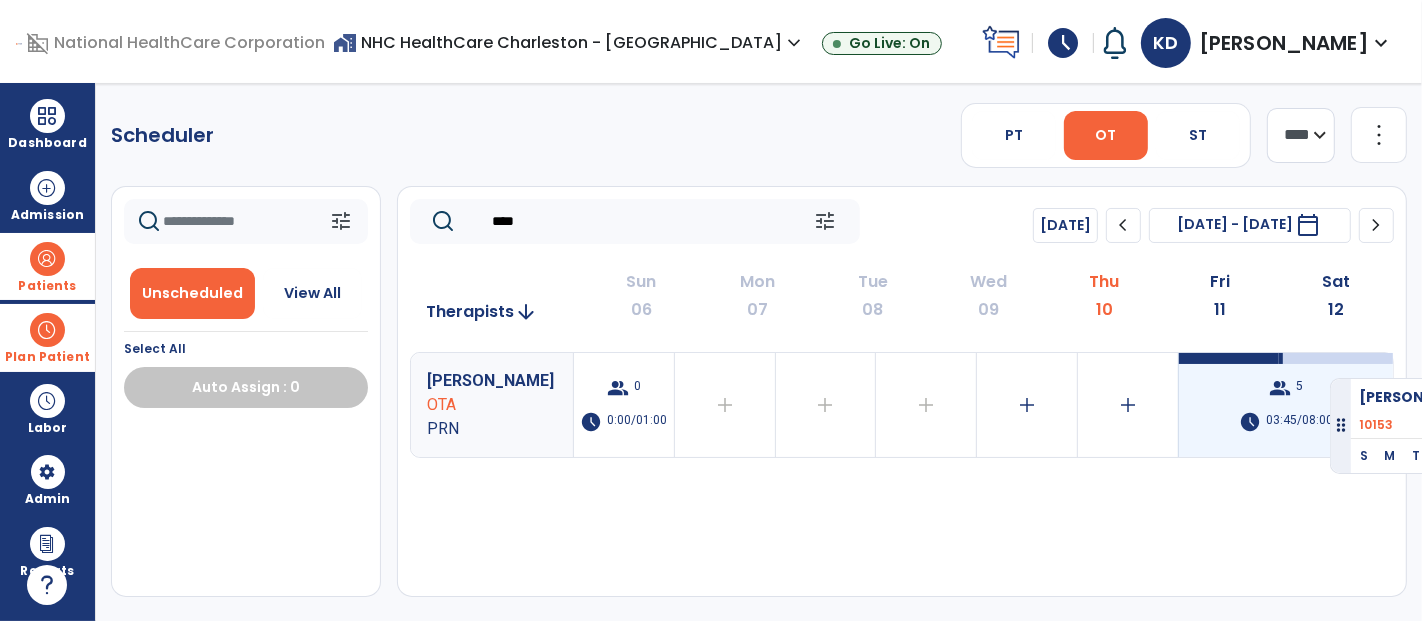 drag, startPoint x: 257, startPoint y: 448, endPoint x: 1330, endPoint y: 370, distance: 1075.8313 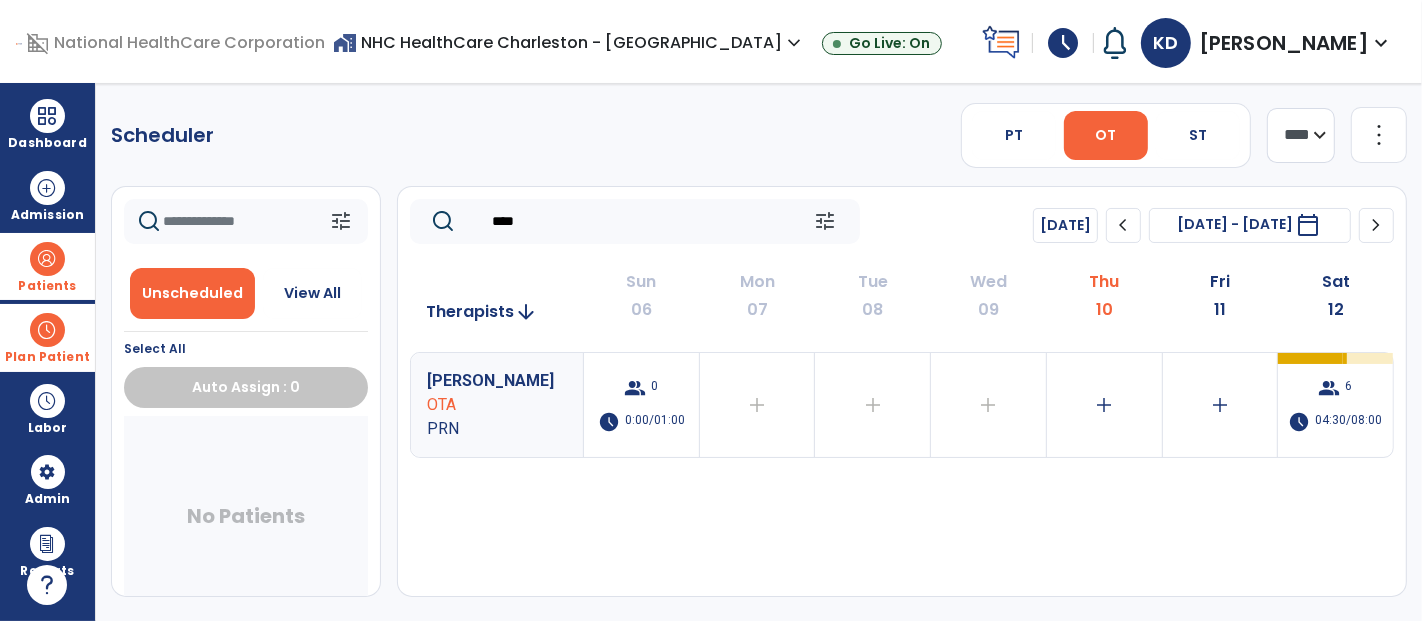 click on "****" 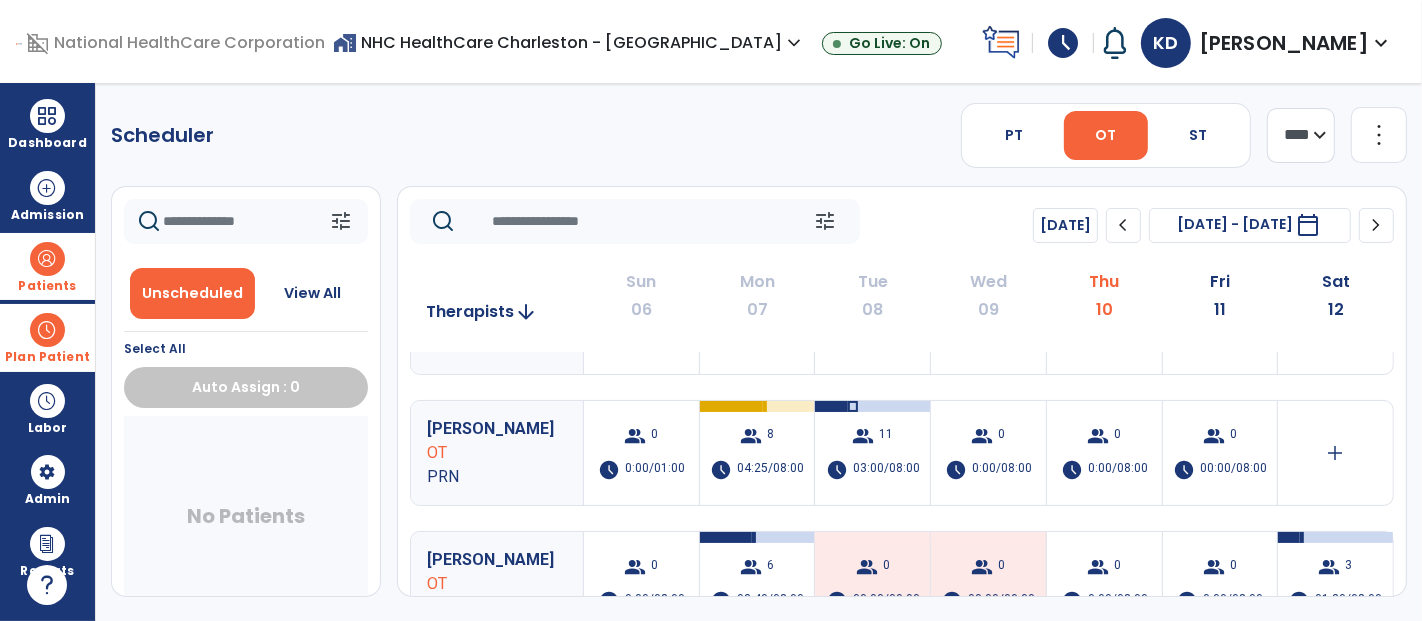 scroll, scrollTop: 1111, scrollLeft: 0, axis: vertical 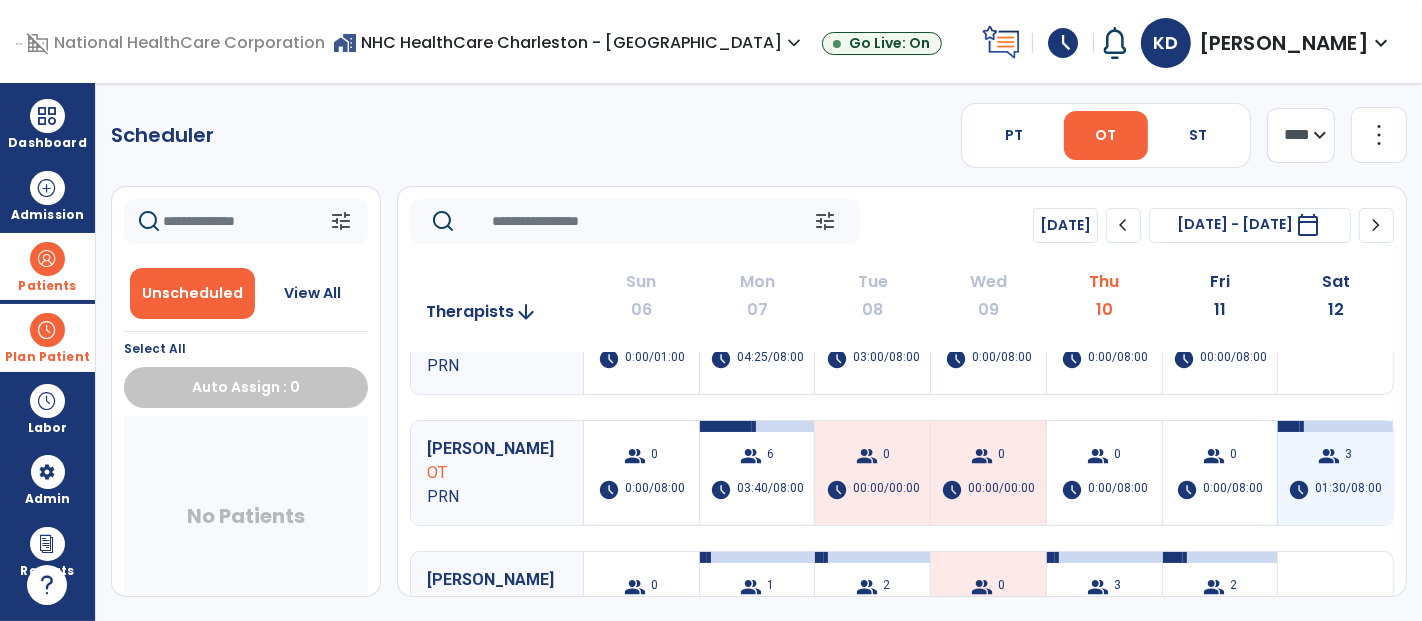 type 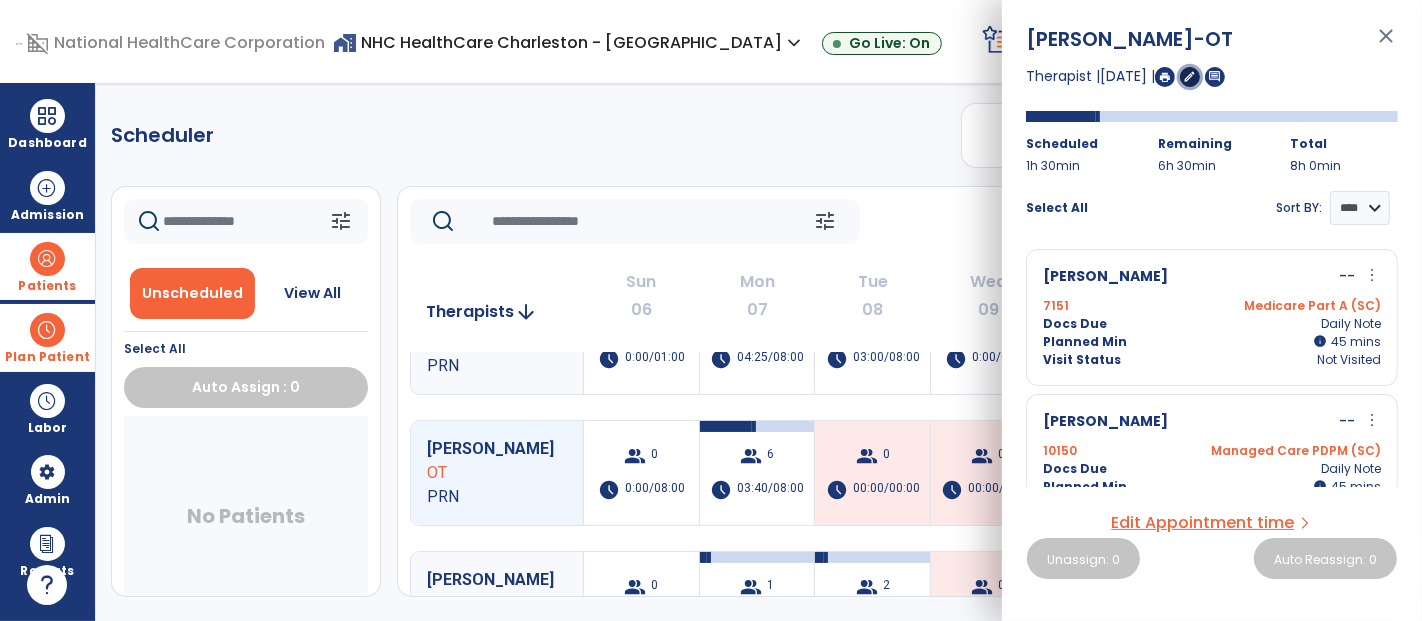 click on "edit" at bounding box center (1190, 76) 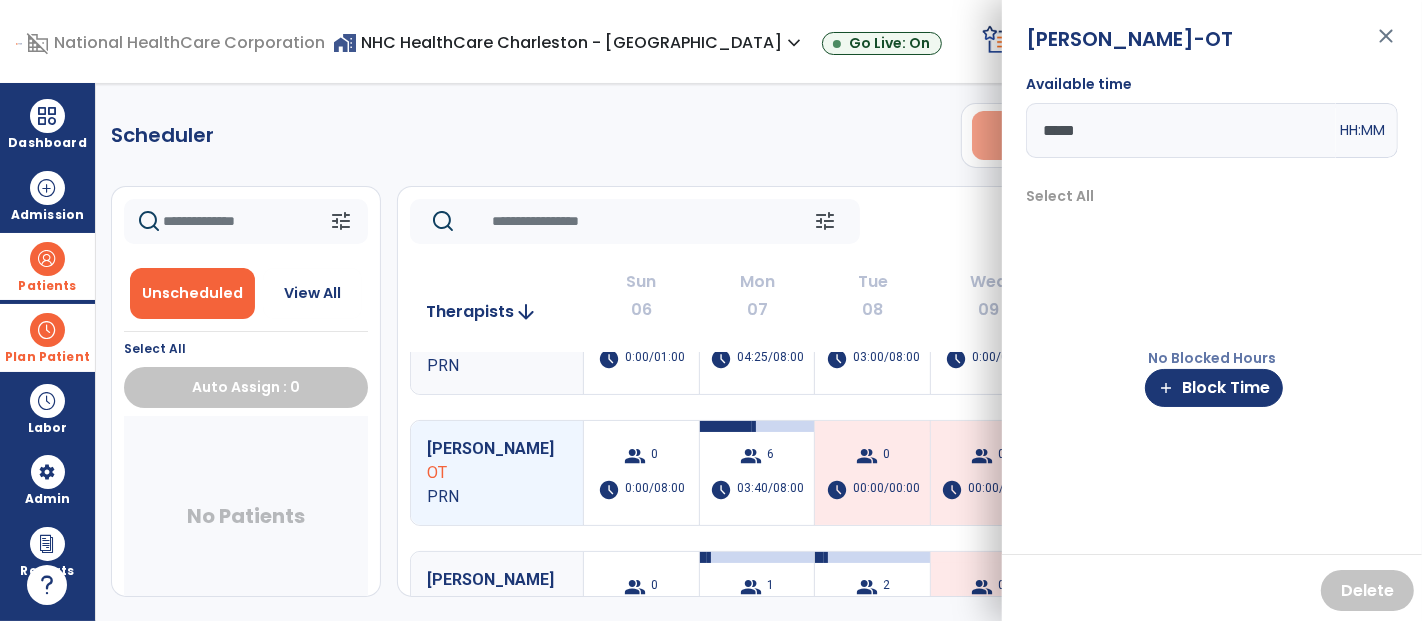 drag, startPoint x: 1170, startPoint y: 123, endPoint x: 979, endPoint y: 146, distance: 192.37984 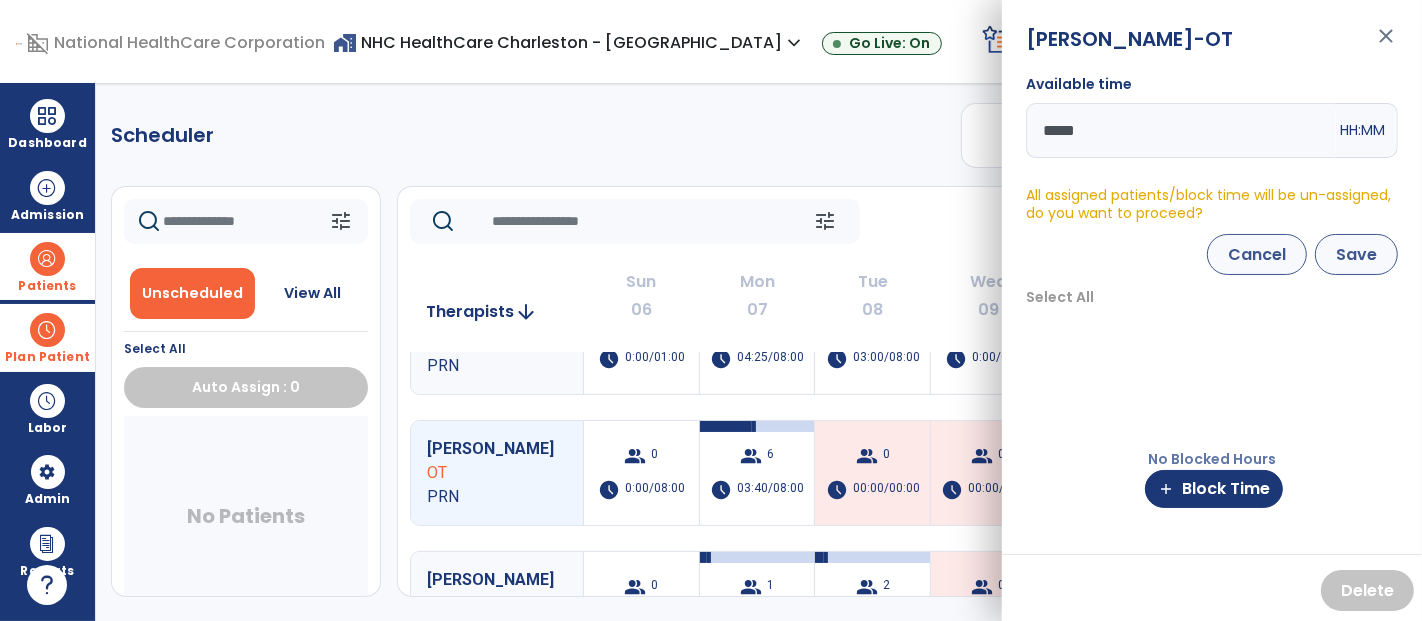 type on "*****" 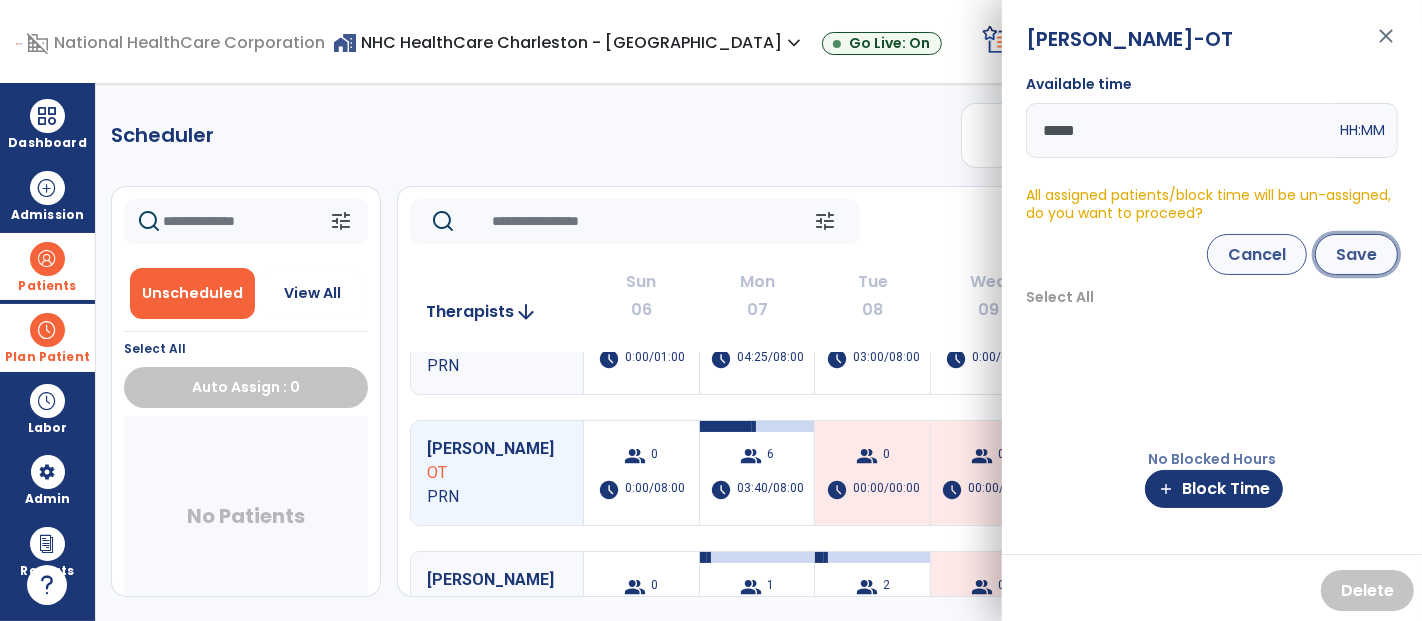 click on "Save" at bounding box center (1356, 254) 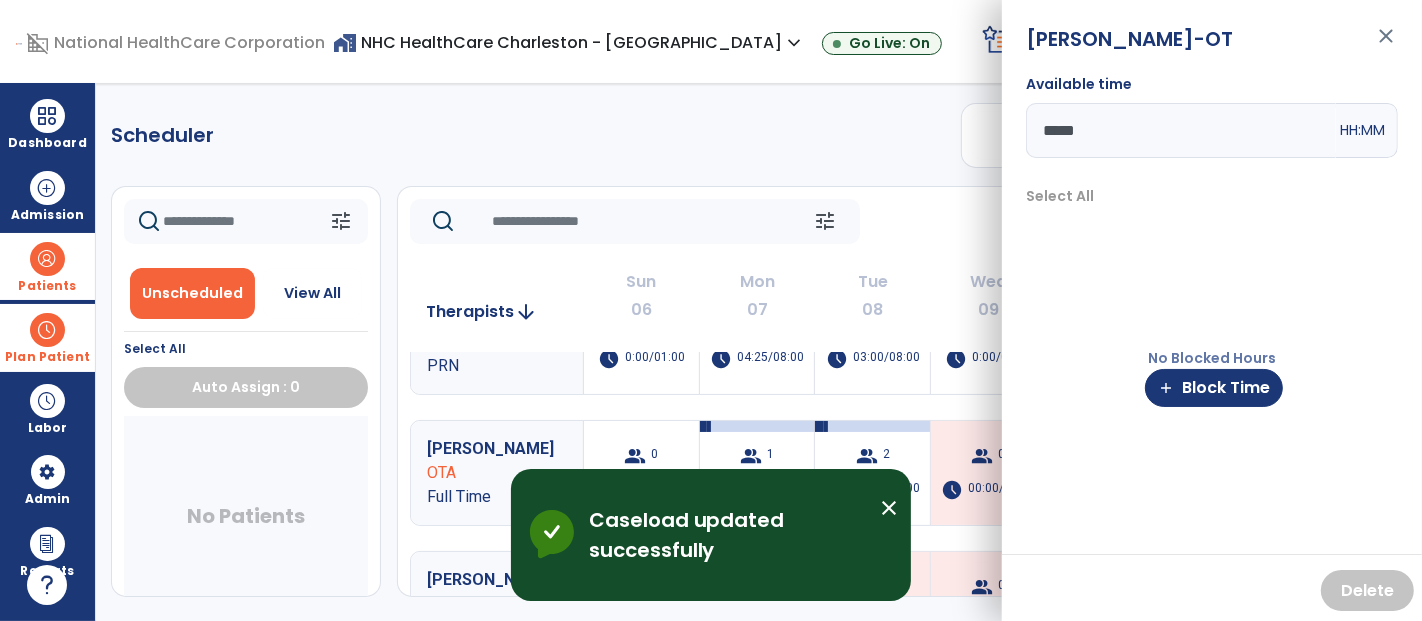 click on "close" at bounding box center [1386, 45] 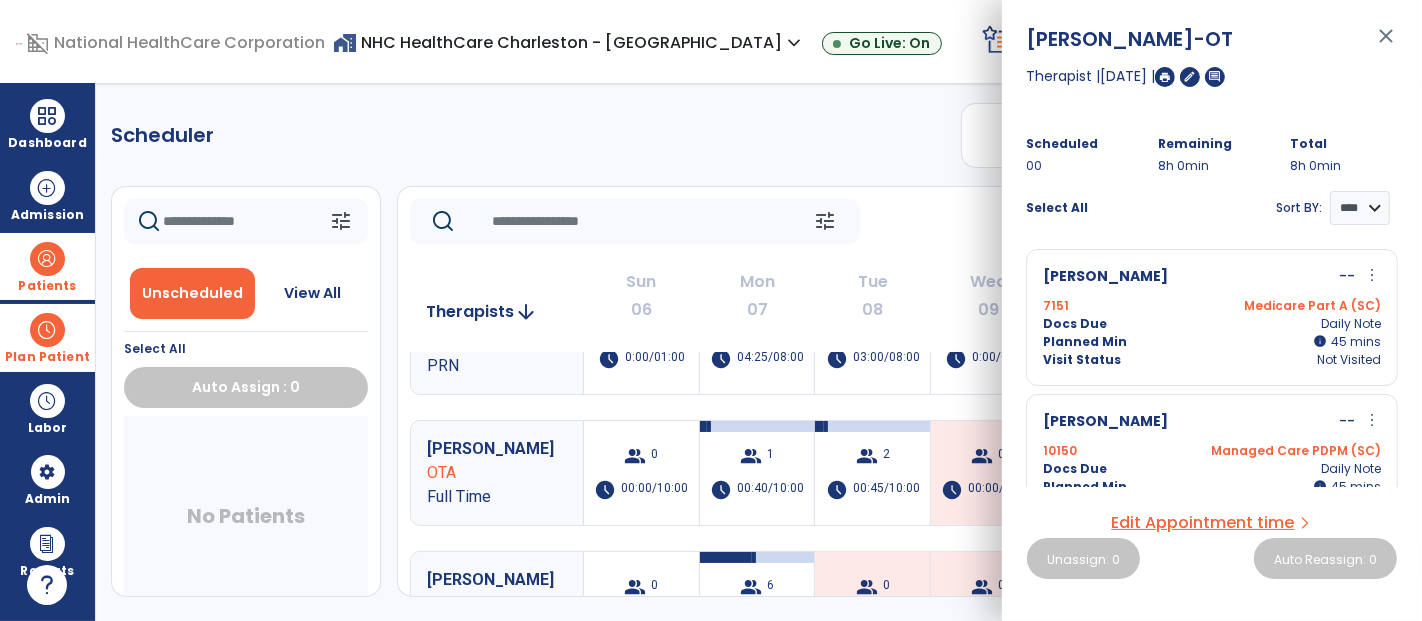 click on "close" at bounding box center (1386, 45) 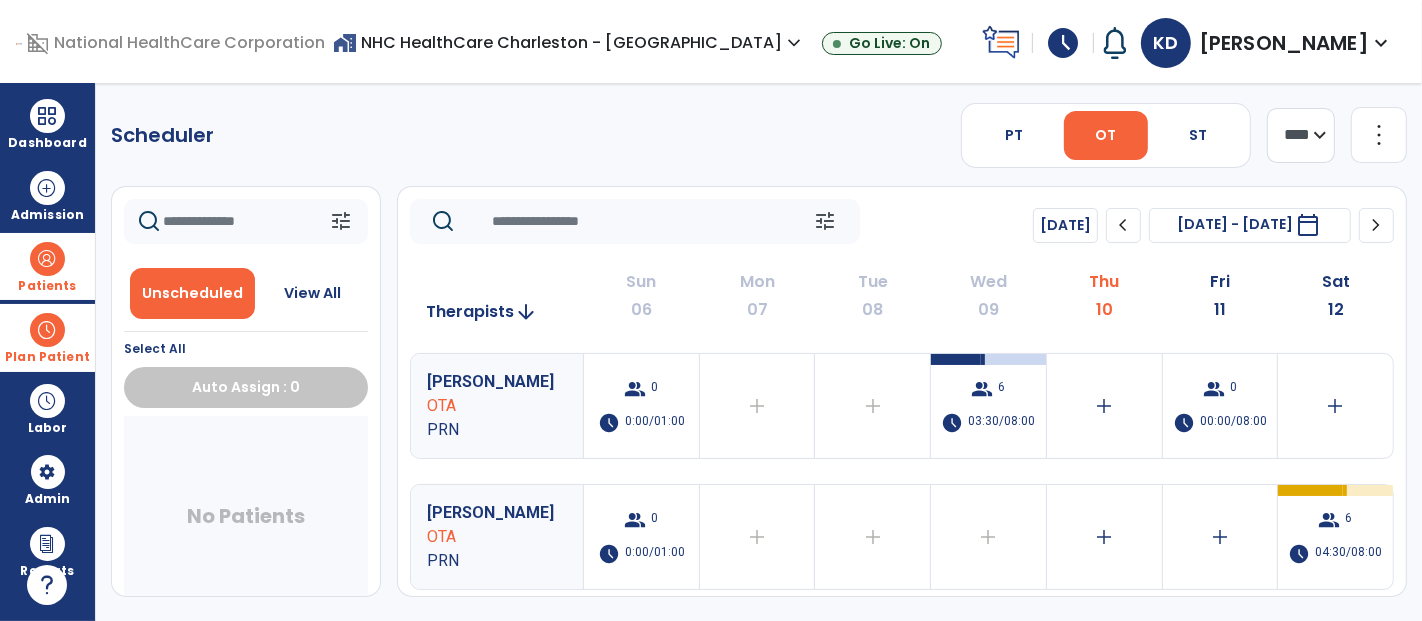 scroll, scrollTop: 1444, scrollLeft: 0, axis: vertical 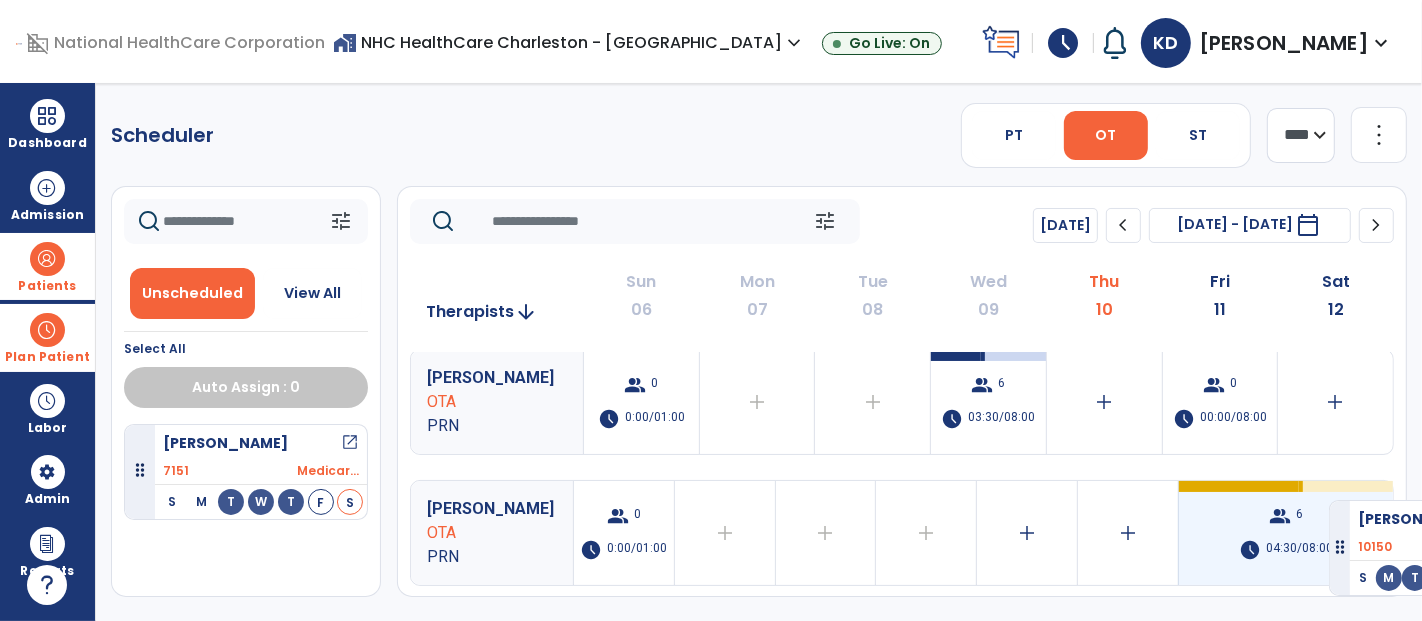 drag, startPoint x: 263, startPoint y: 444, endPoint x: 1327, endPoint y: 490, distance: 1064.9939 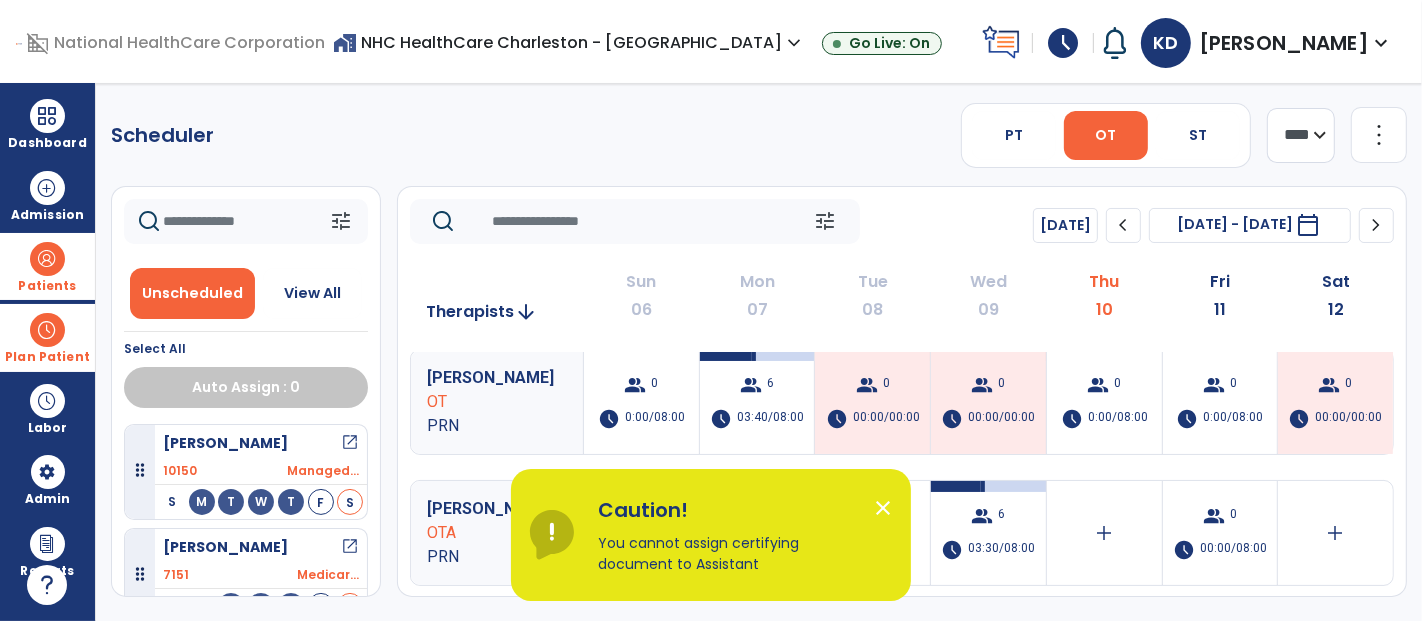 scroll, scrollTop: 16, scrollLeft: 0, axis: vertical 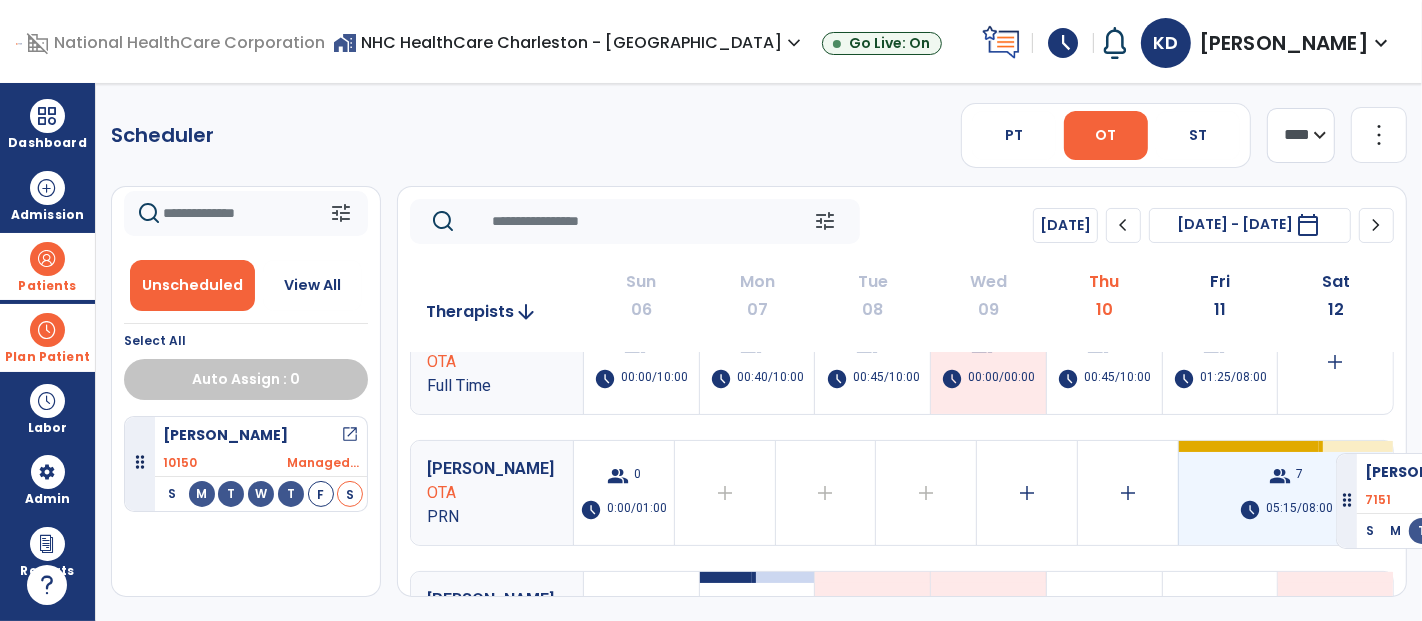 drag, startPoint x: 261, startPoint y: 529, endPoint x: 1335, endPoint y: 445, distance: 1077.2799 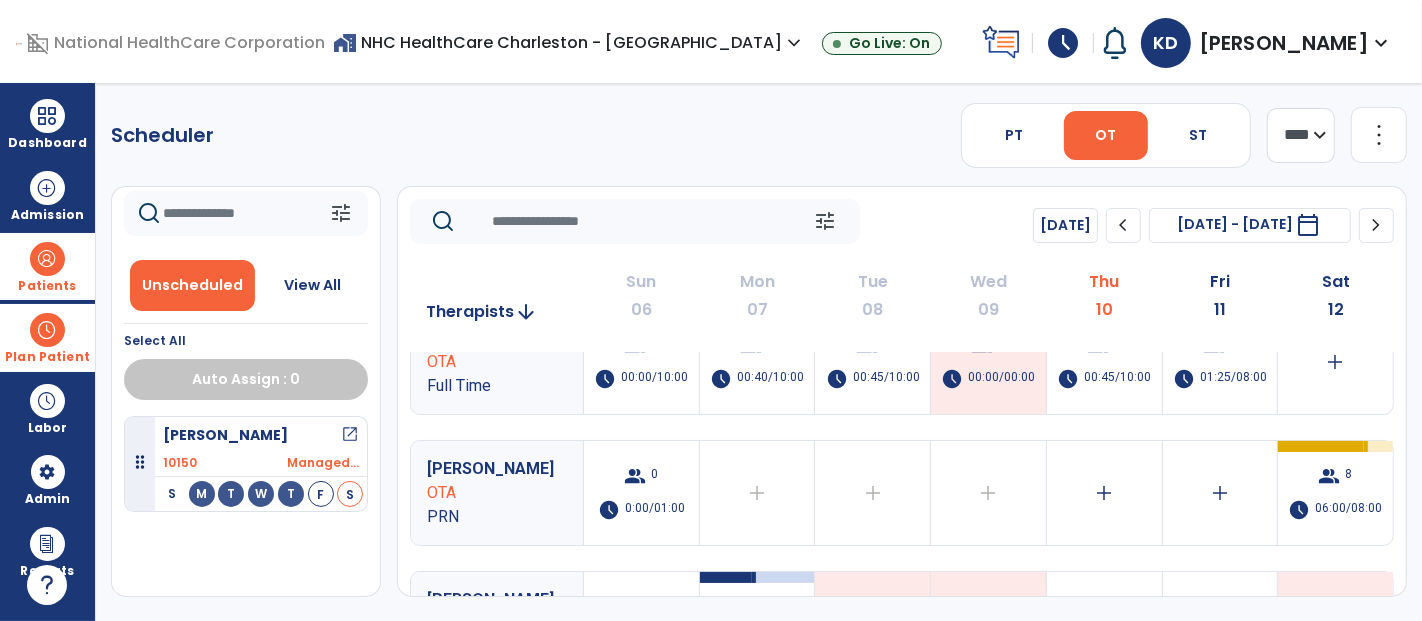 click 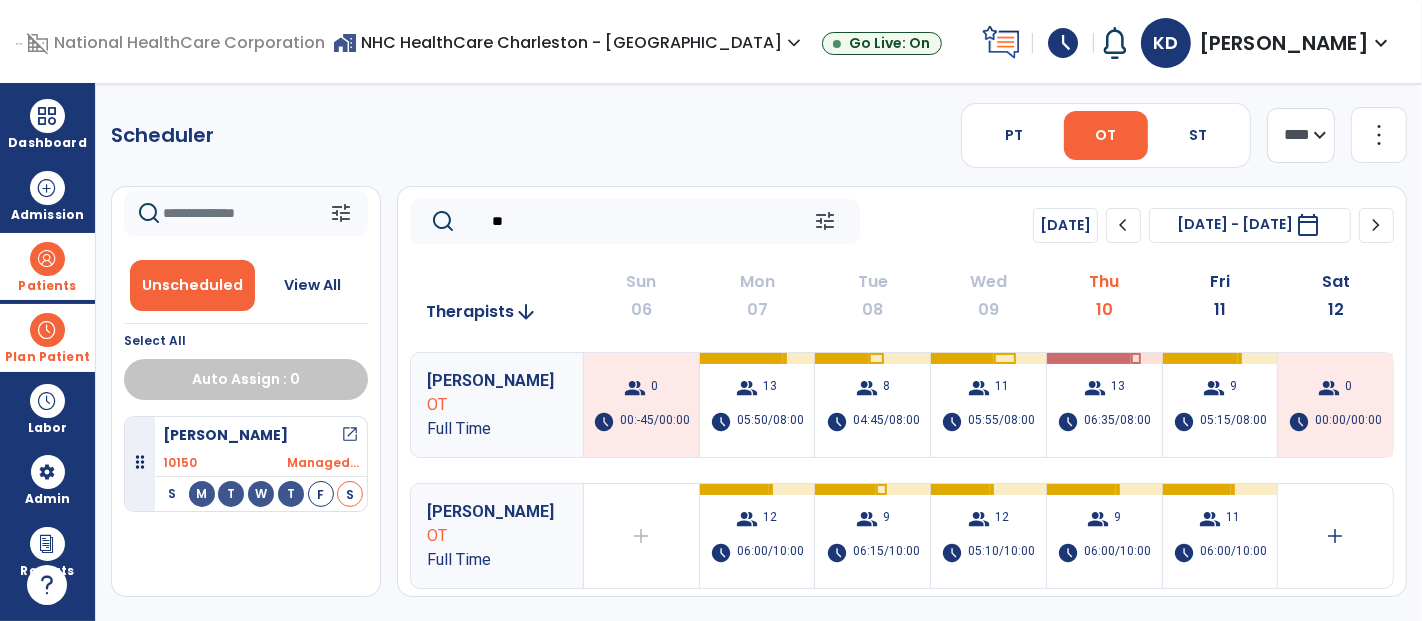 scroll, scrollTop: 0, scrollLeft: 0, axis: both 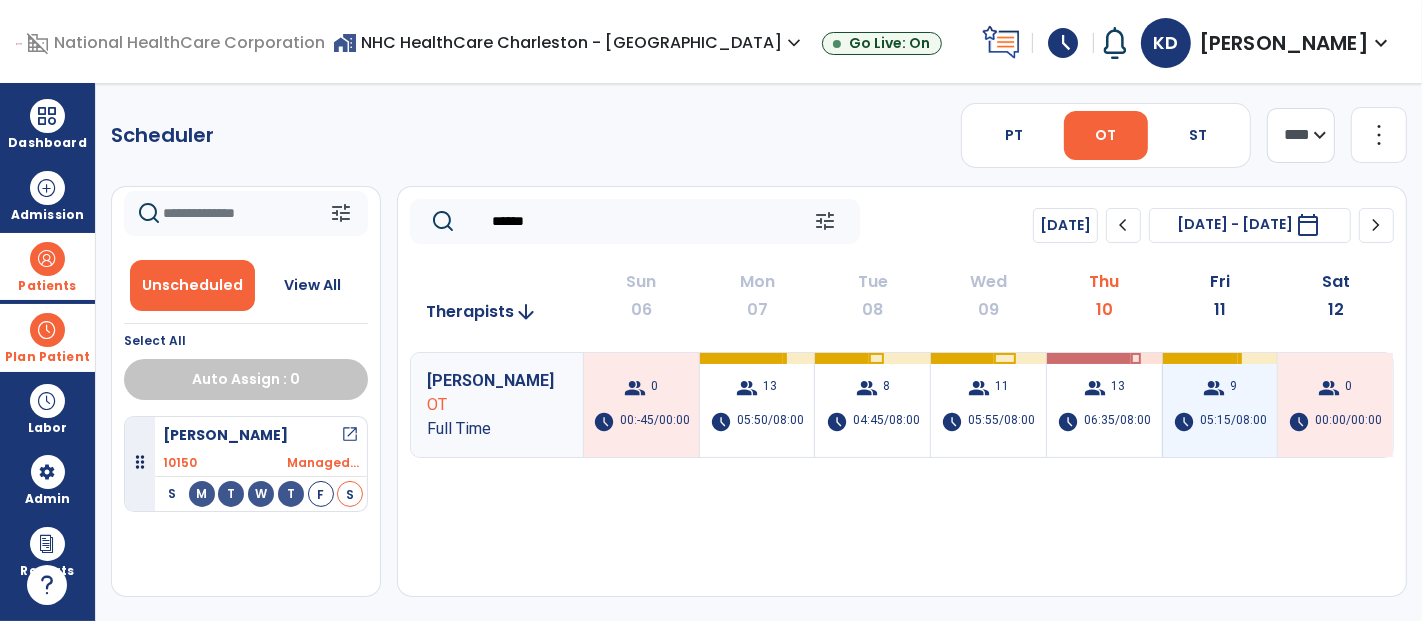 type on "******" 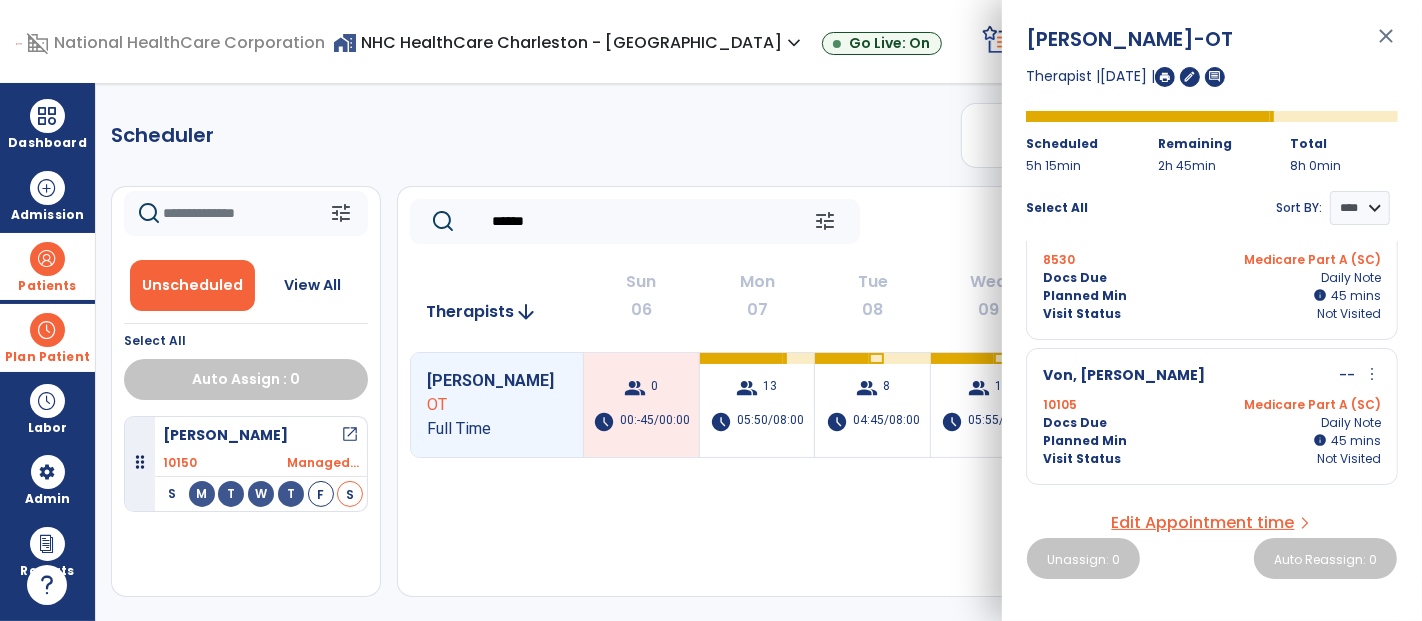 scroll, scrollTop: 0, scrollLeft: 0, axis: both 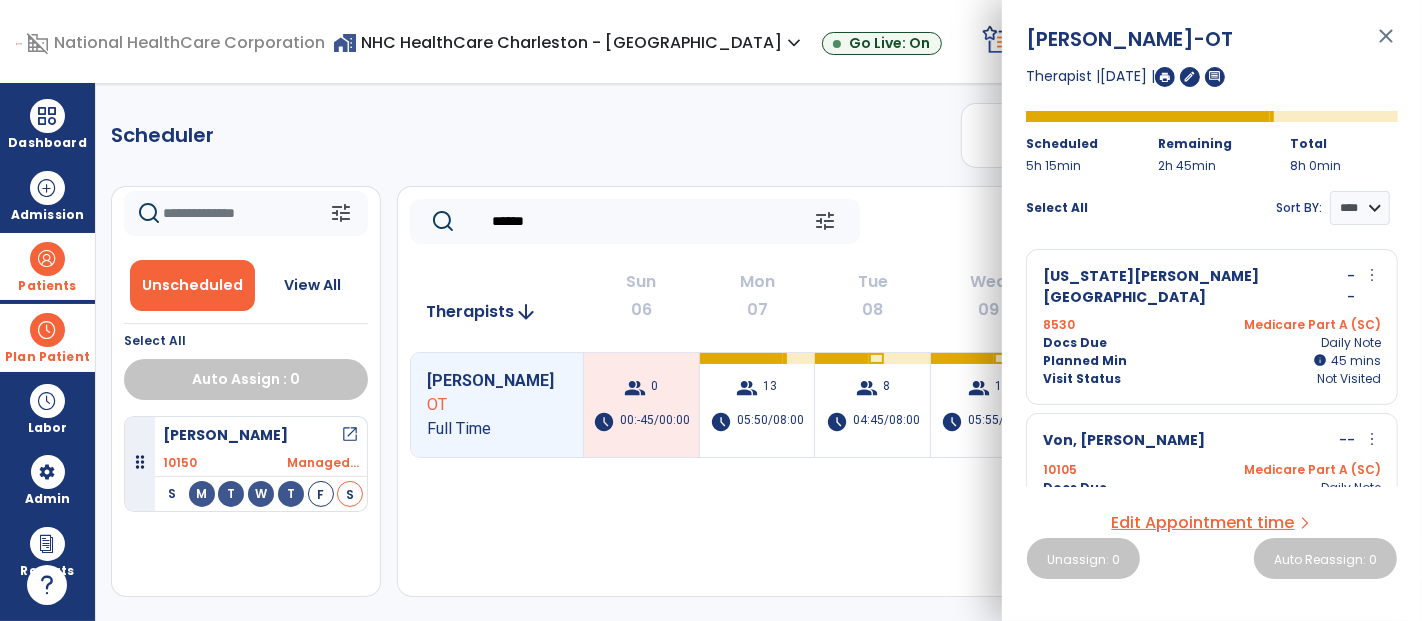 click on "close" at bounding box center [1386, 45] 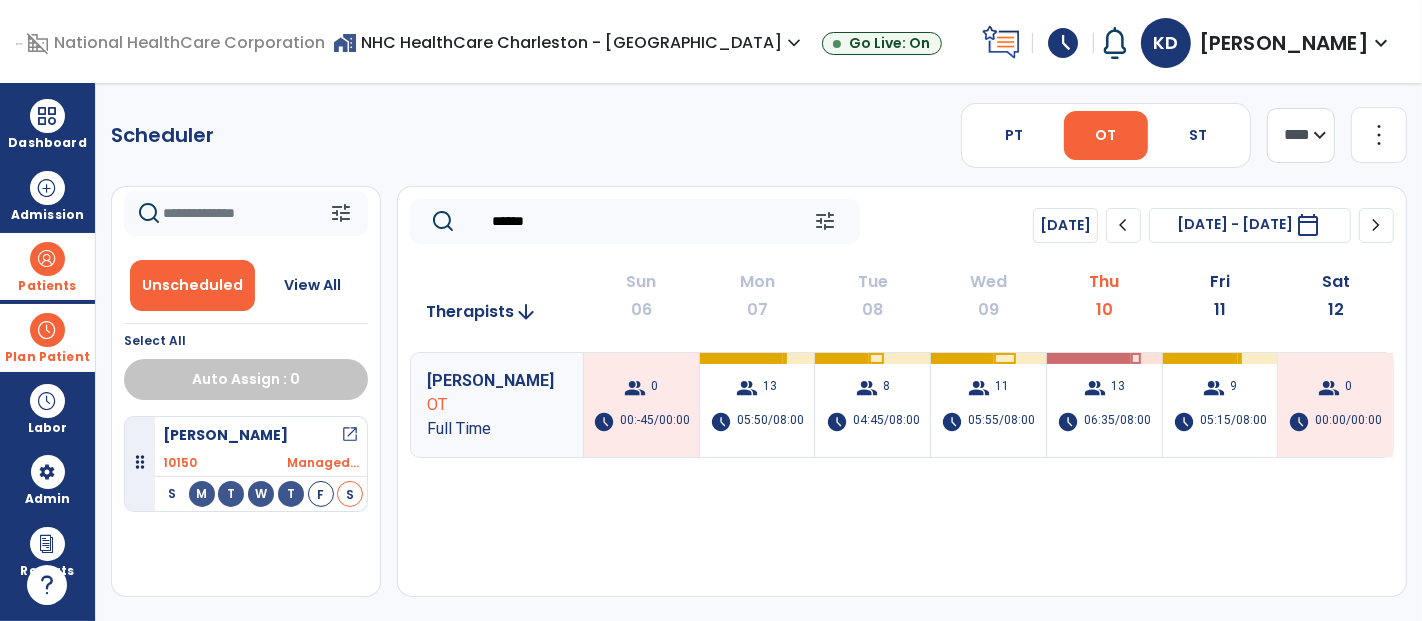 click on "******" 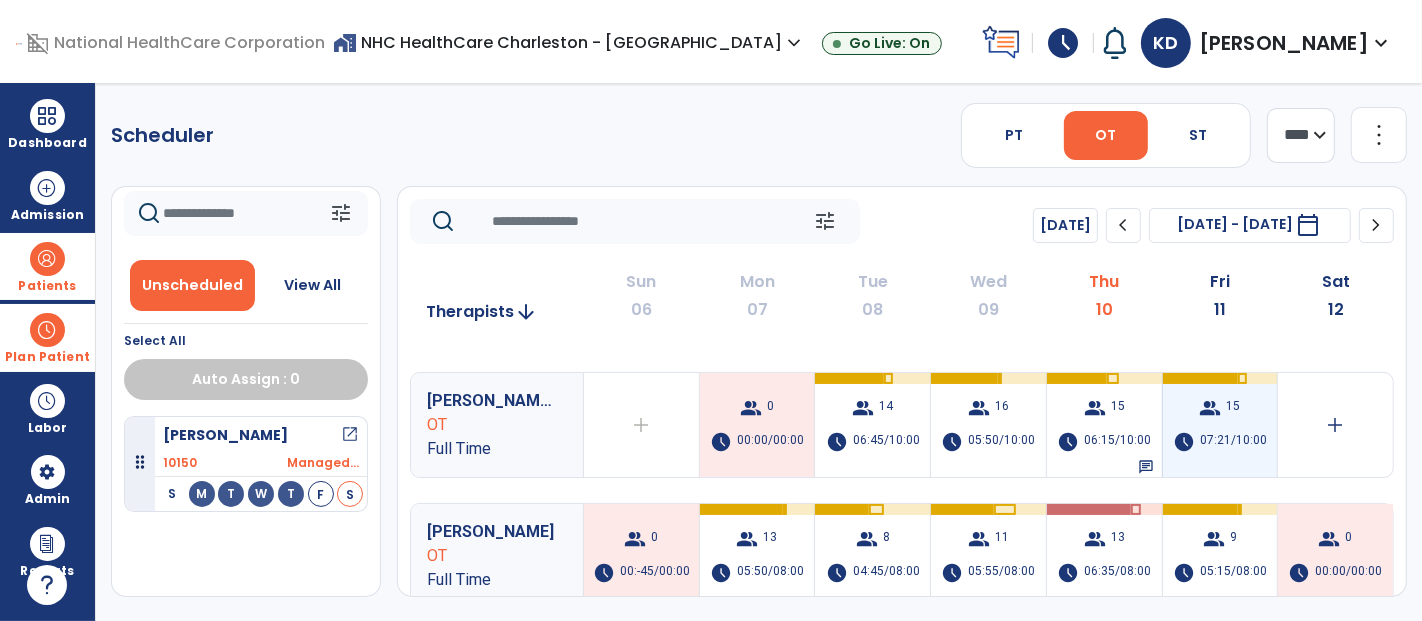 scroll, scrollTop: 222, scrollLeft: 0, axis: vertical 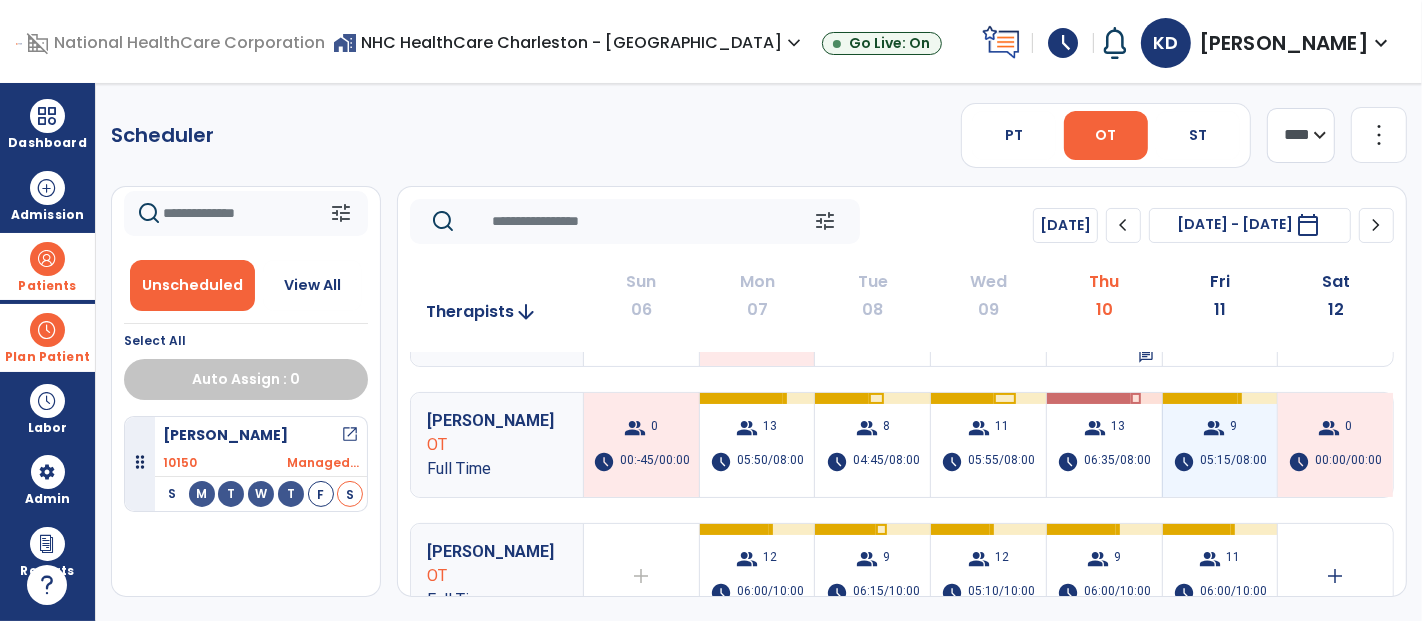 type 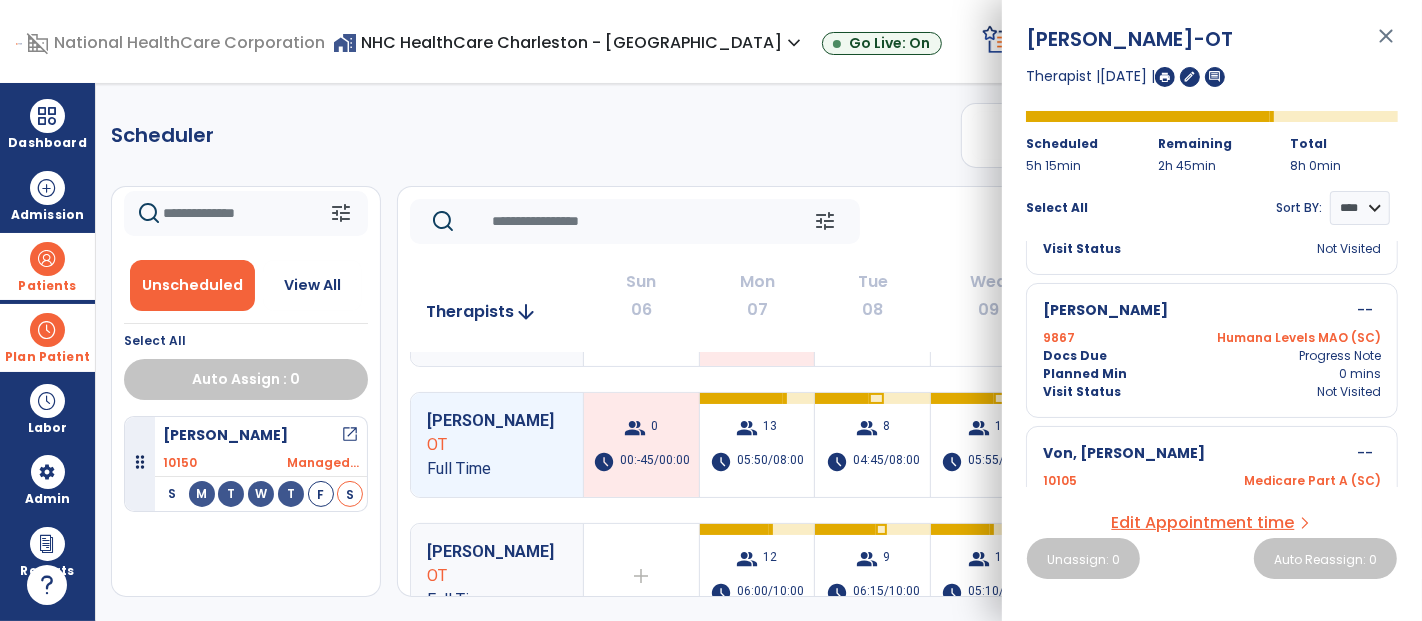 scroll, scrollTop: 1050, scrollLeft: 0, axis: vertical 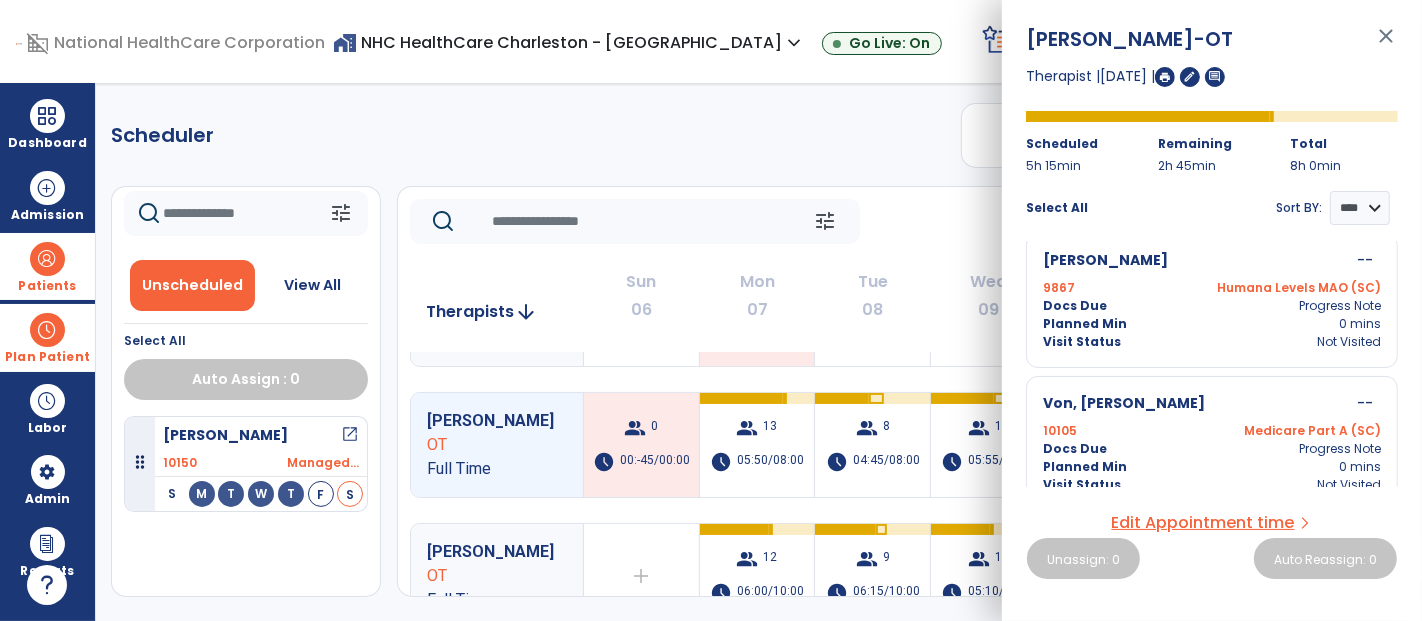 click on "close" at bounding box center [1386, 45] 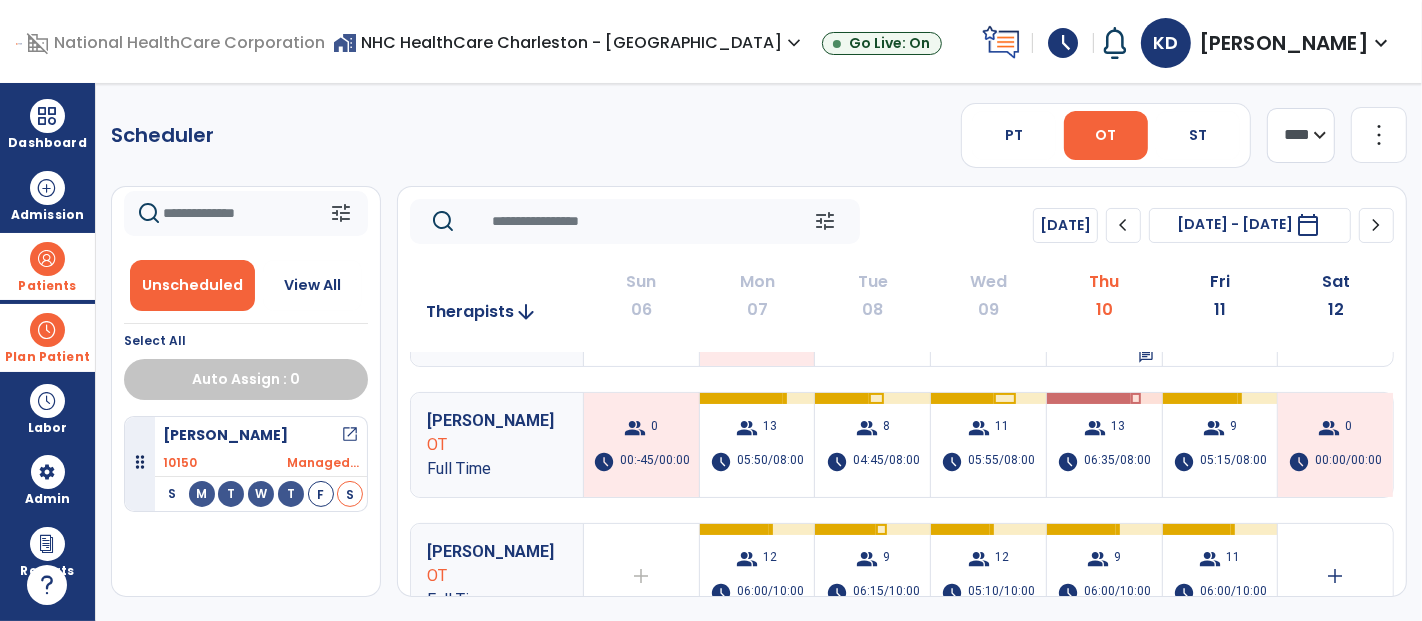 drag, startPoint x: 322, startPoint y: 284, endPoint x: 218, endPoint y: 184, distance: 144.27751 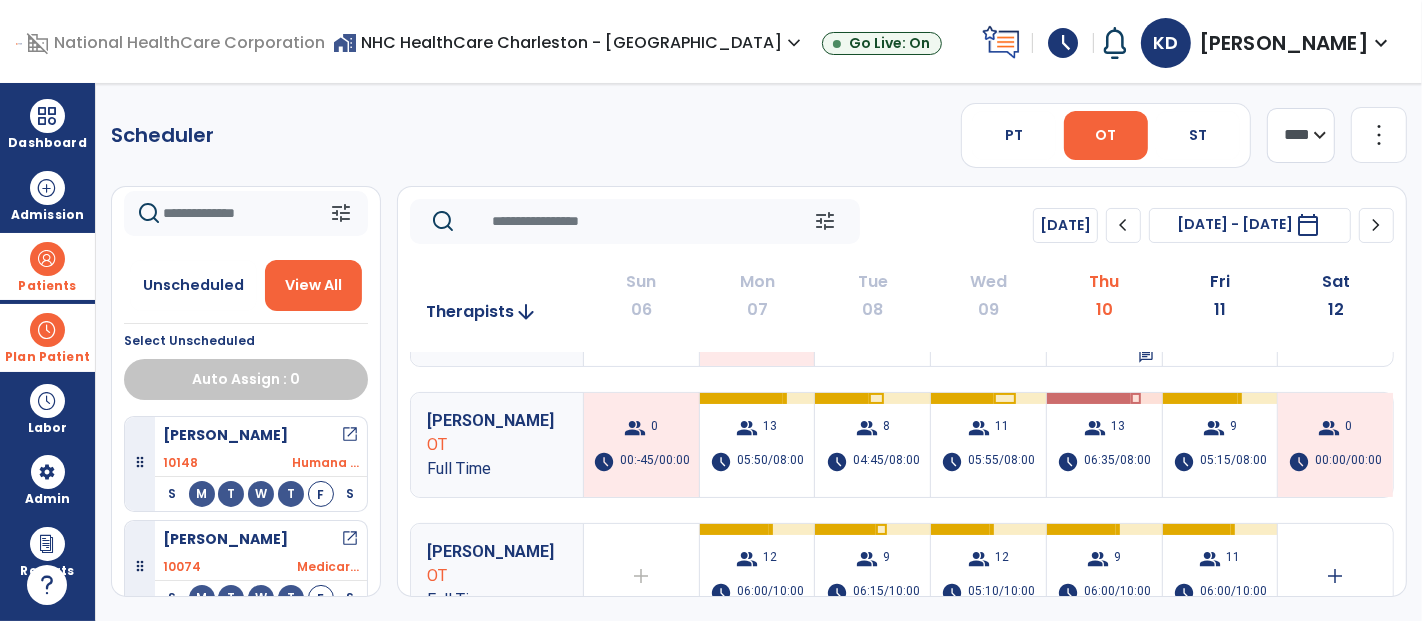 click 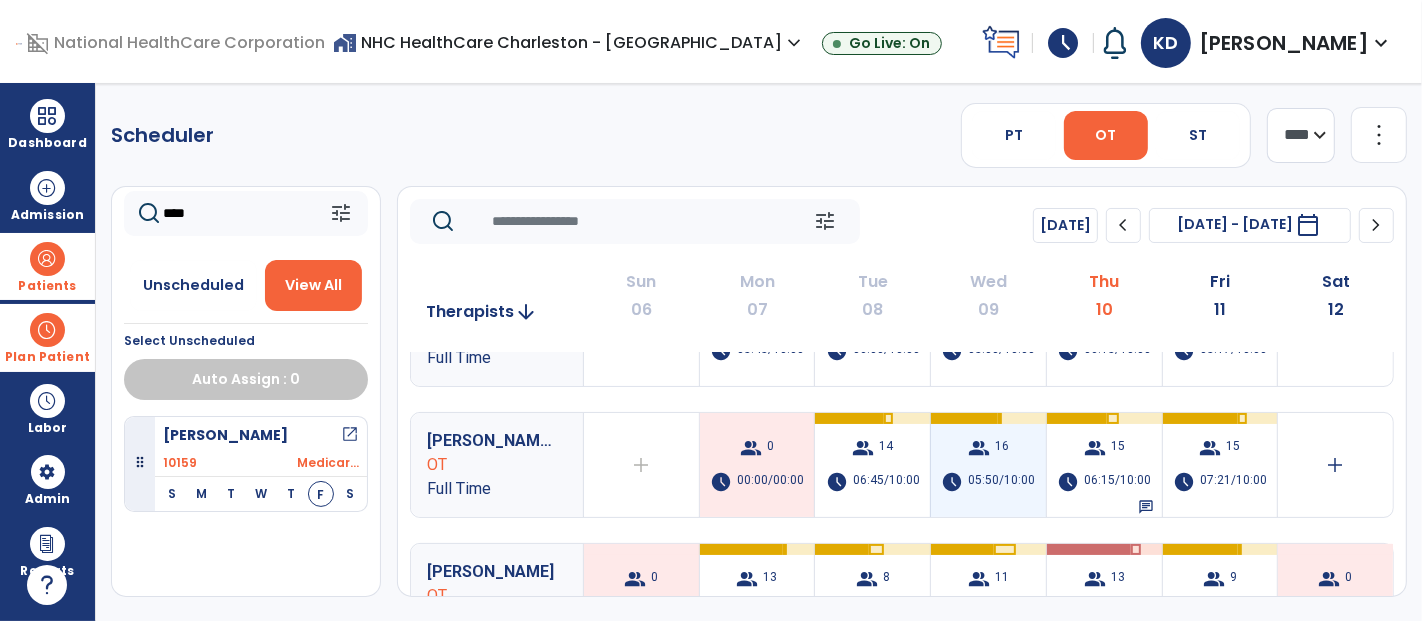 scroll, scrollTop: 0, scrollLeft: 0, axis: both 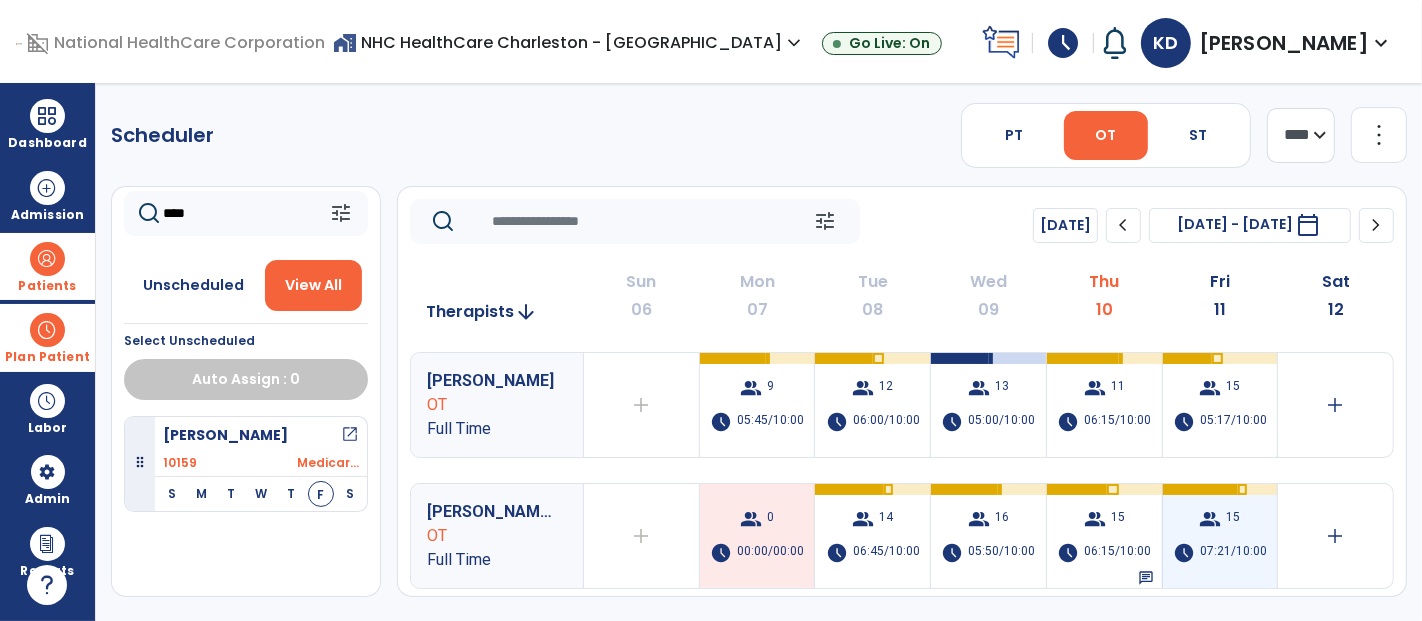 type on "****" 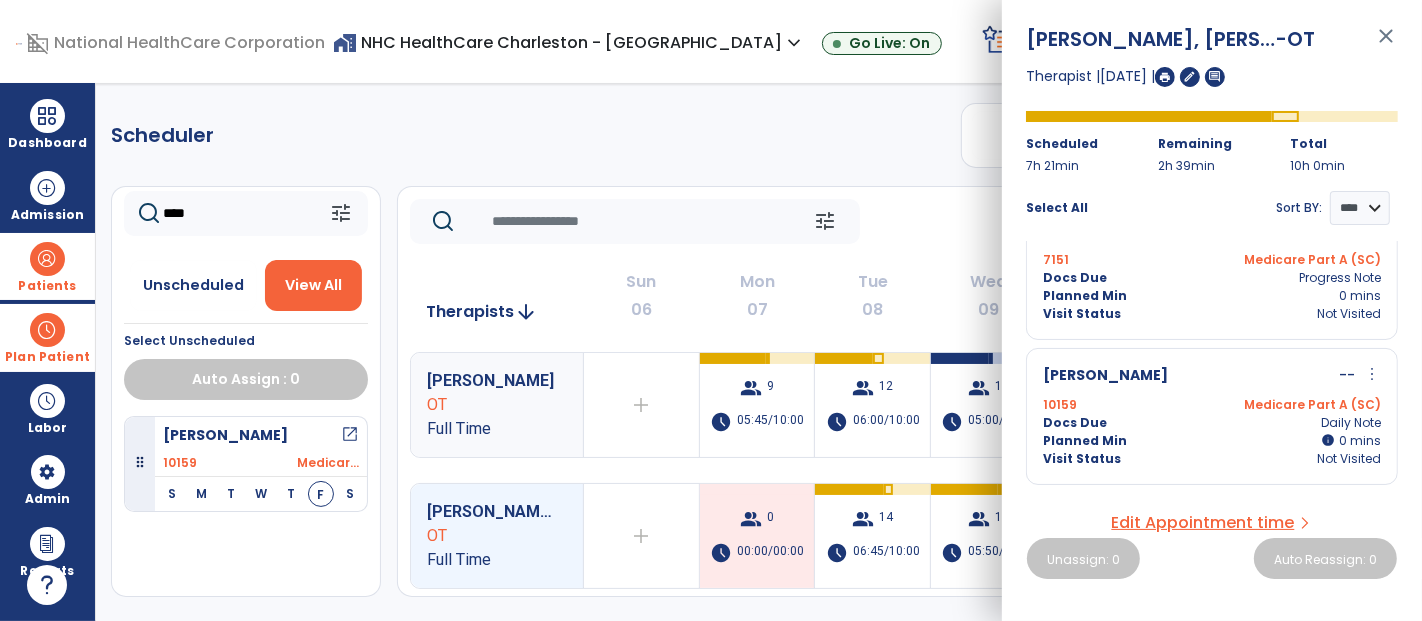 scroll, scrollTop: 1777, scrollLeft: 0, axis: vertical 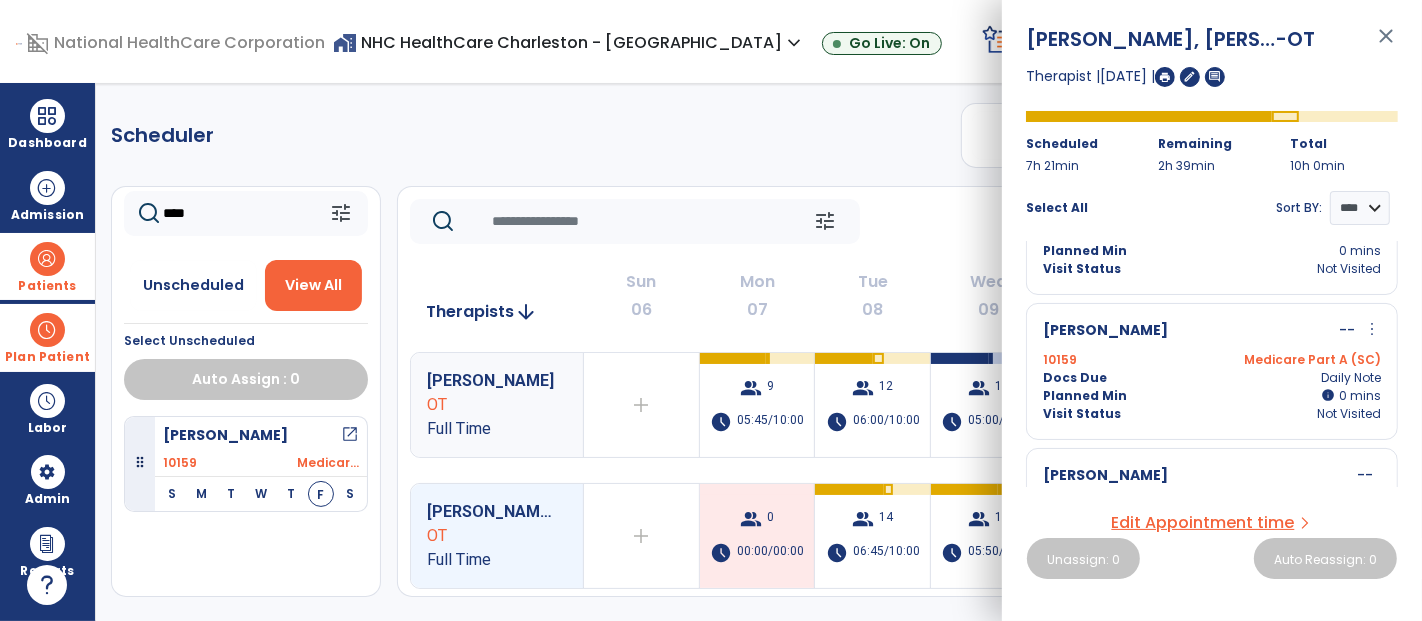 click on "Docs Due Daily Note" at bounding box center (1212, 378) 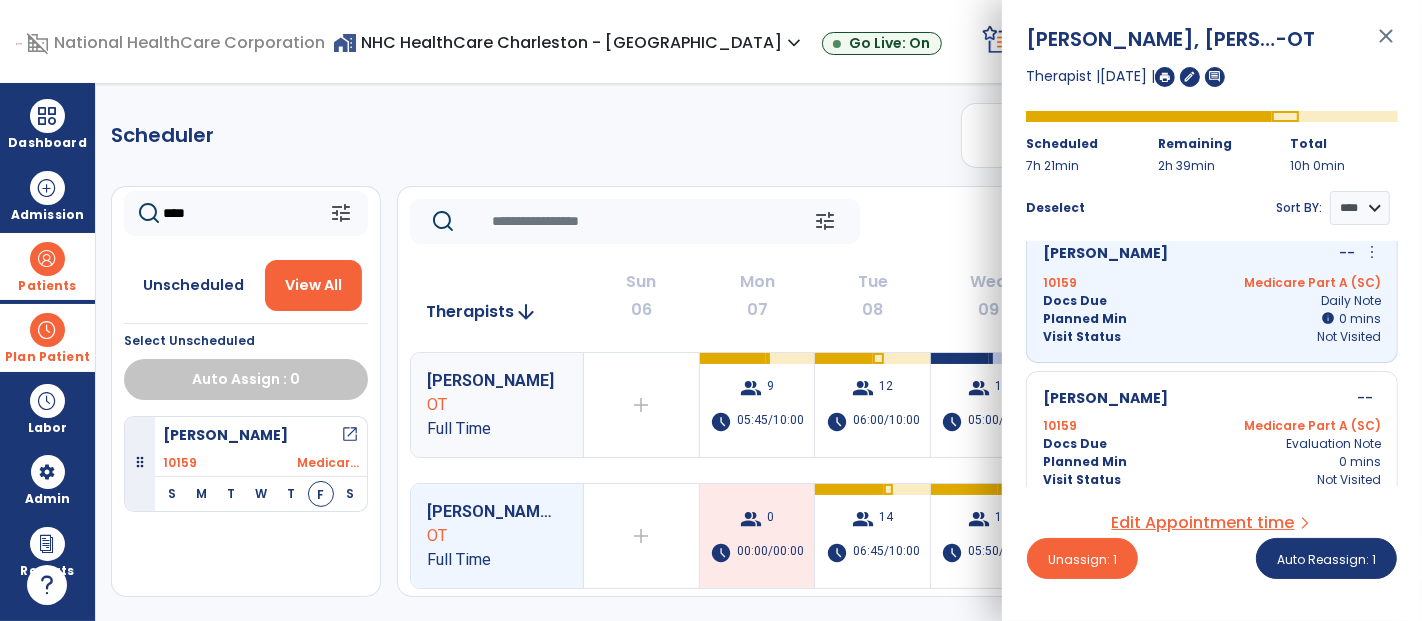 scroll, scrollTop: 1888, scrollLeft: 0, axis: vertical 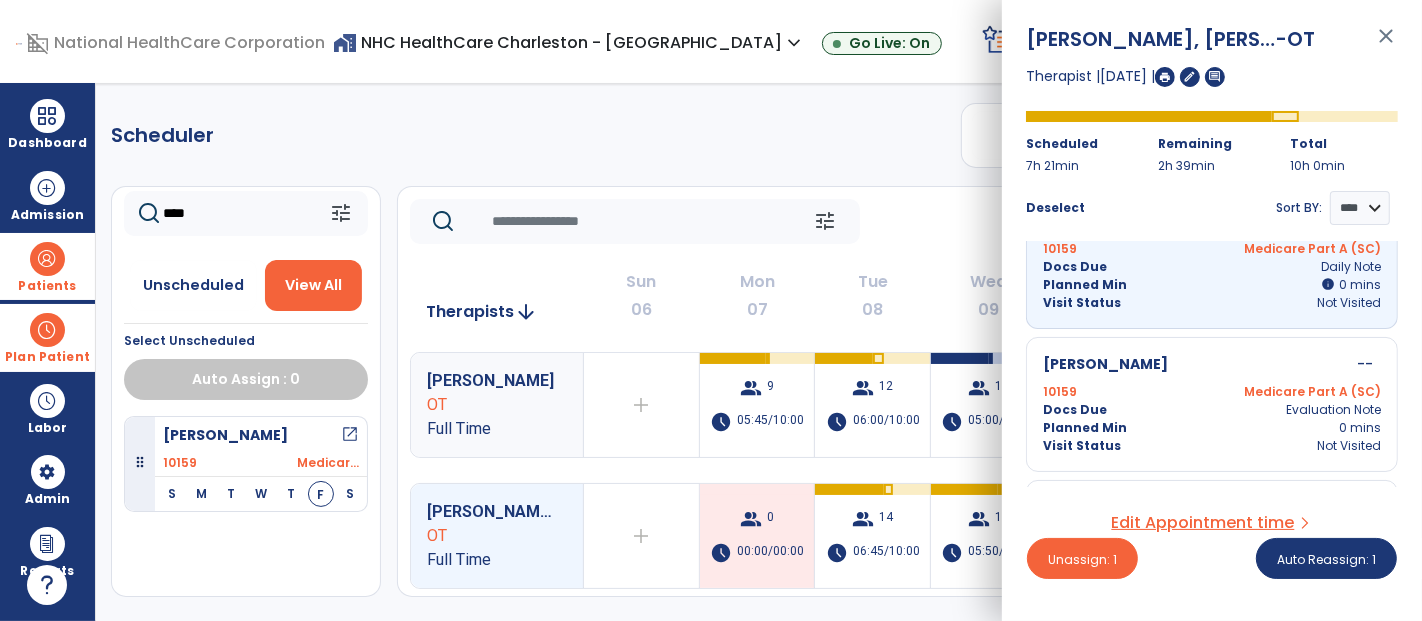 click on "10159 Medicare Part A (SC)" at bounding box center [1212, 392] 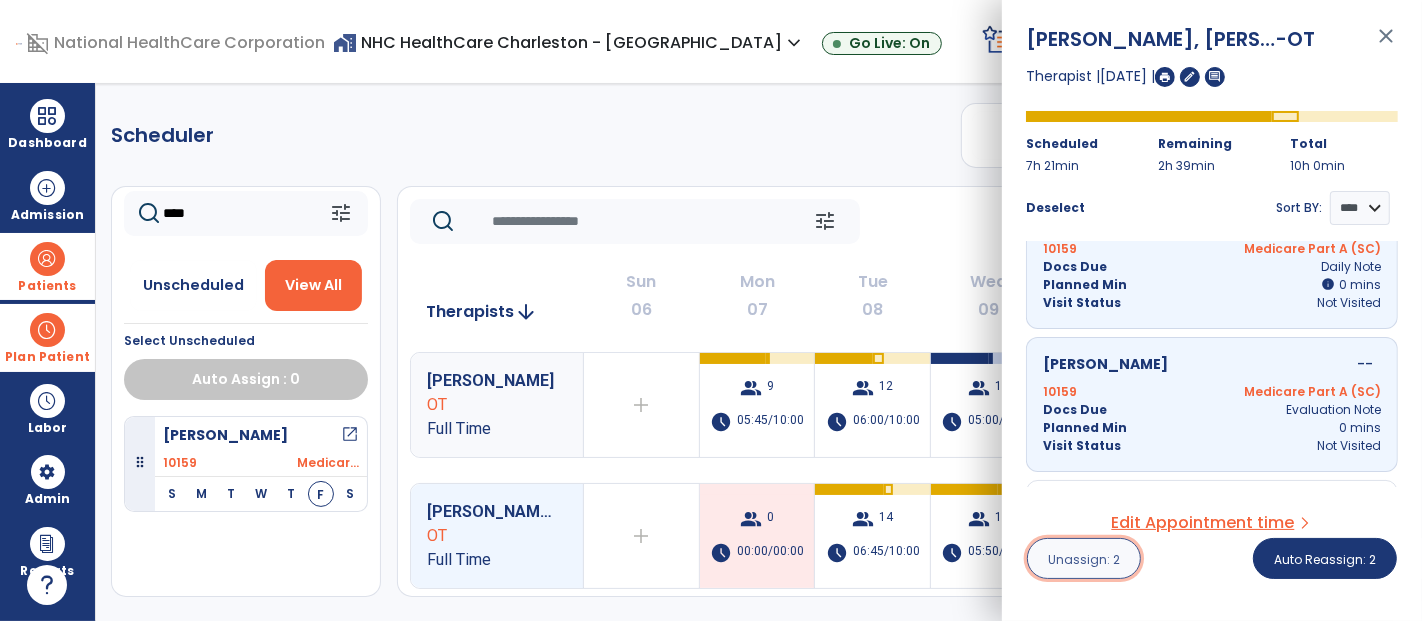 click on "Unassign: 2" at bounding box center [1084, 558] 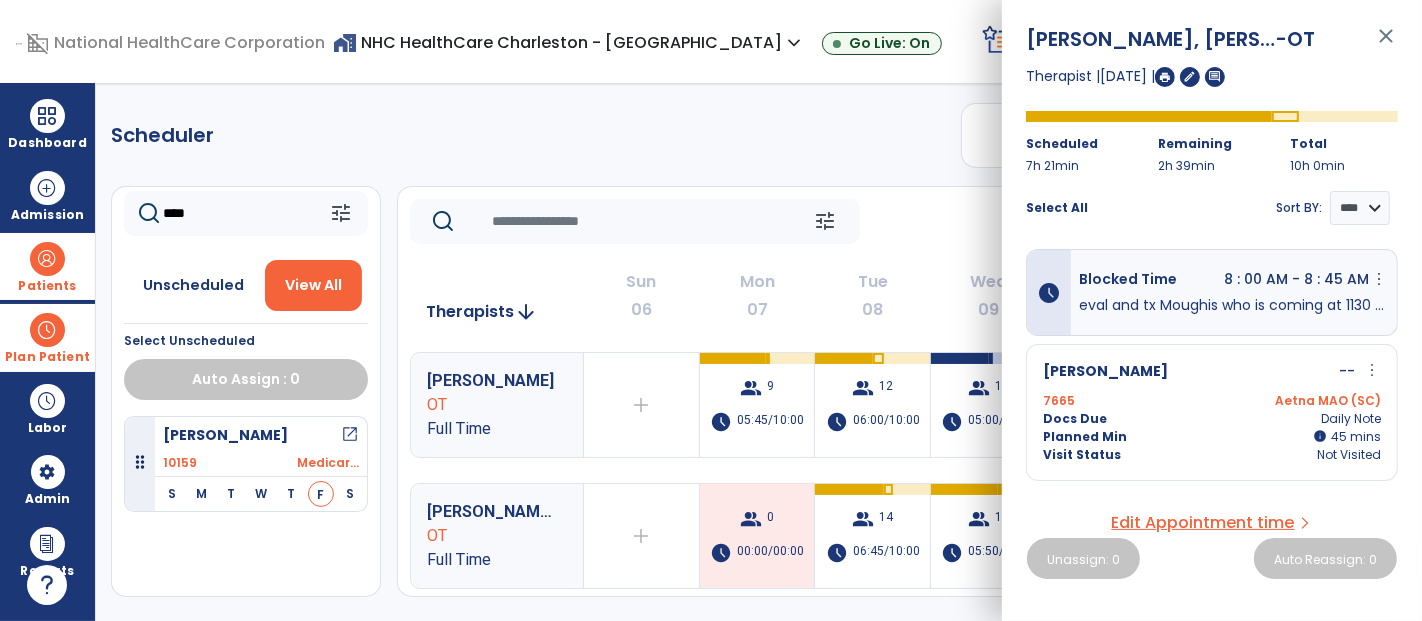 click on "close" at bounding box center (1386, 45) 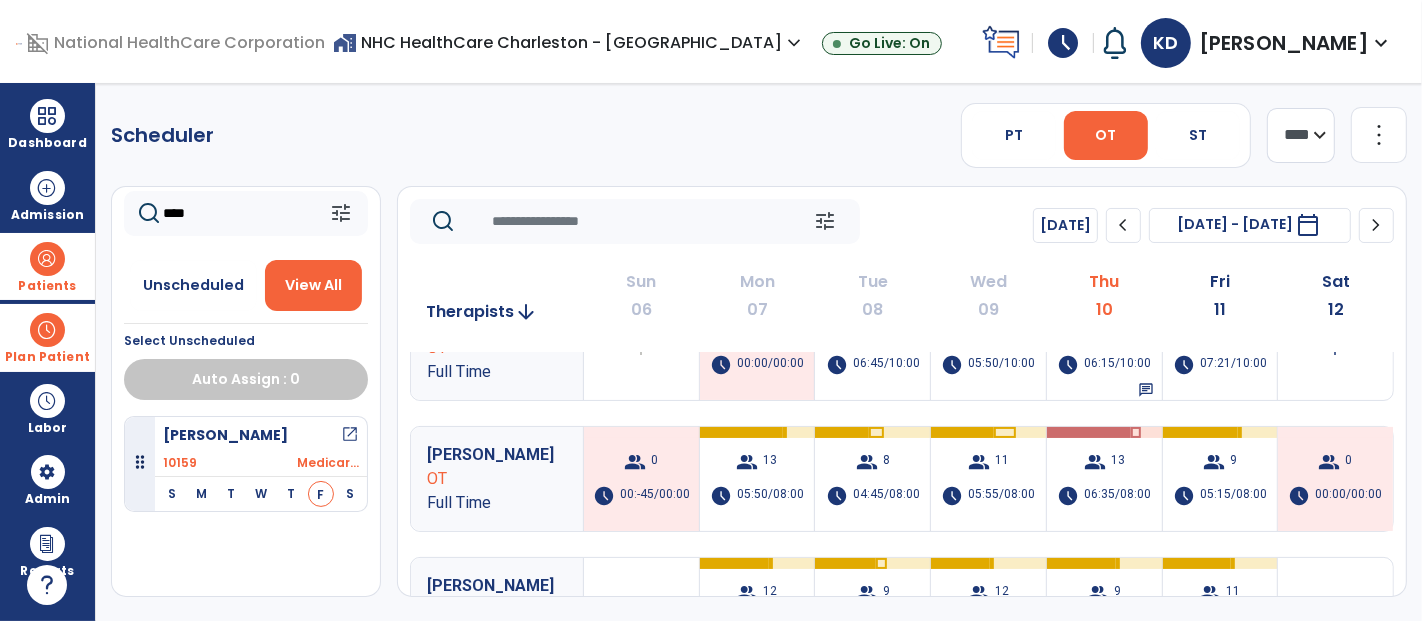scroll, scrollTop: 222, scrollLeft: 0, axis: vertical 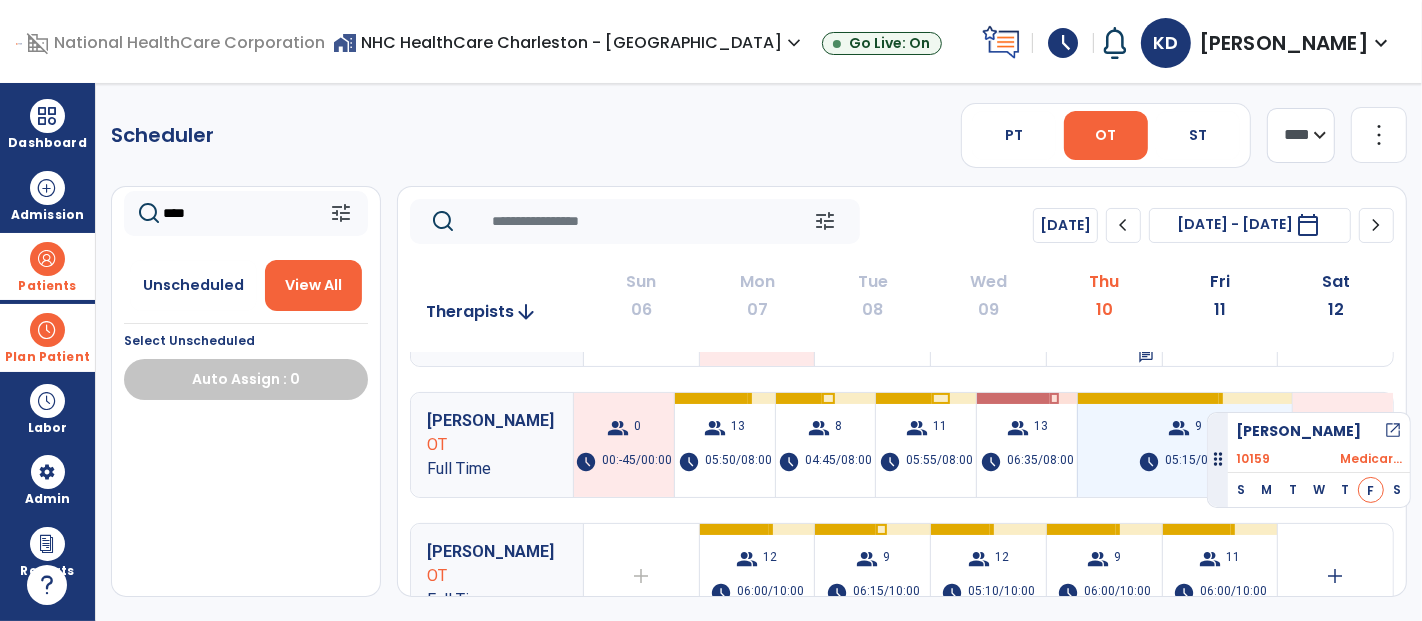 drag, startPoint x: 231, startPoint y: 436, endPoint x: 1207, endPoint y: 405, distance: 976.4922 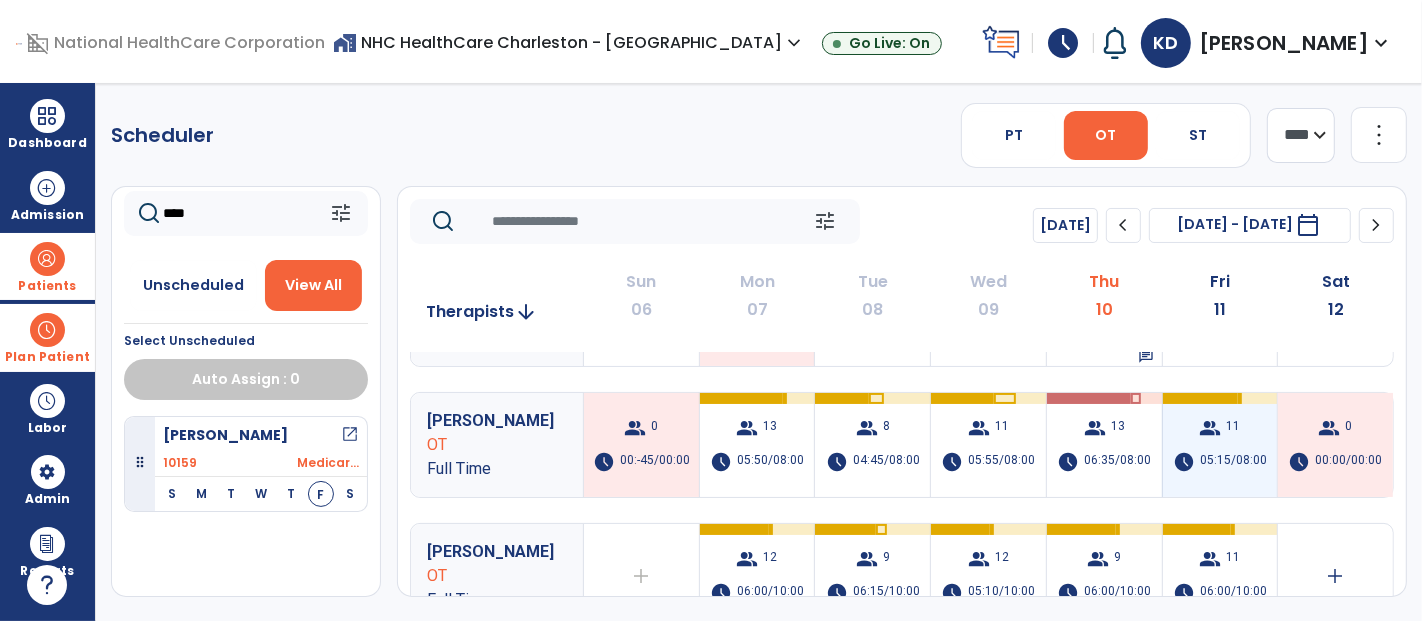 click on "group  11  schedule  05:15/08:00" at bounding box center [1220, 445] 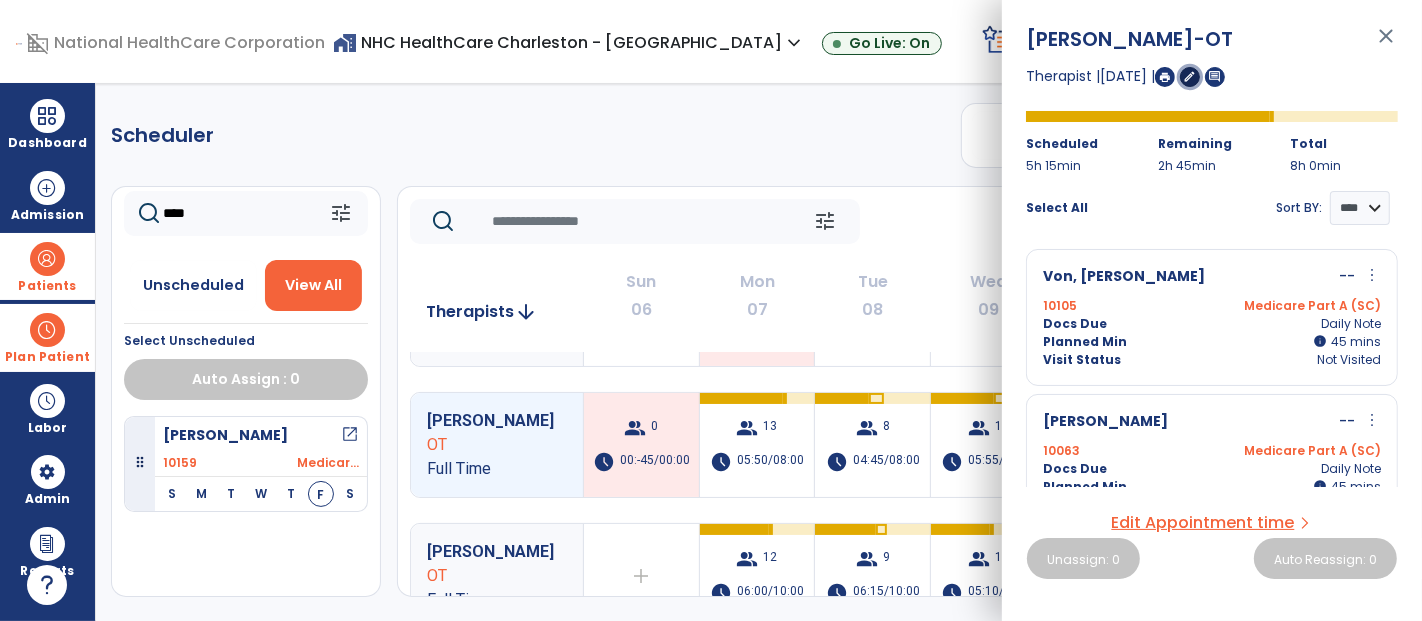 click on "edit" at bounding box center [1190, 76] 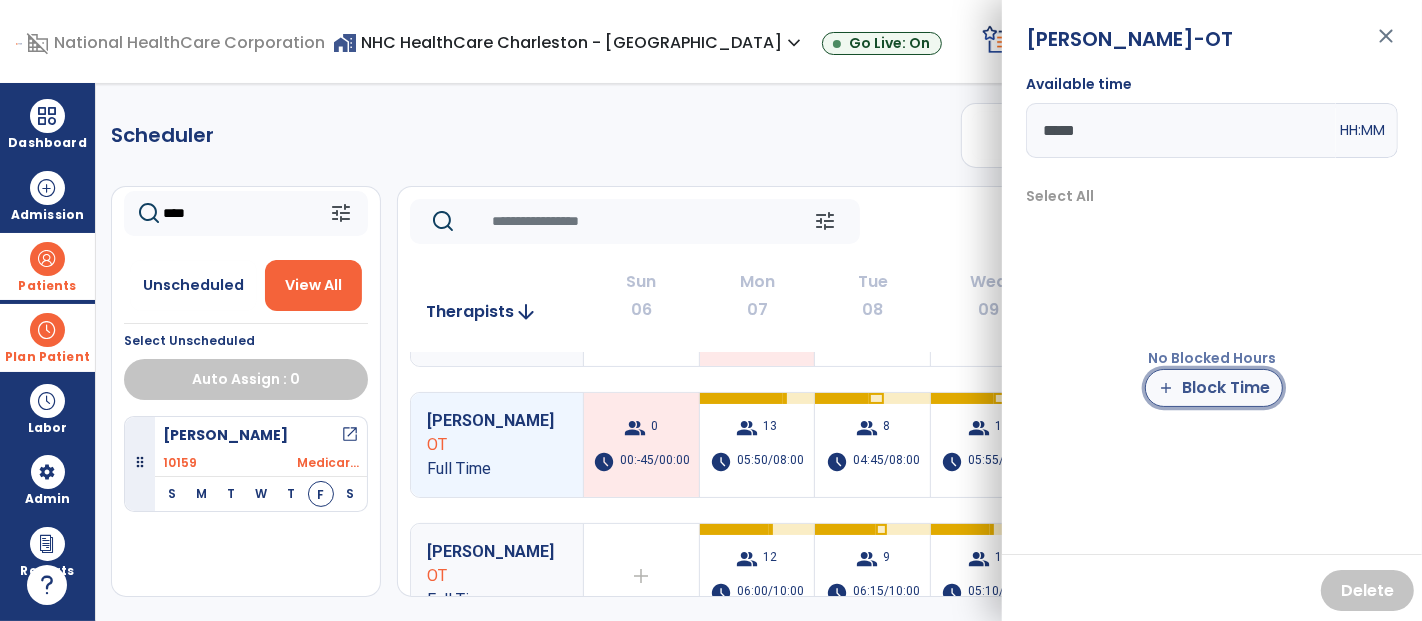 click on "add   Block Time" at bounding box center [1214, 388] 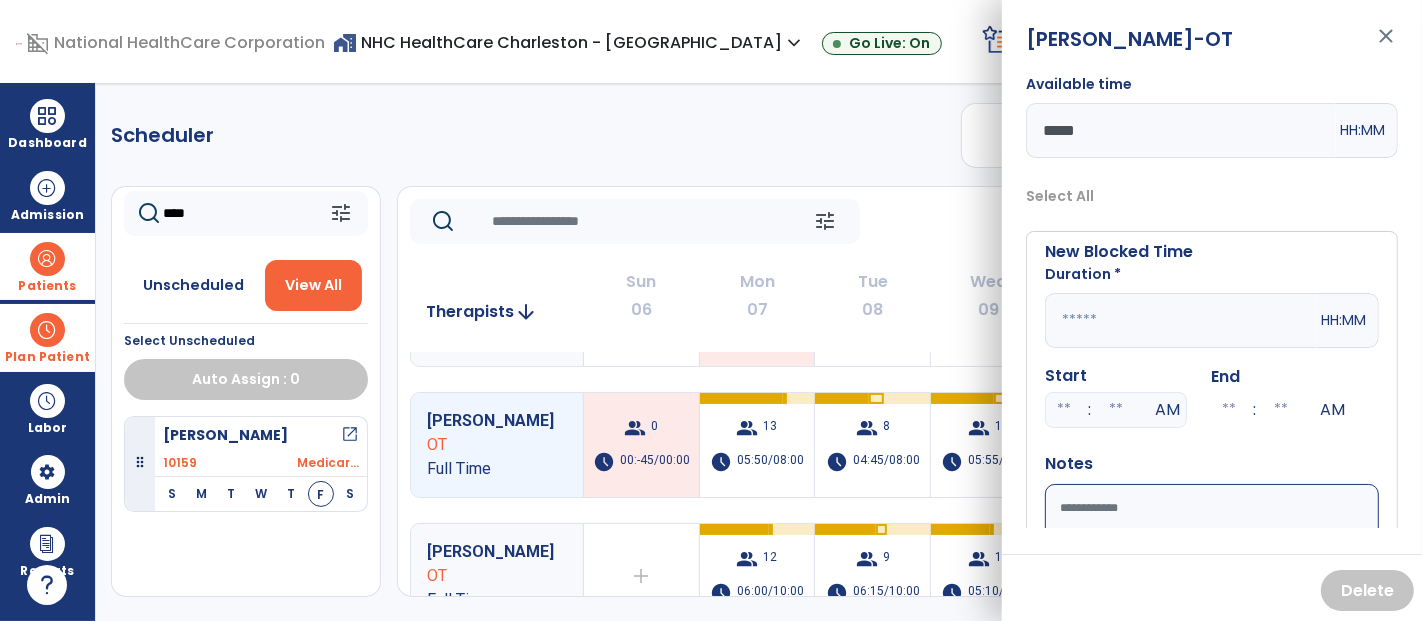 click at bounding box center (1181, 320) 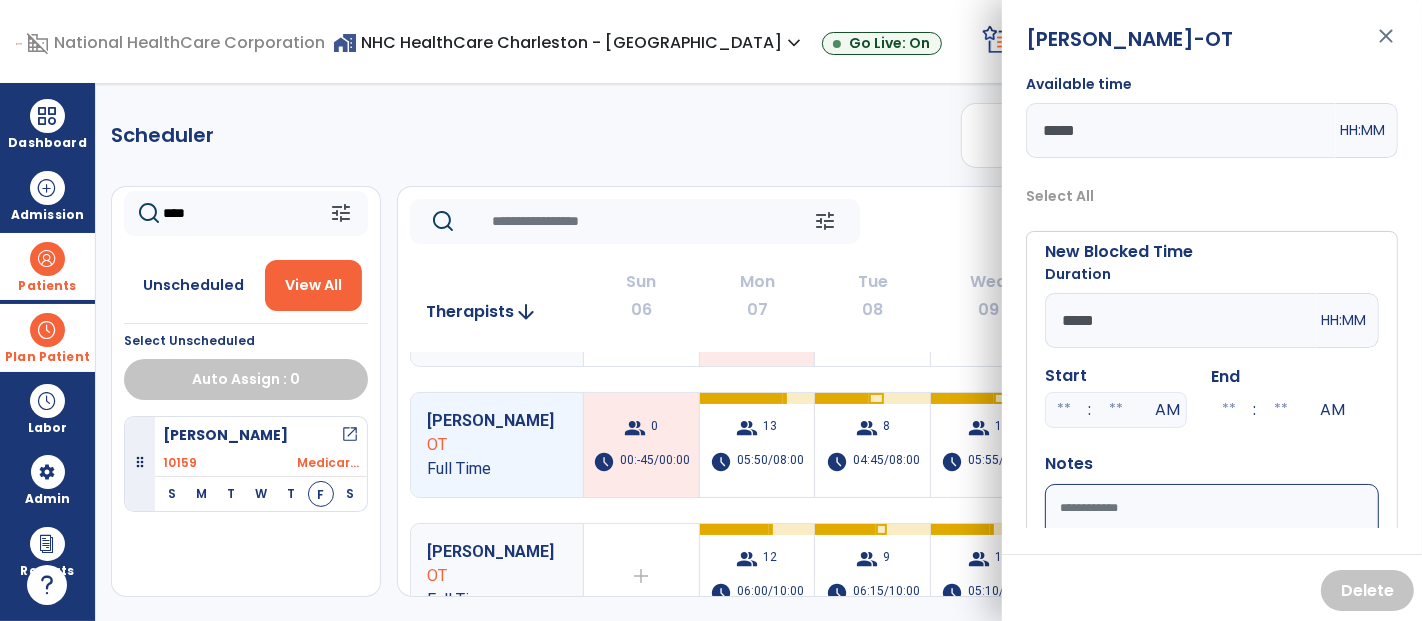 type on "*****" 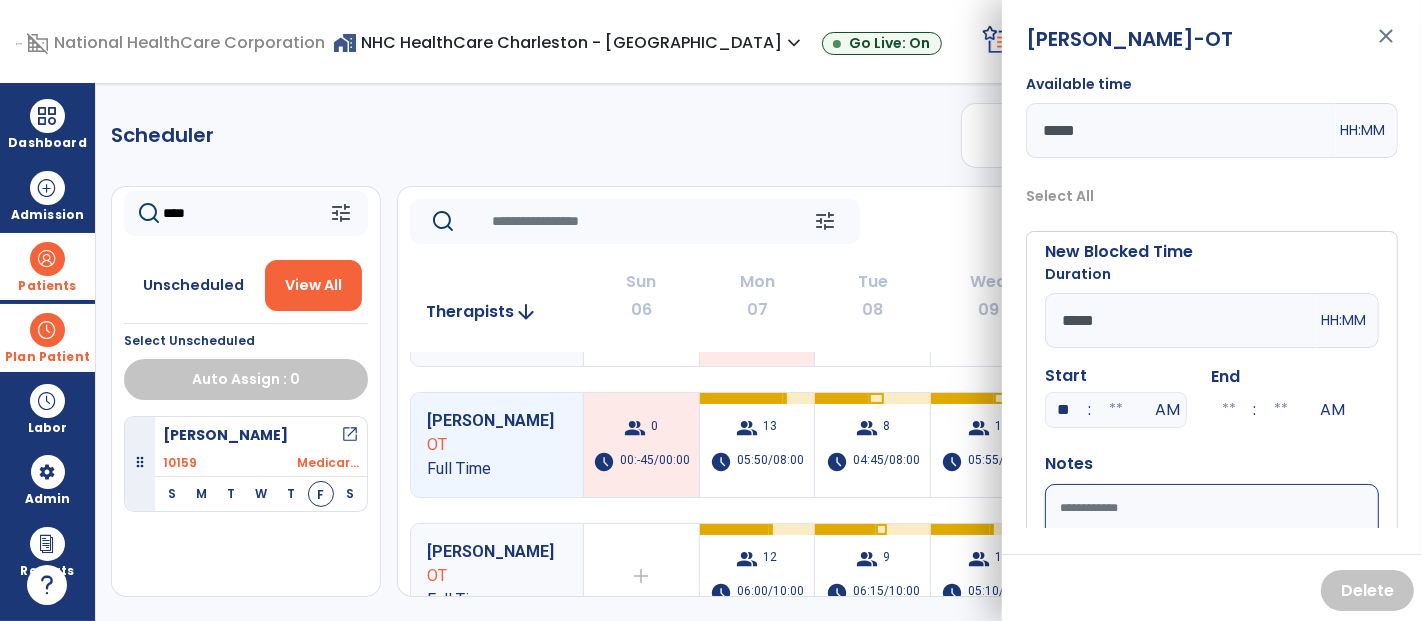 type on "**" 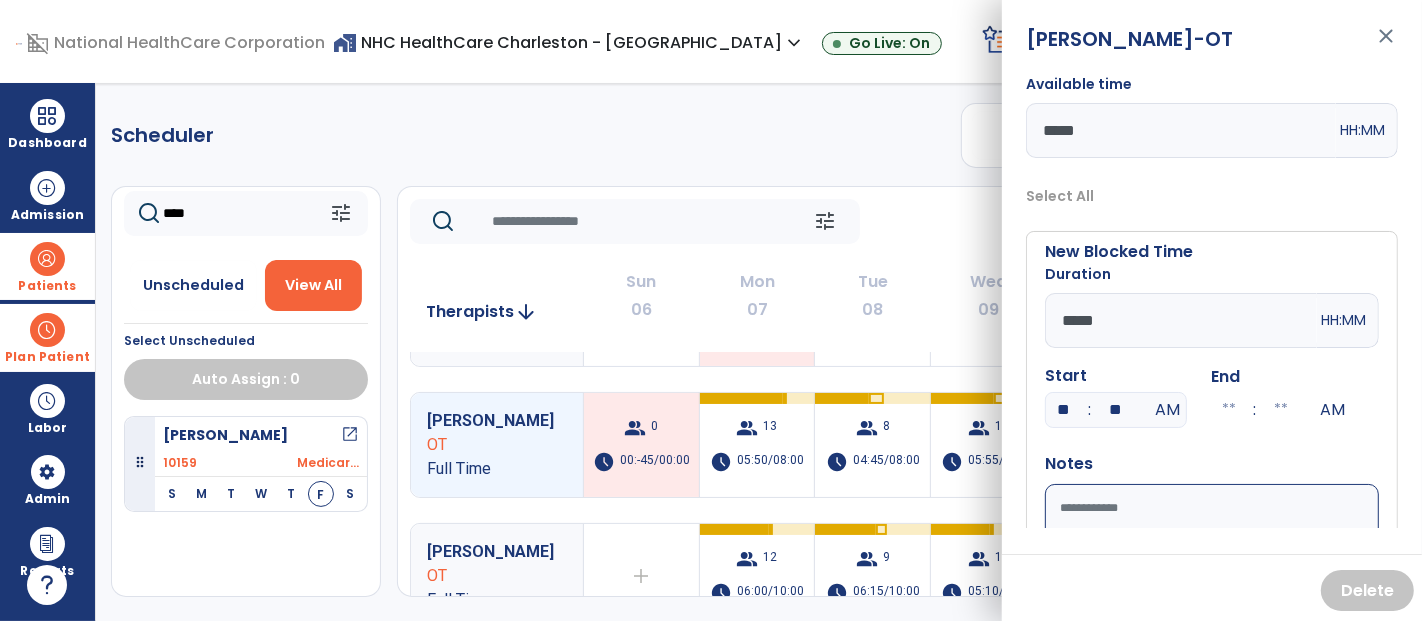type on "**" 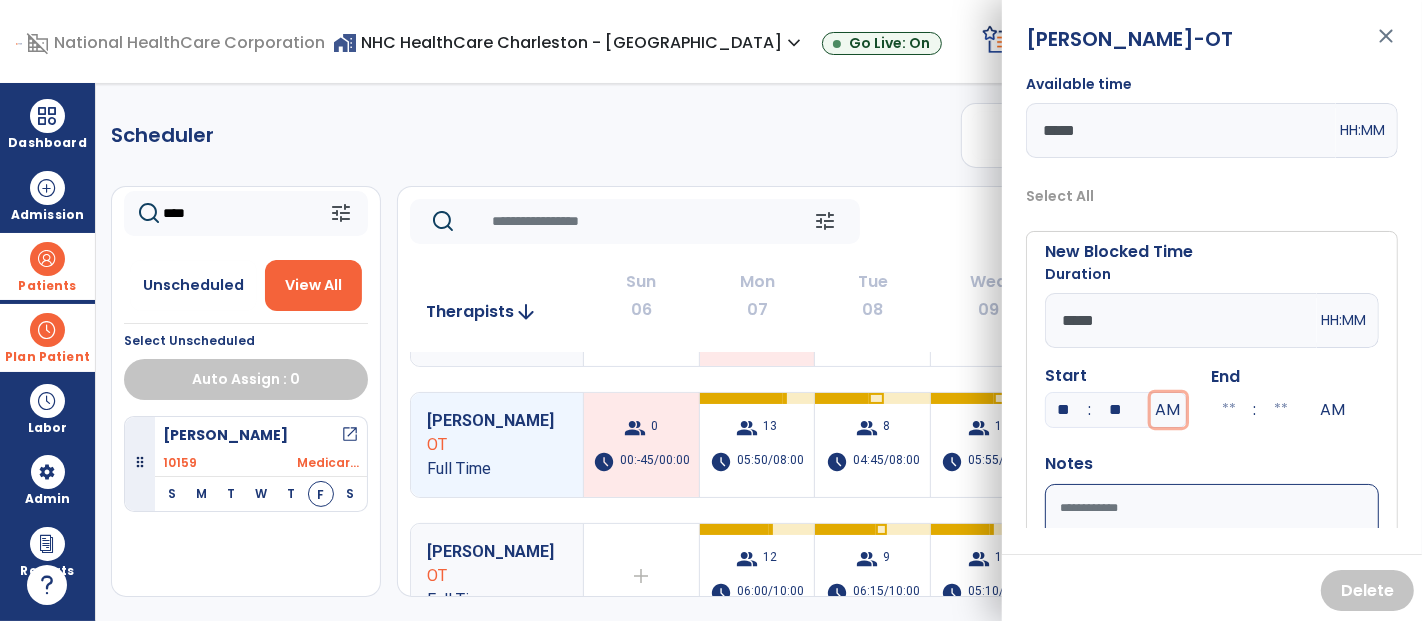 type on "**" 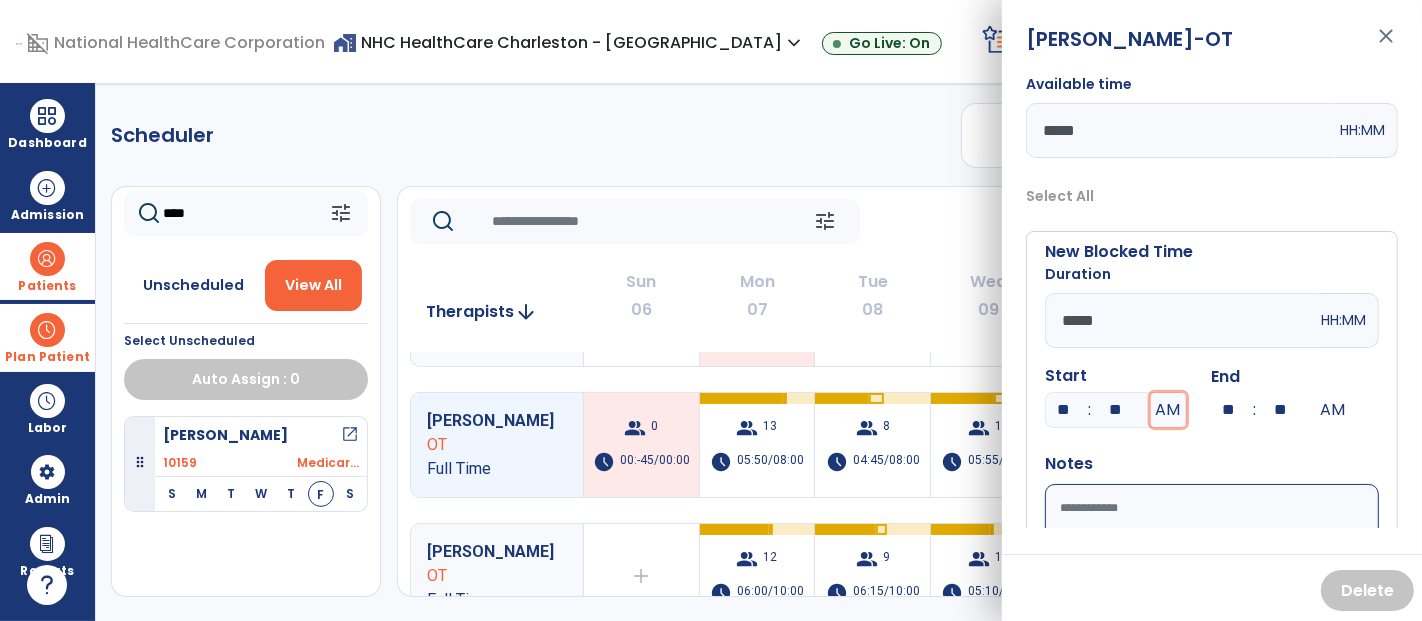 type 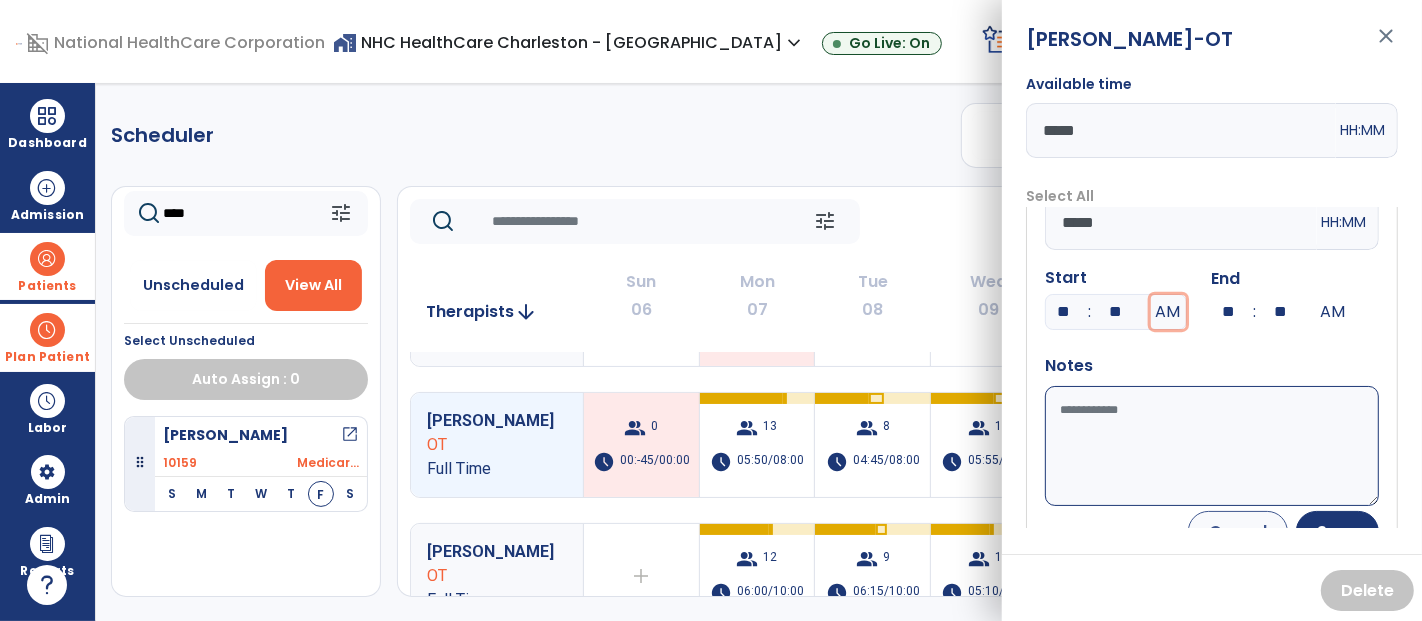 scroll, scrollTop: 129, scrollLeft: 0, axis: vertical 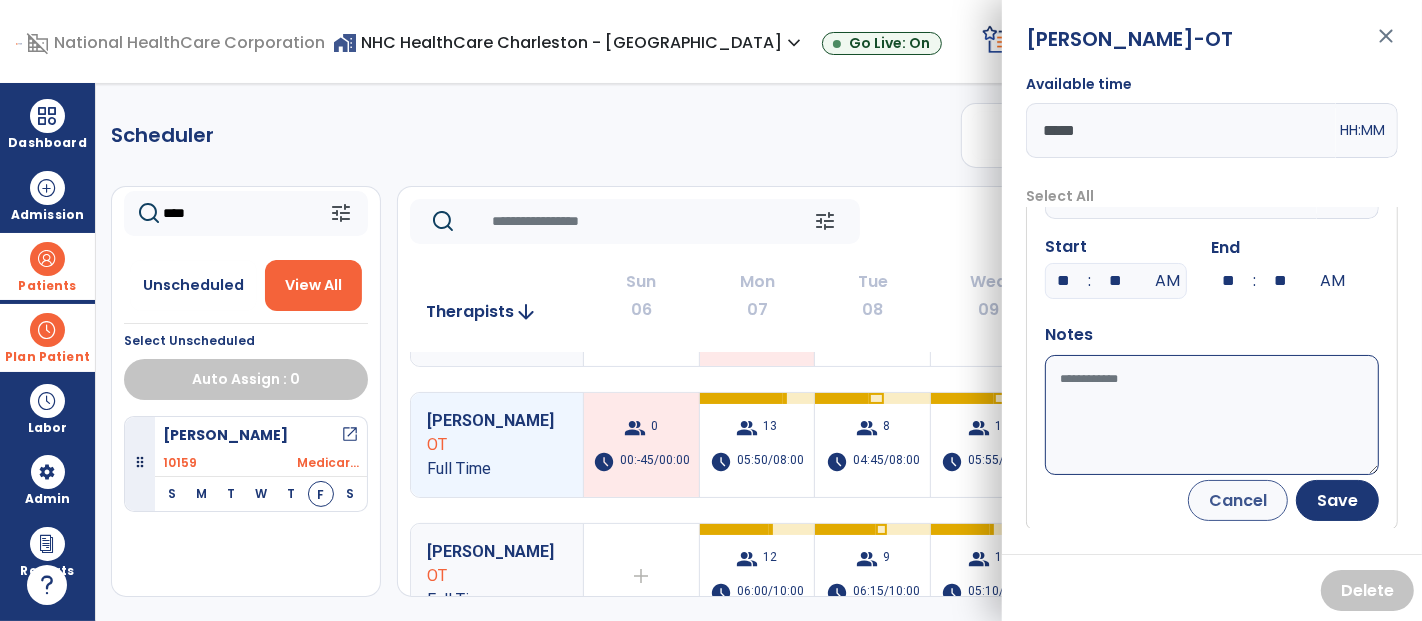 click on "Available time" at bounding box center (1212, 415) 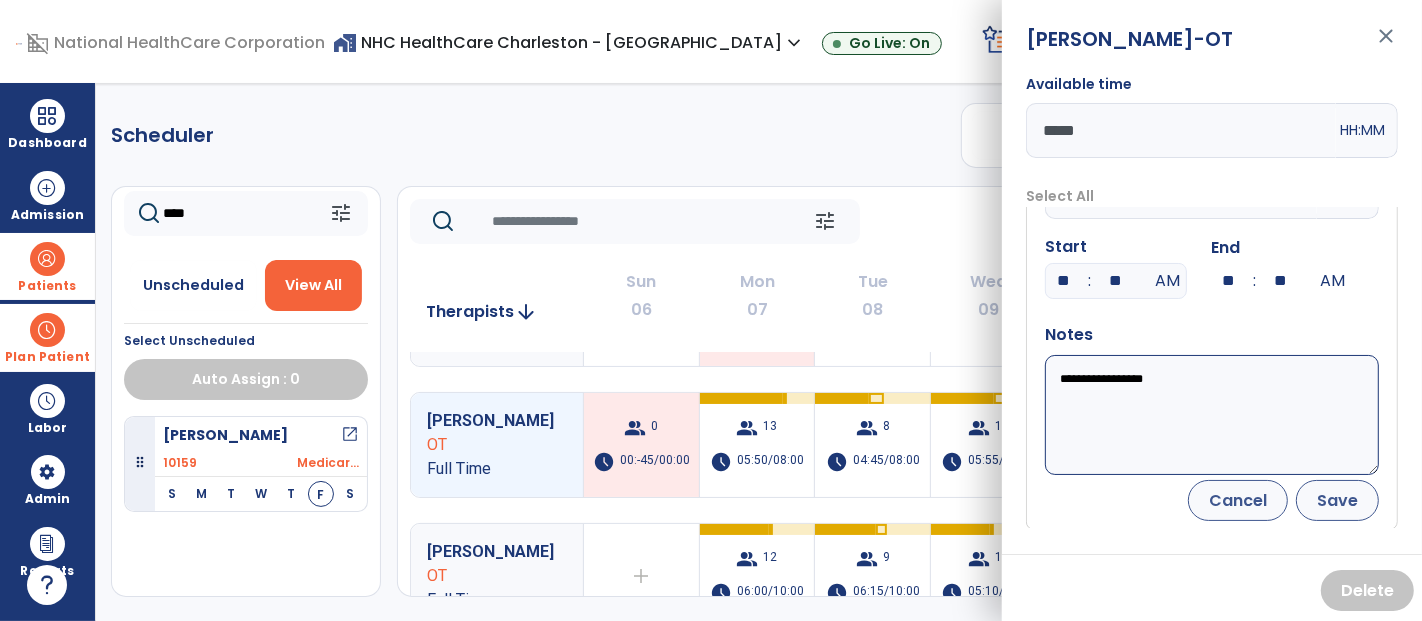 type on "**********" 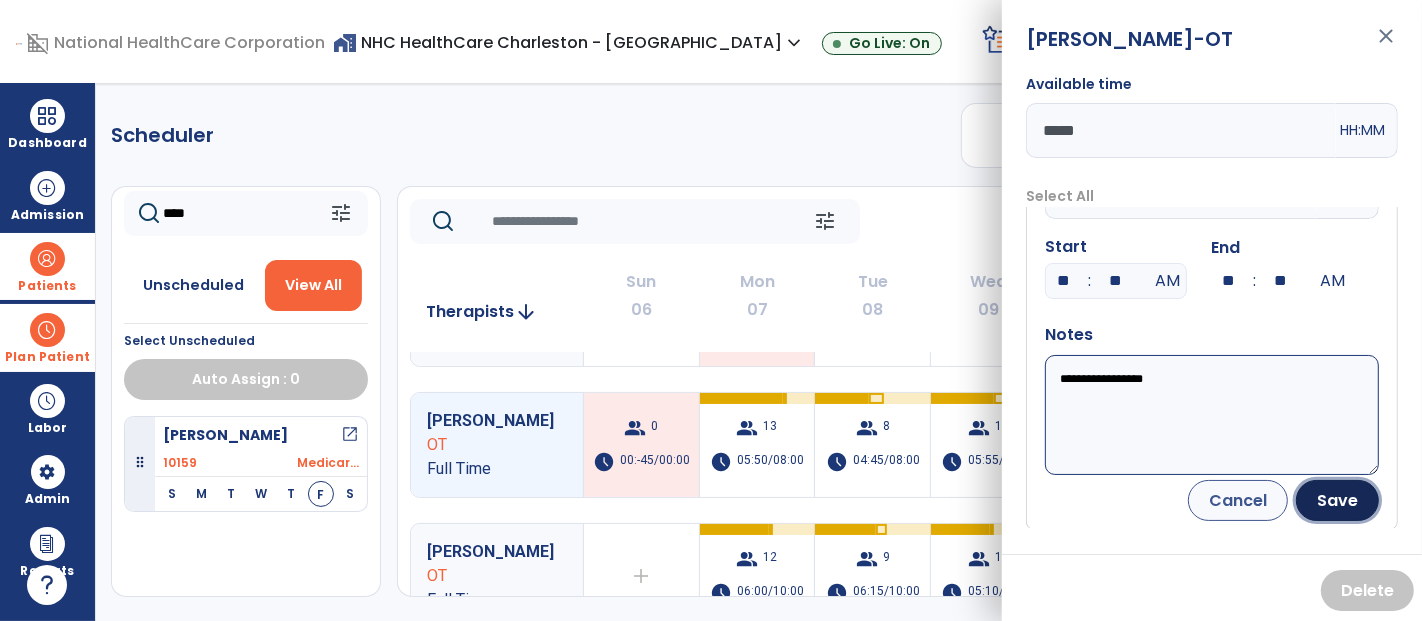 click on "Save" at bounding box center [1337, 500] 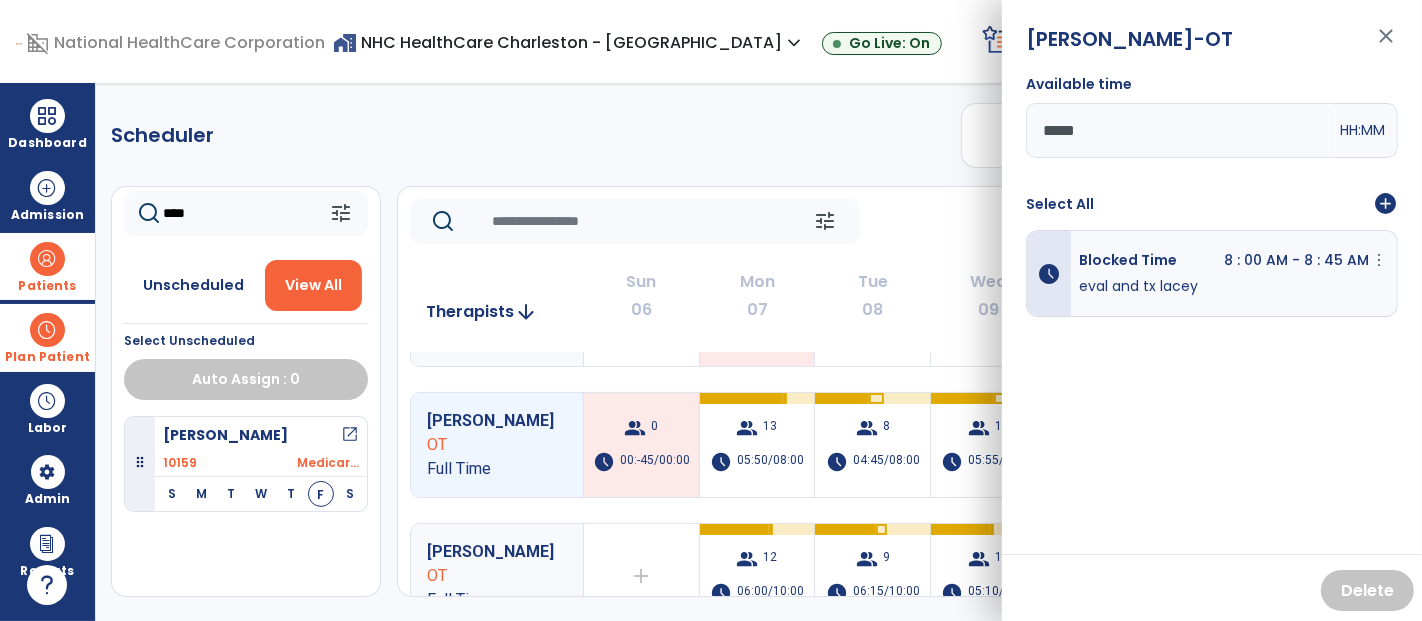 scroll, scrollTop: 0, scrollLeft: 0, axis: both 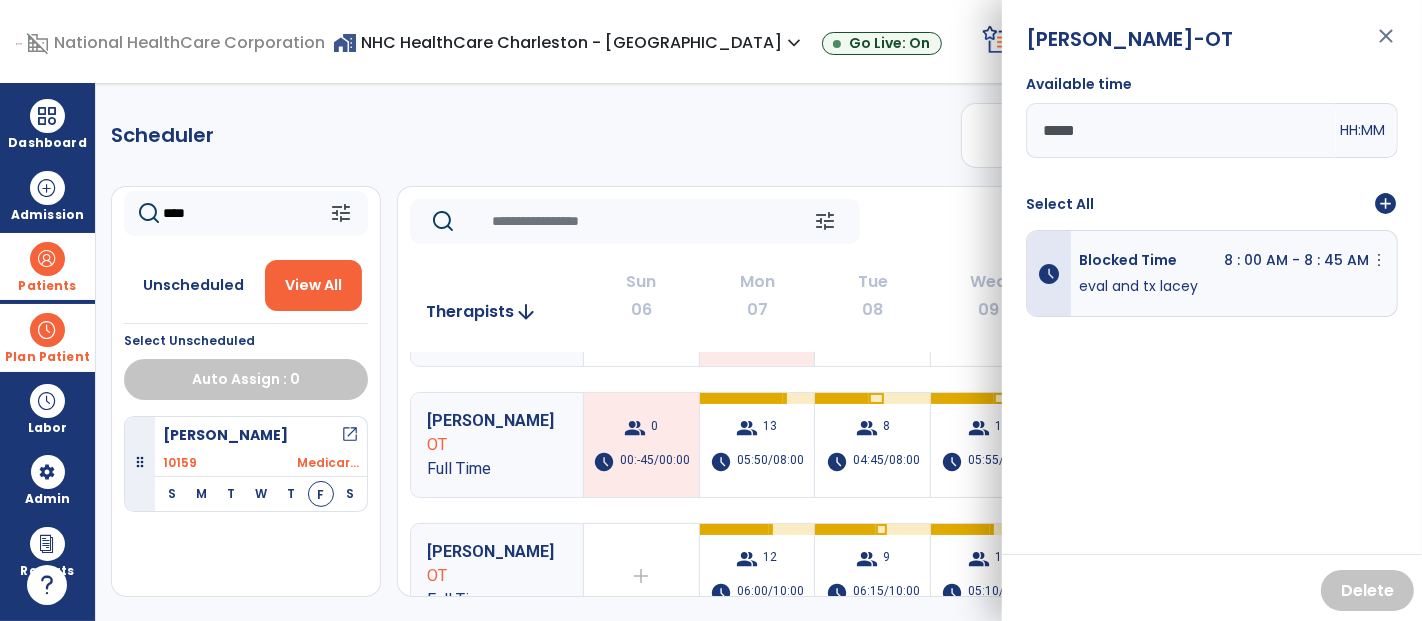 click on "close" at bounding box center [1386, 45] 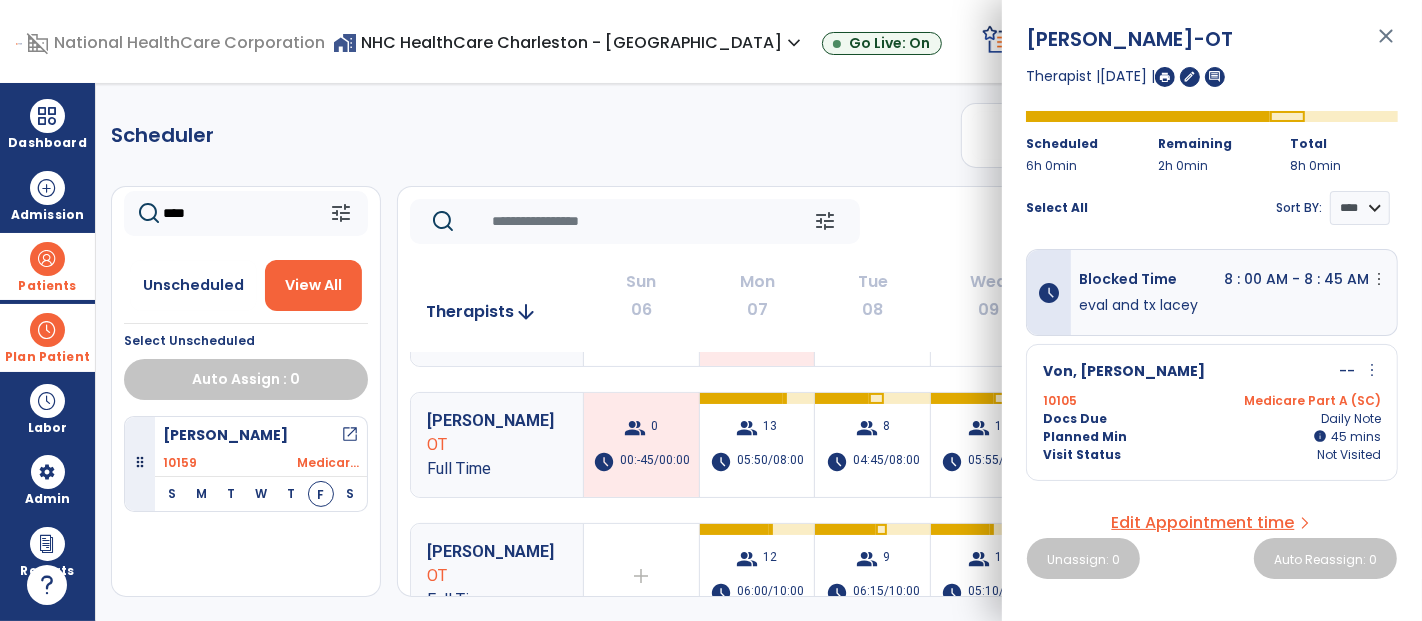click on "close" at bounding box center (1386, 45) 